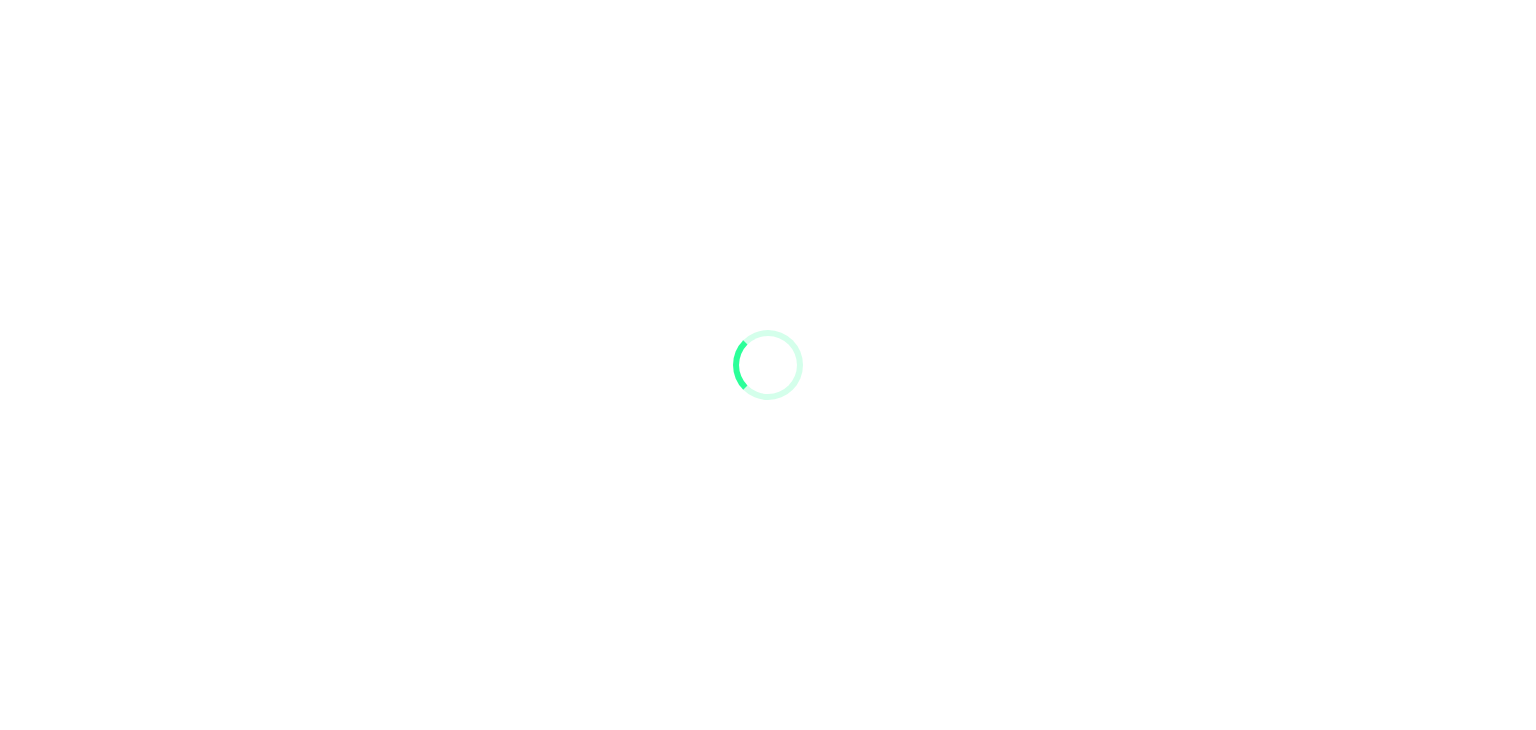 scroll, scrollTop: 0, scrollLeft: 0, axis: both 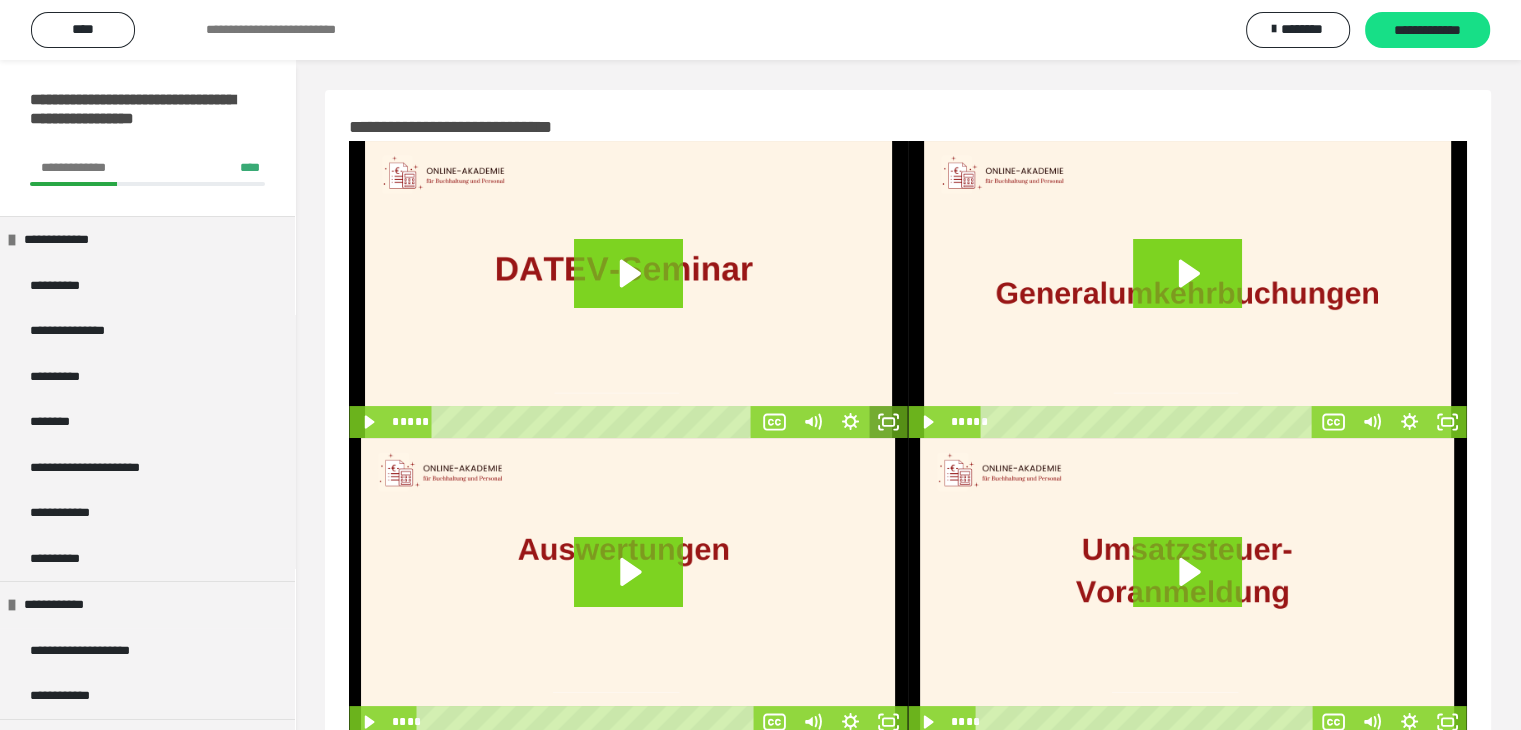 click 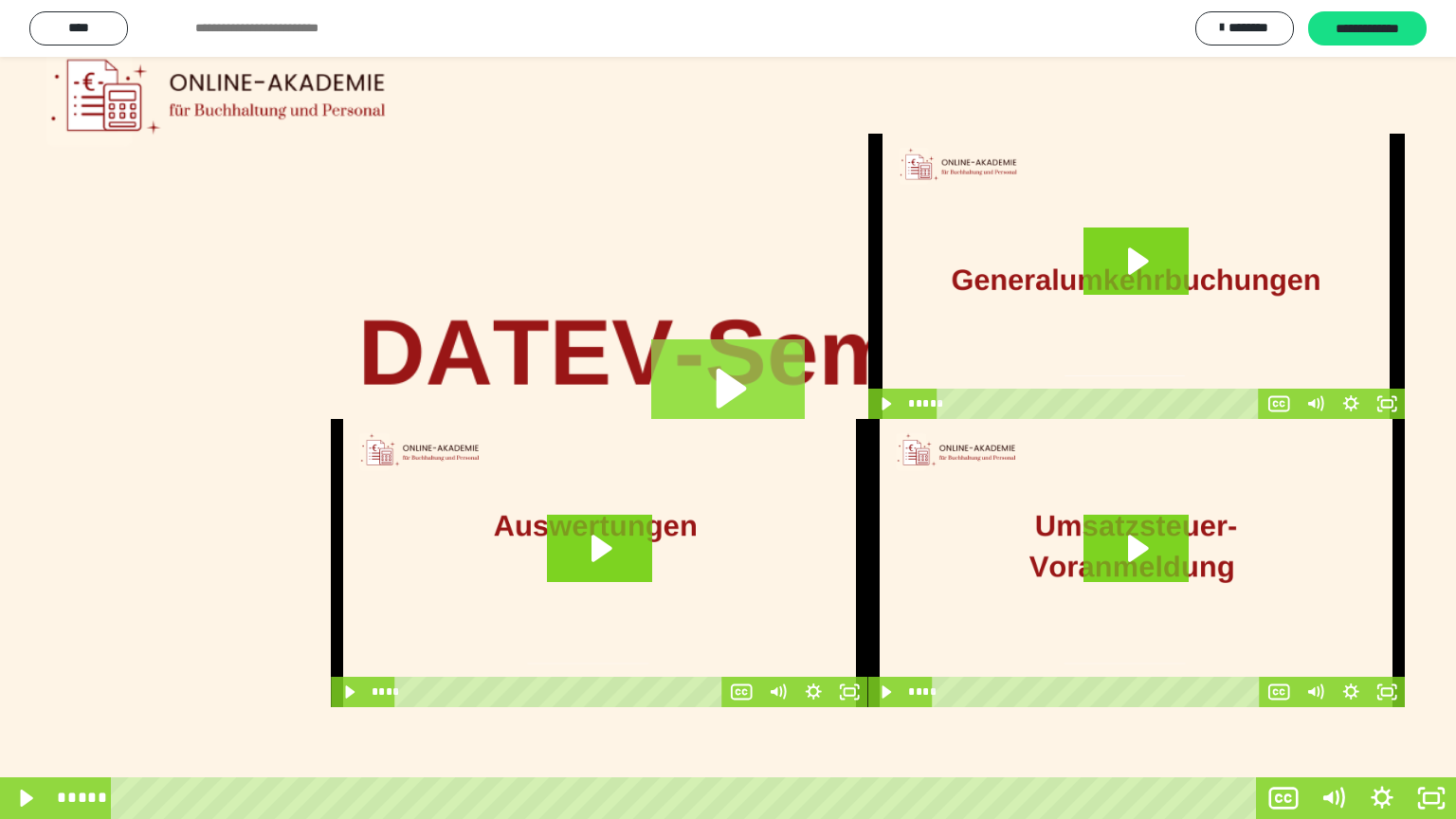 click 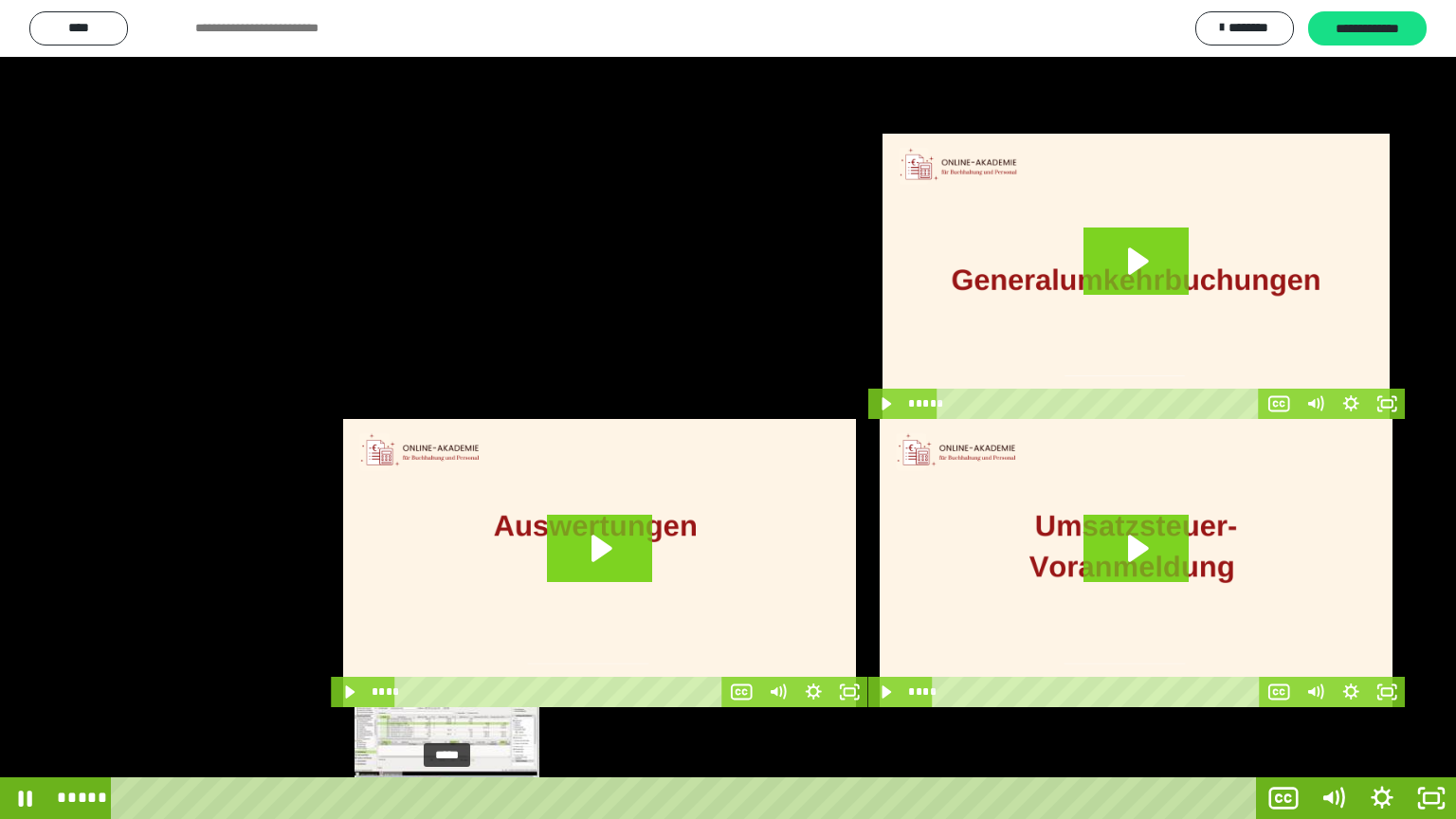 click on "*****" at bounding box center [687, 798] 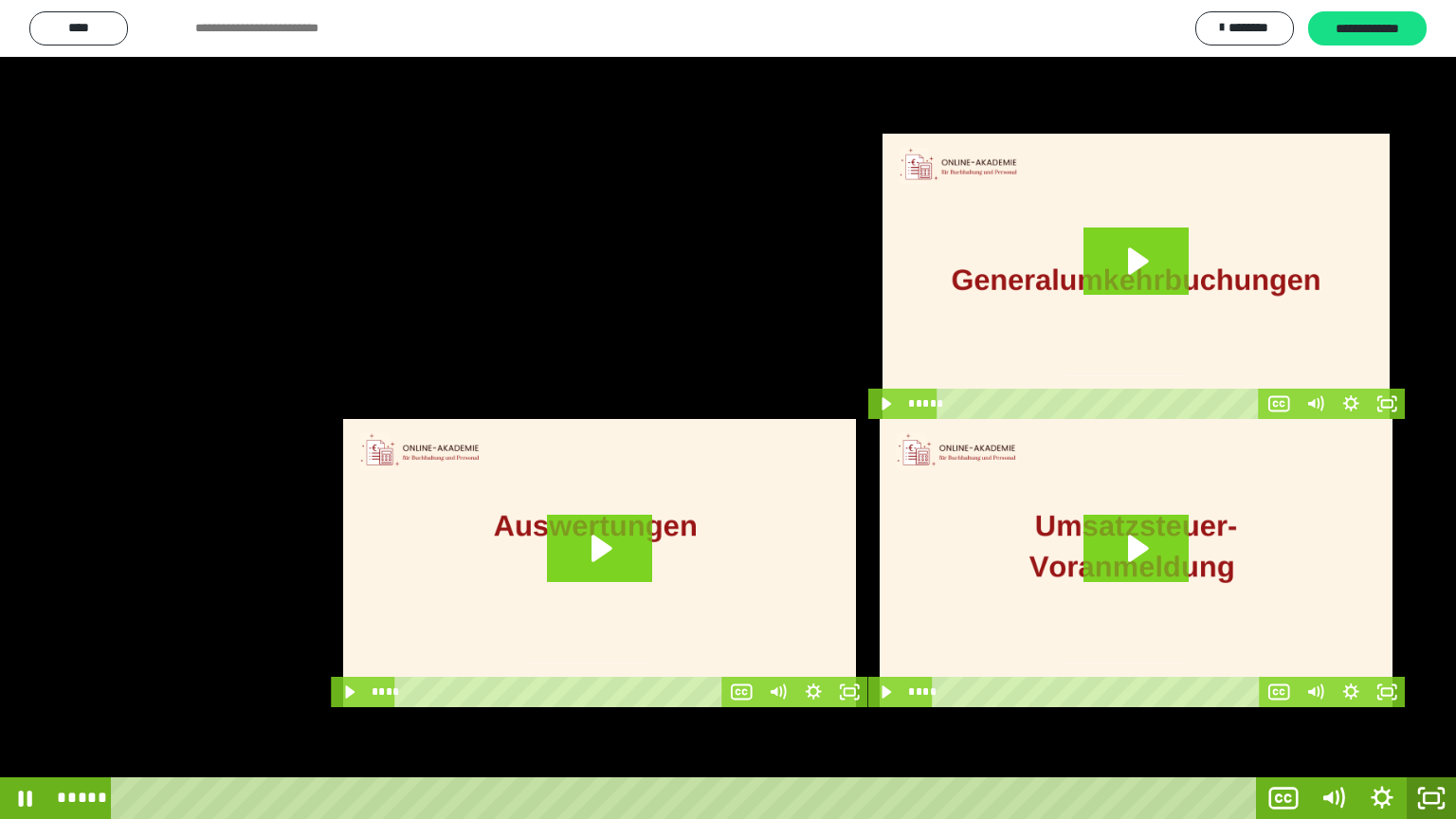 click 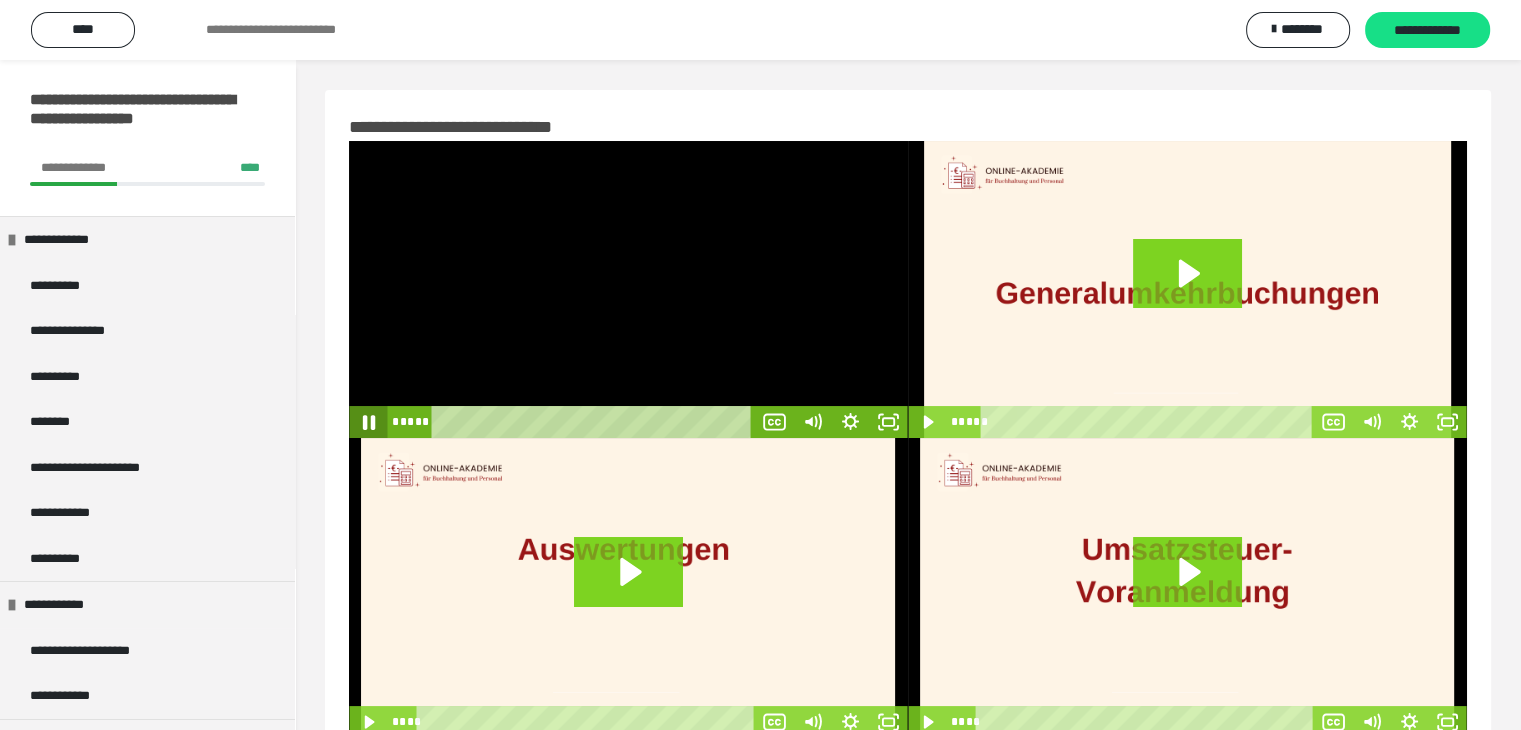 click 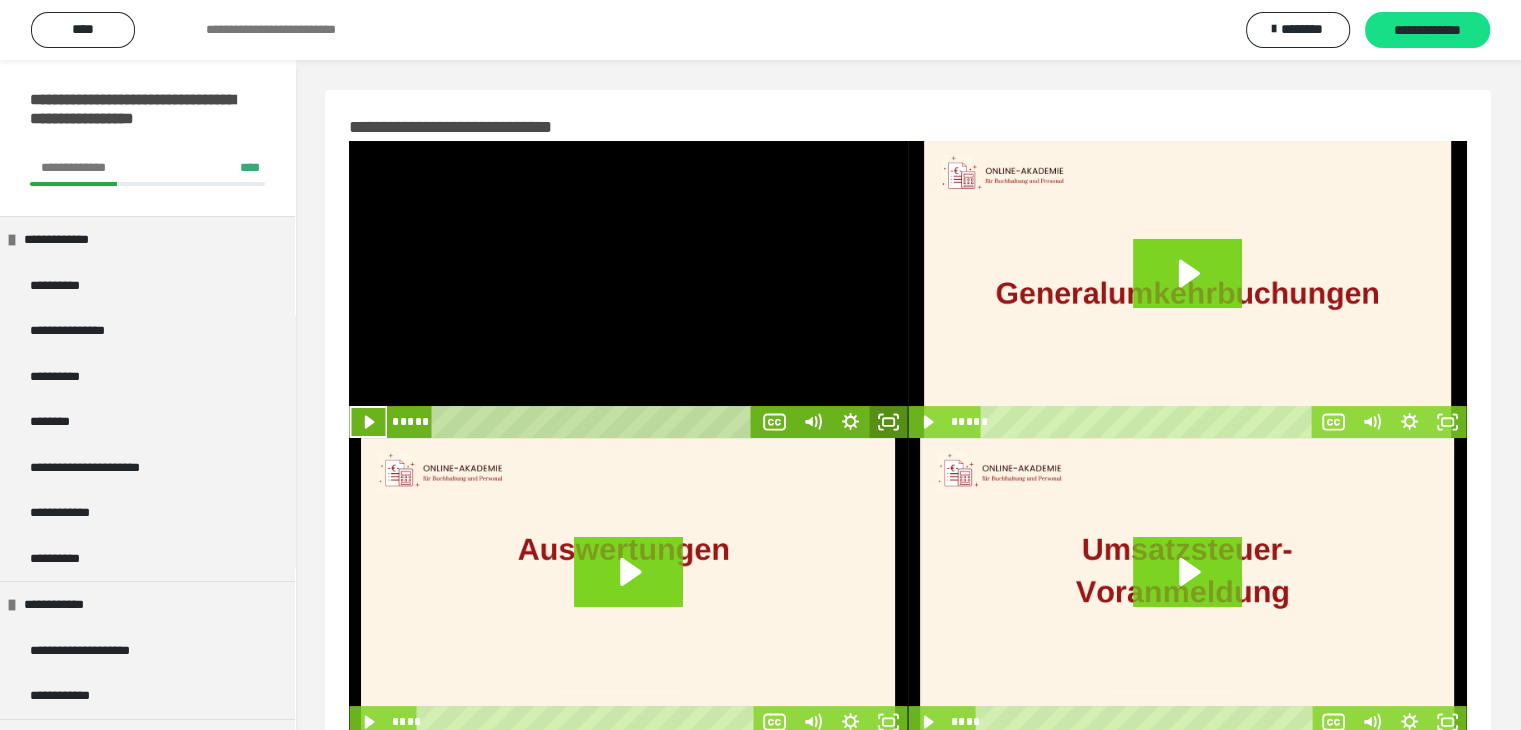 click 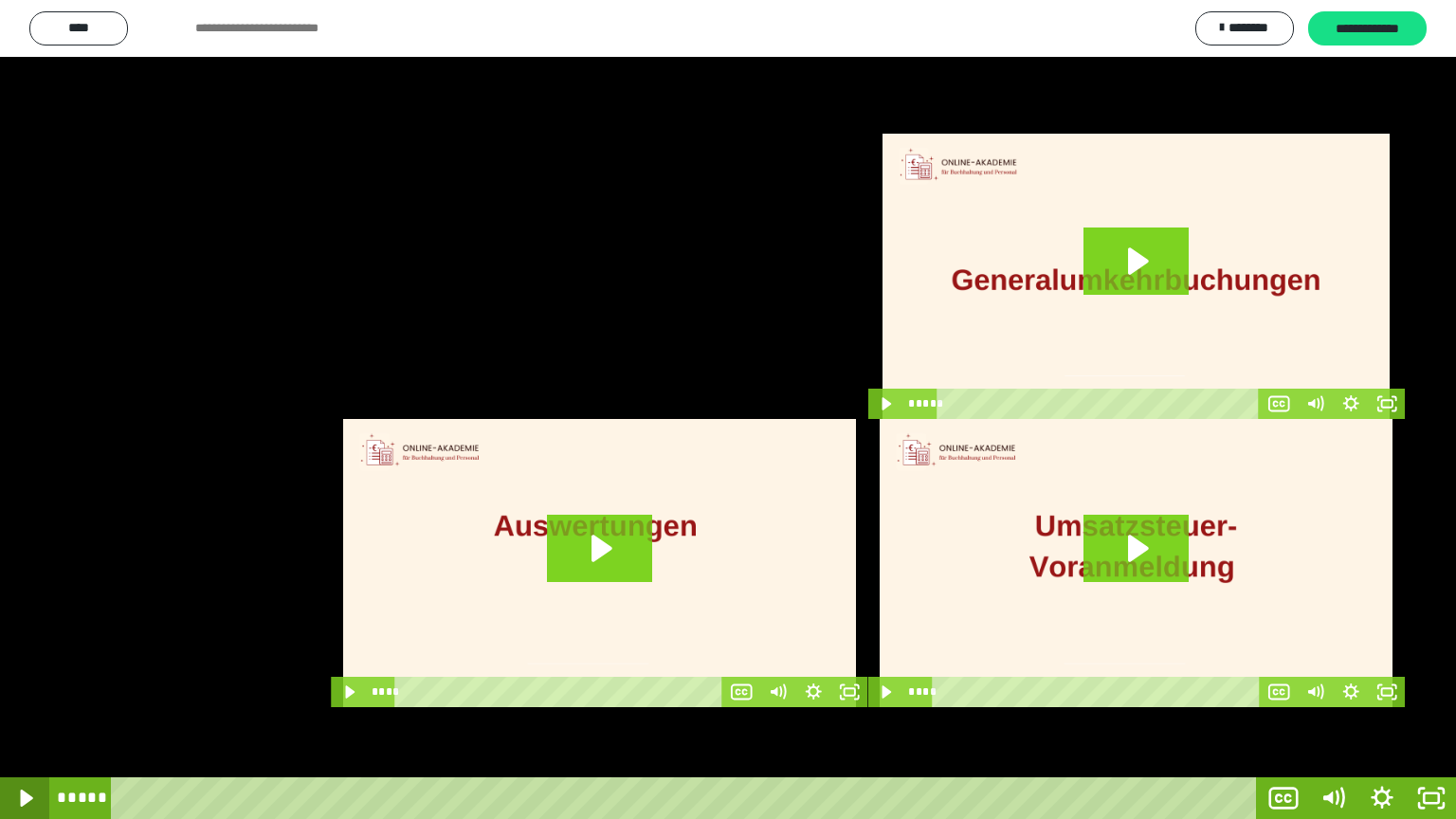 click 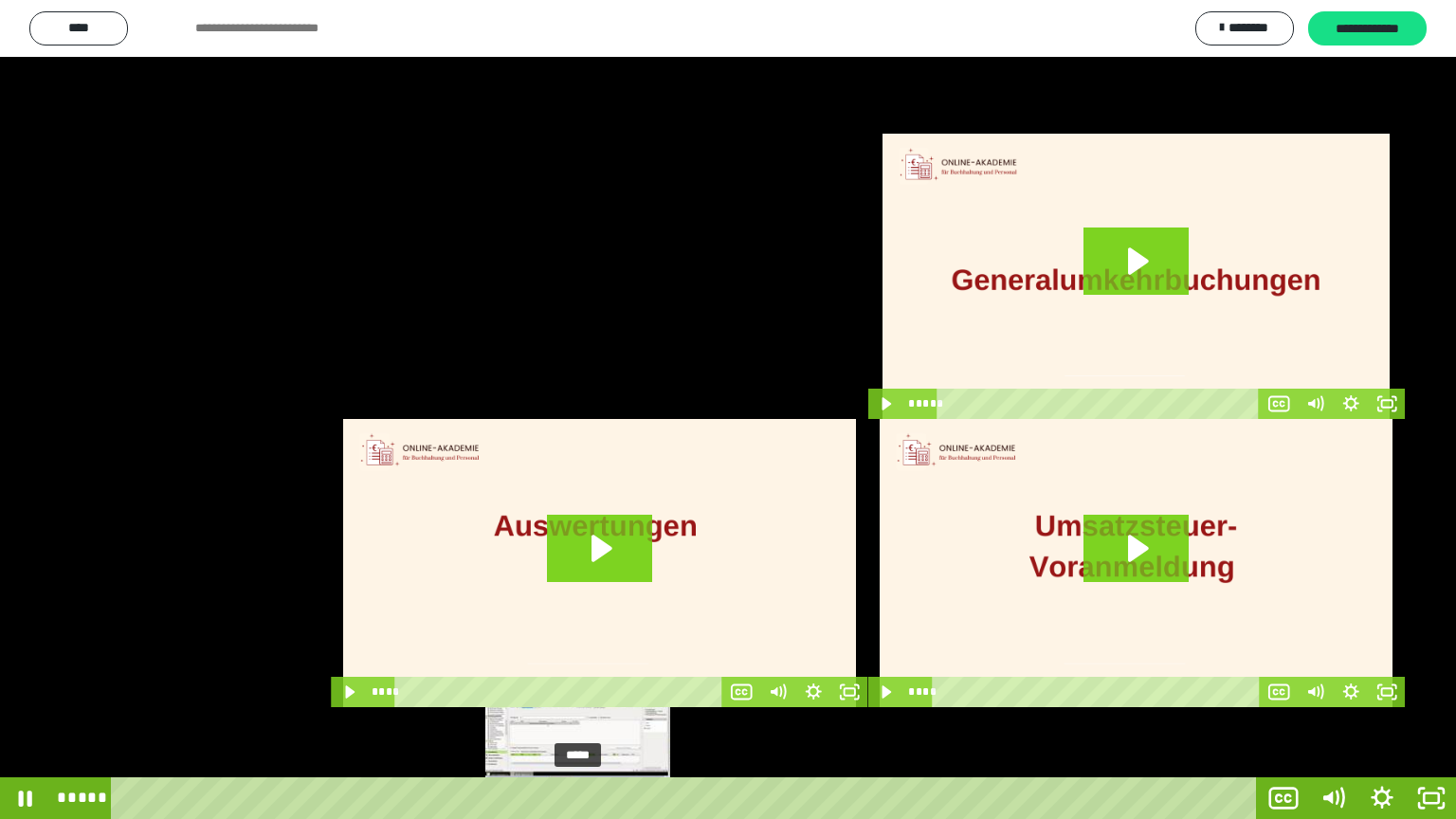 drag, startPoint x: 567, startPoint y: 802, endPoint x: 579, endPoint y: 803, distance: 12.041595 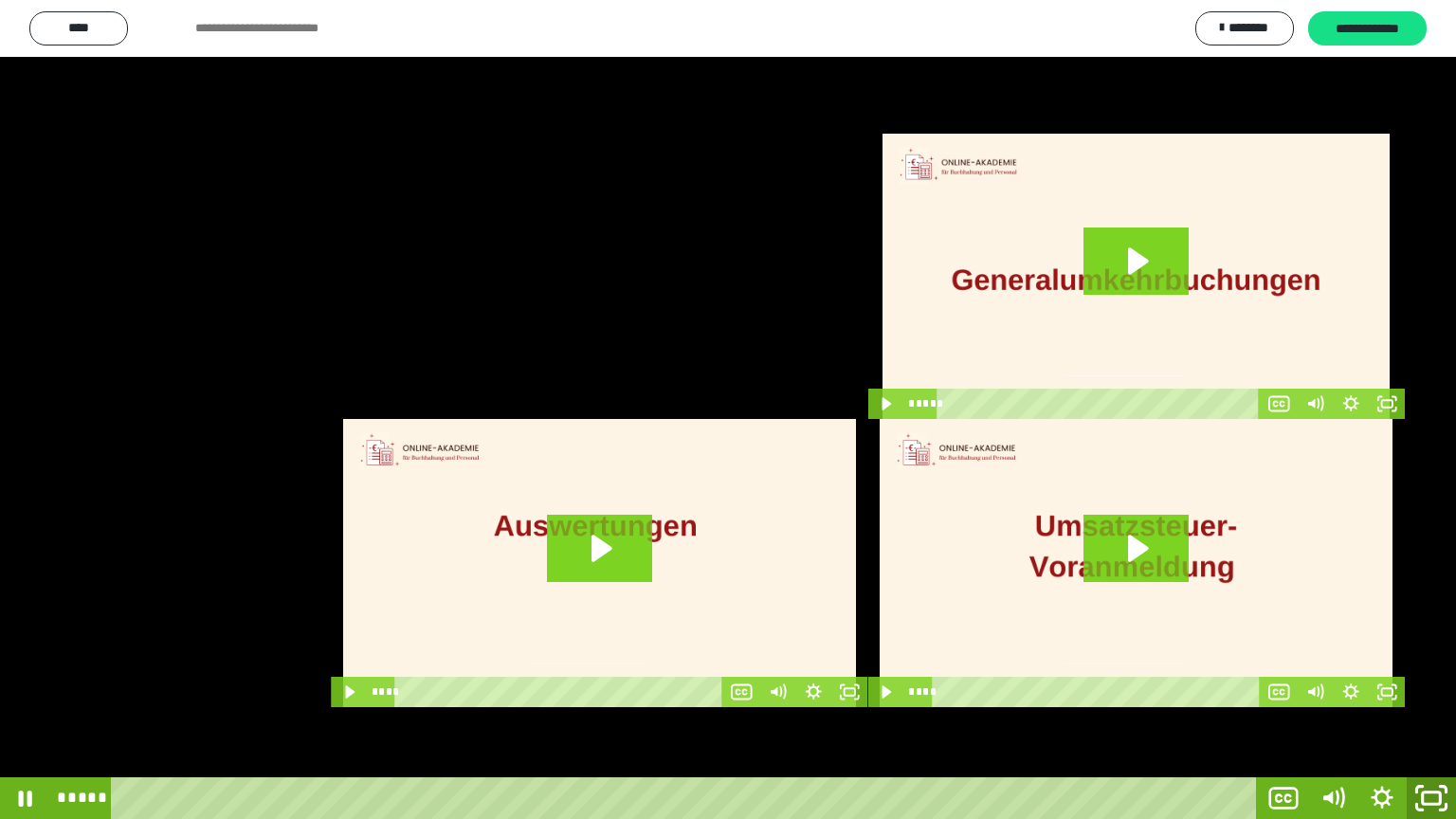 click 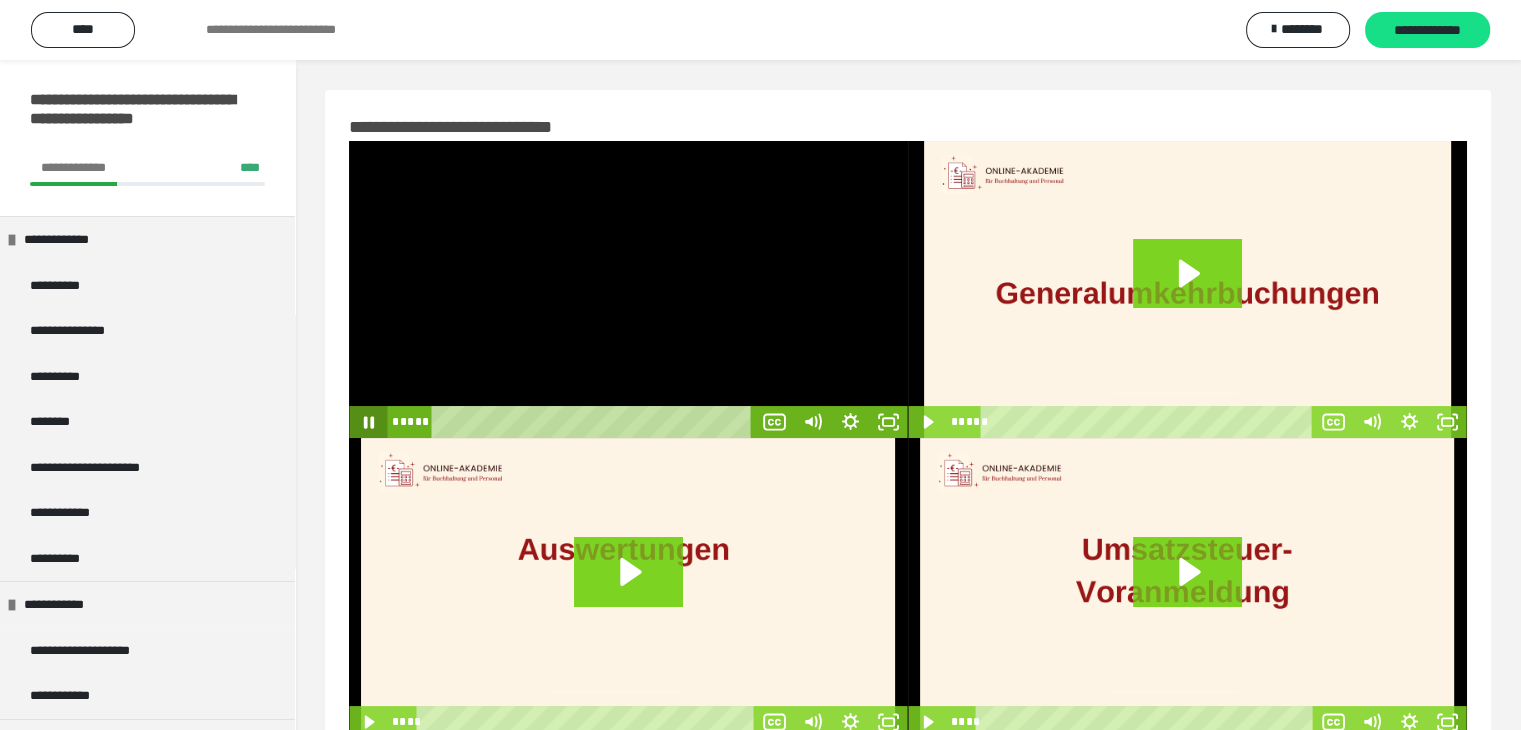 click 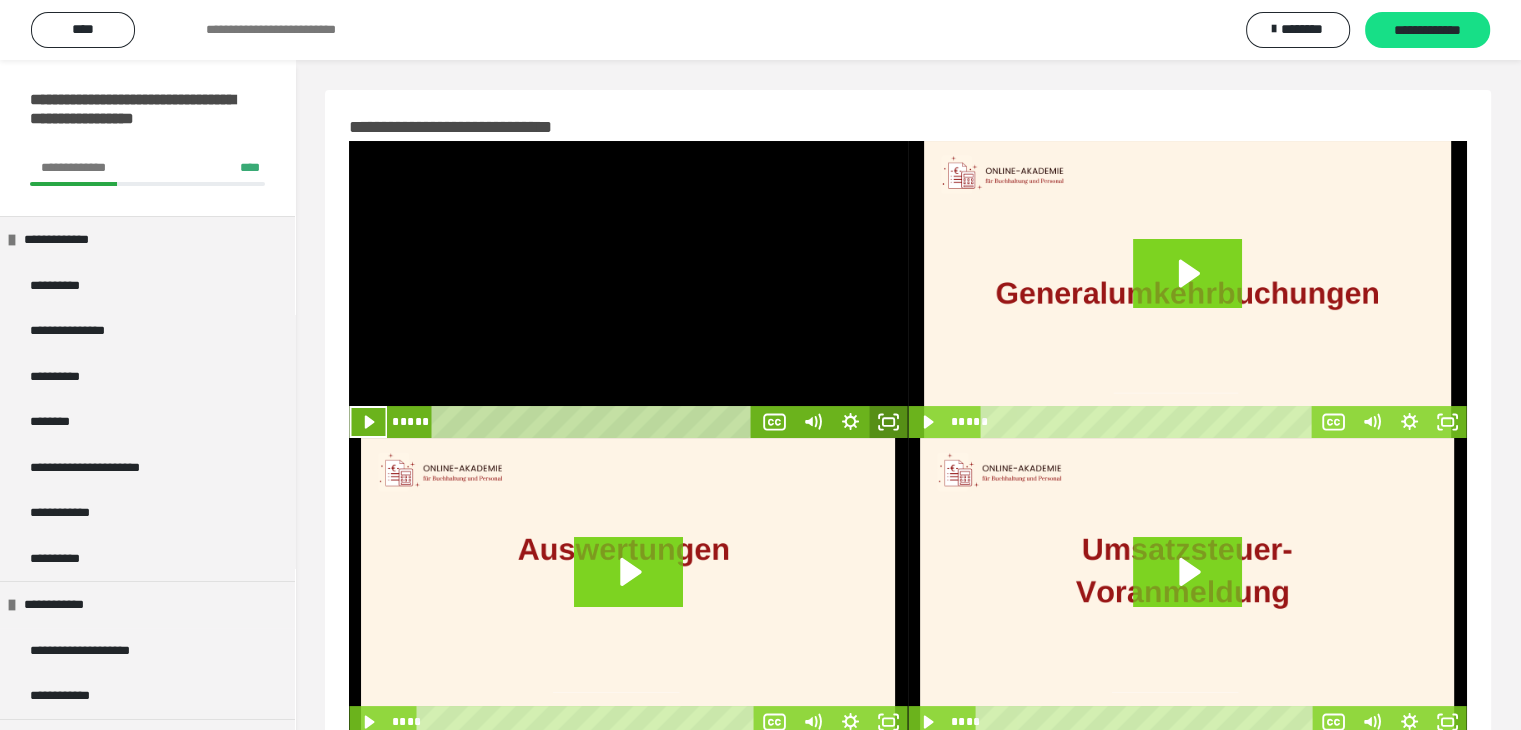 click 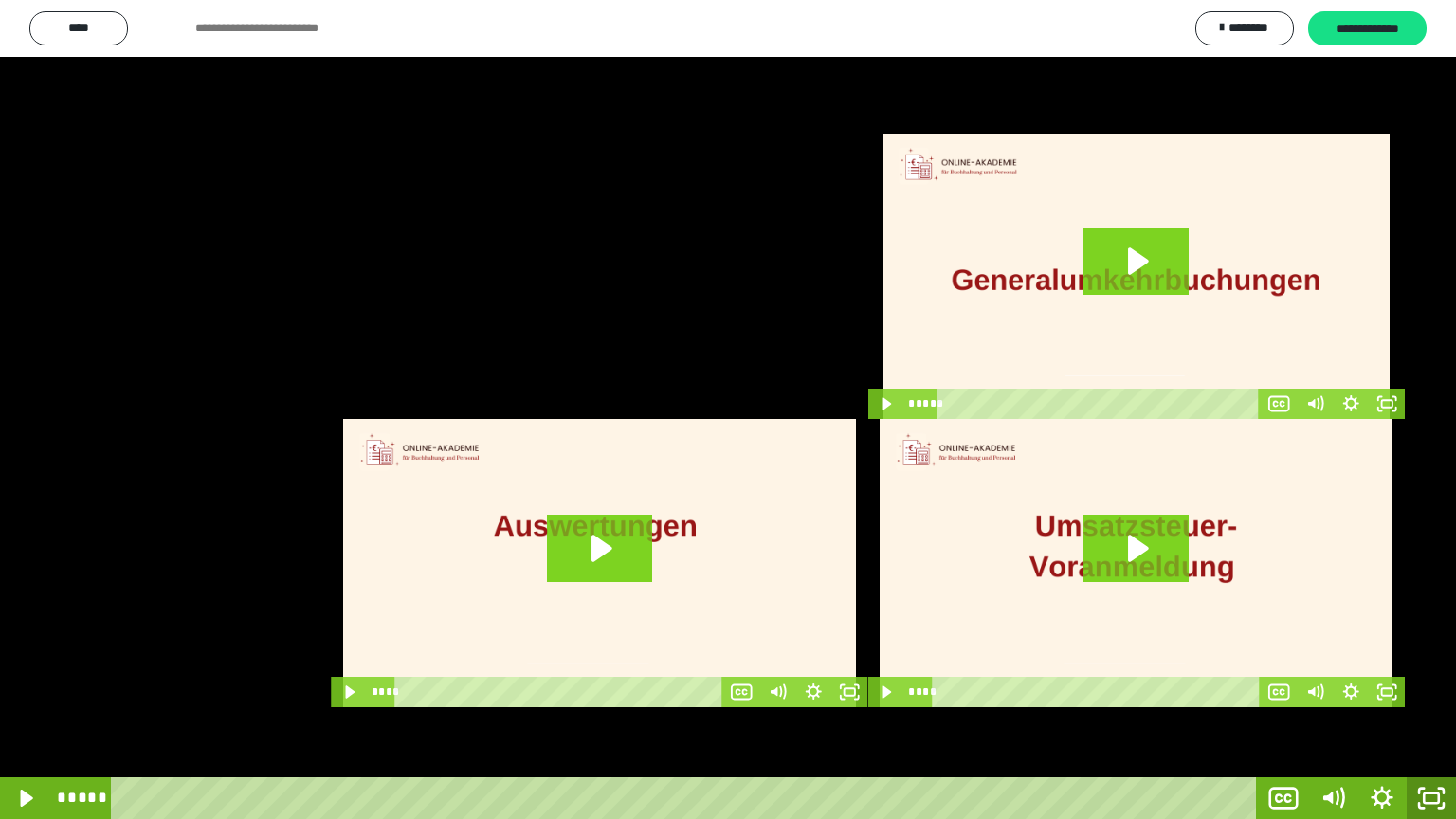click 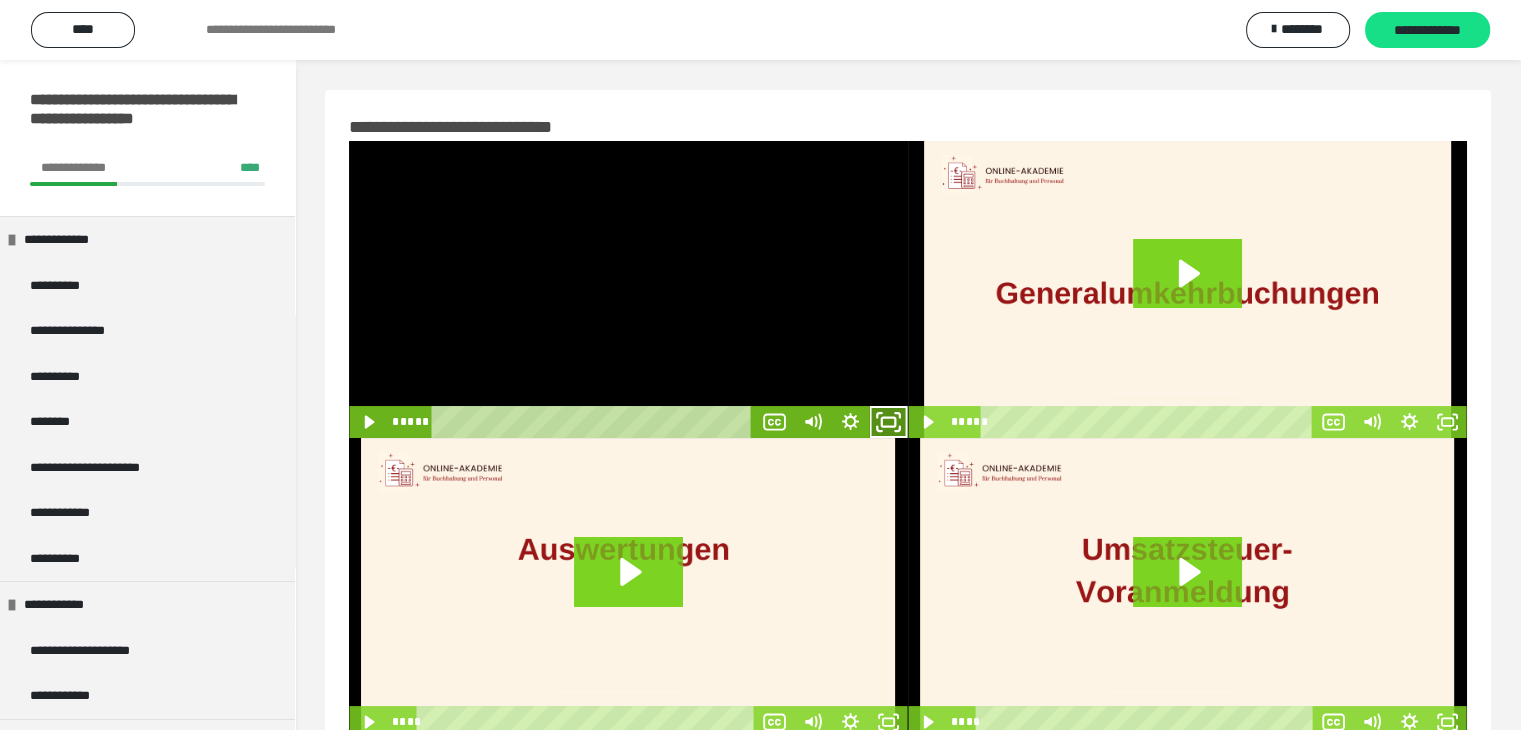 click 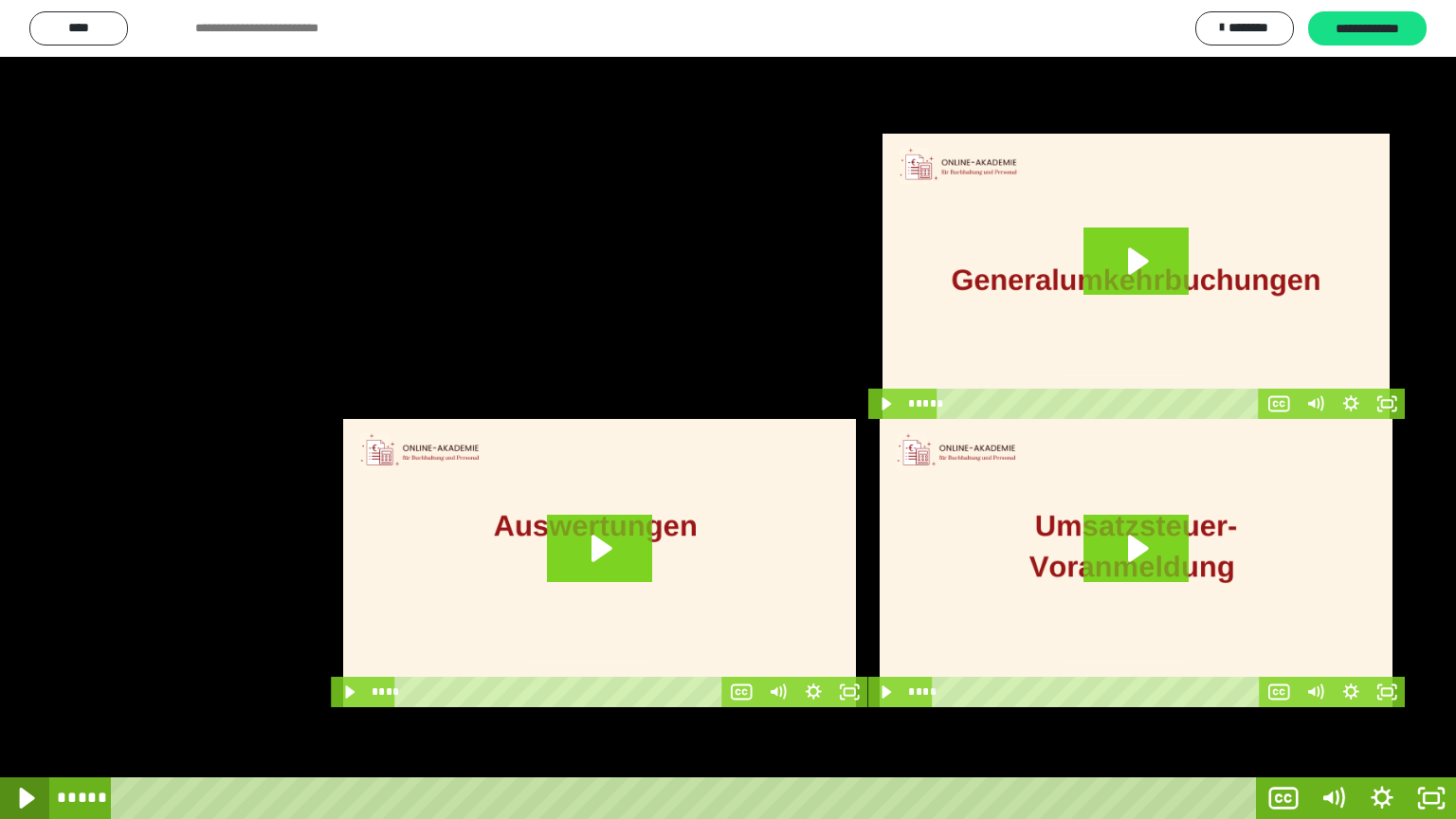 click 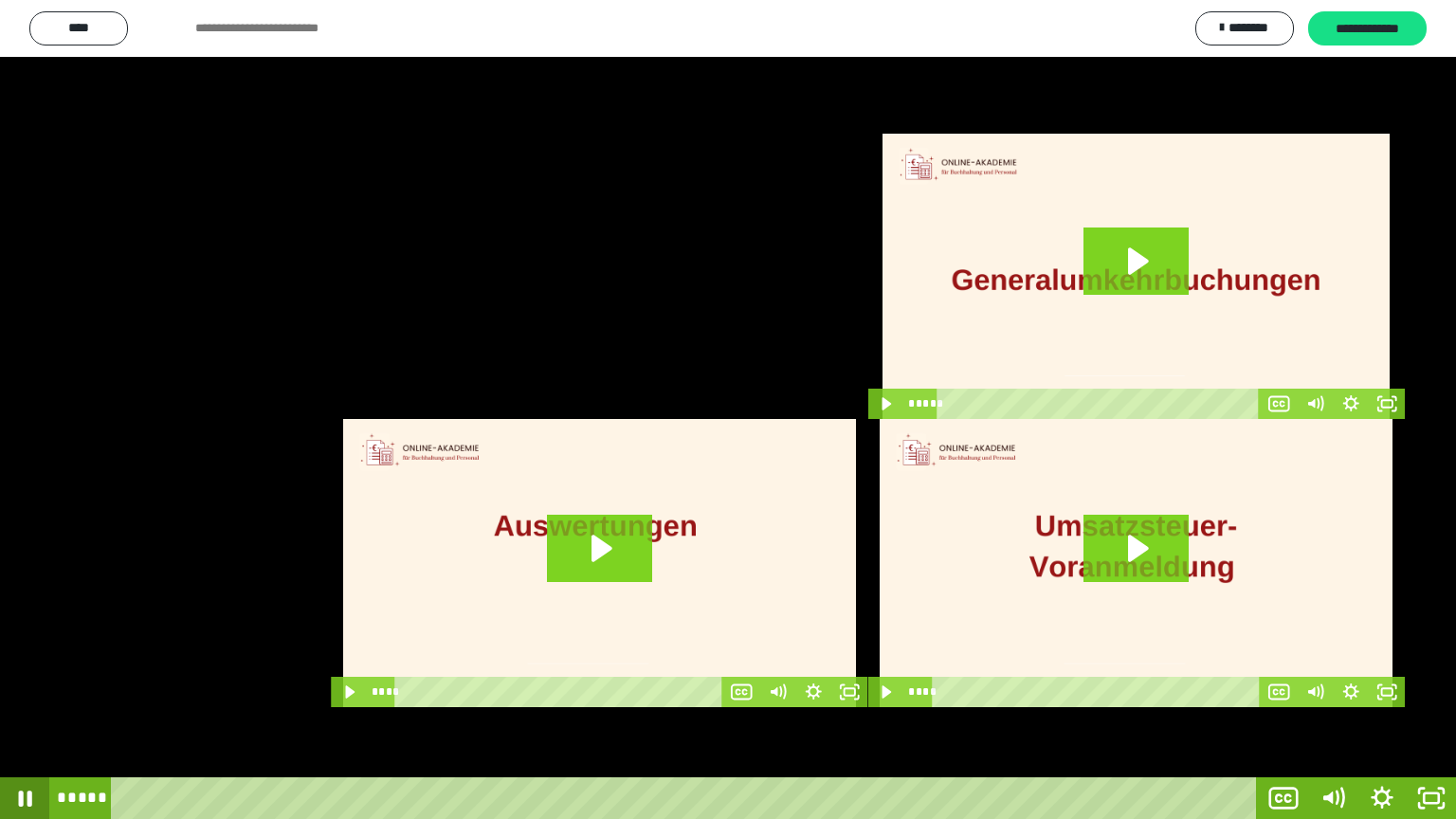 click 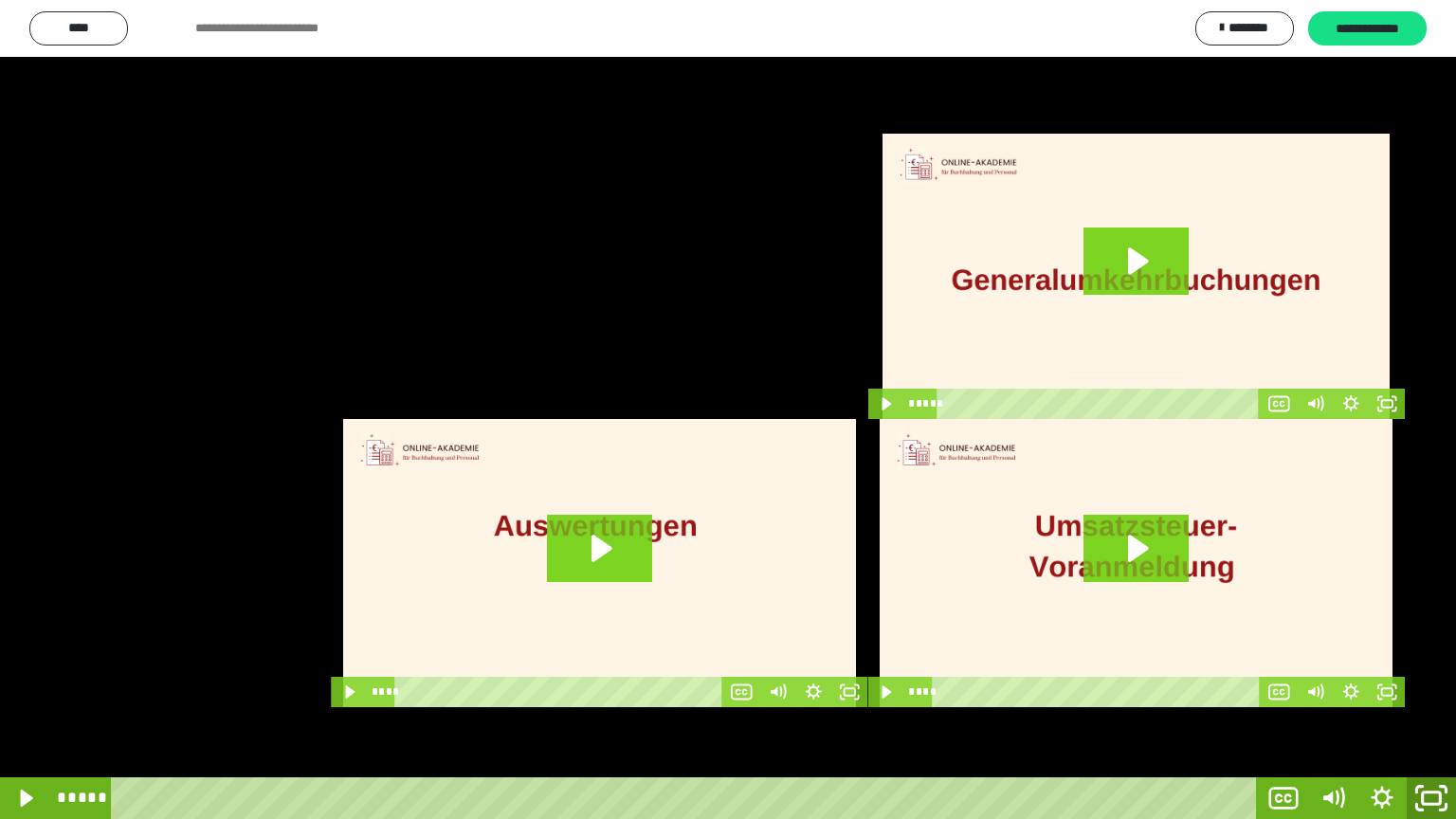 click 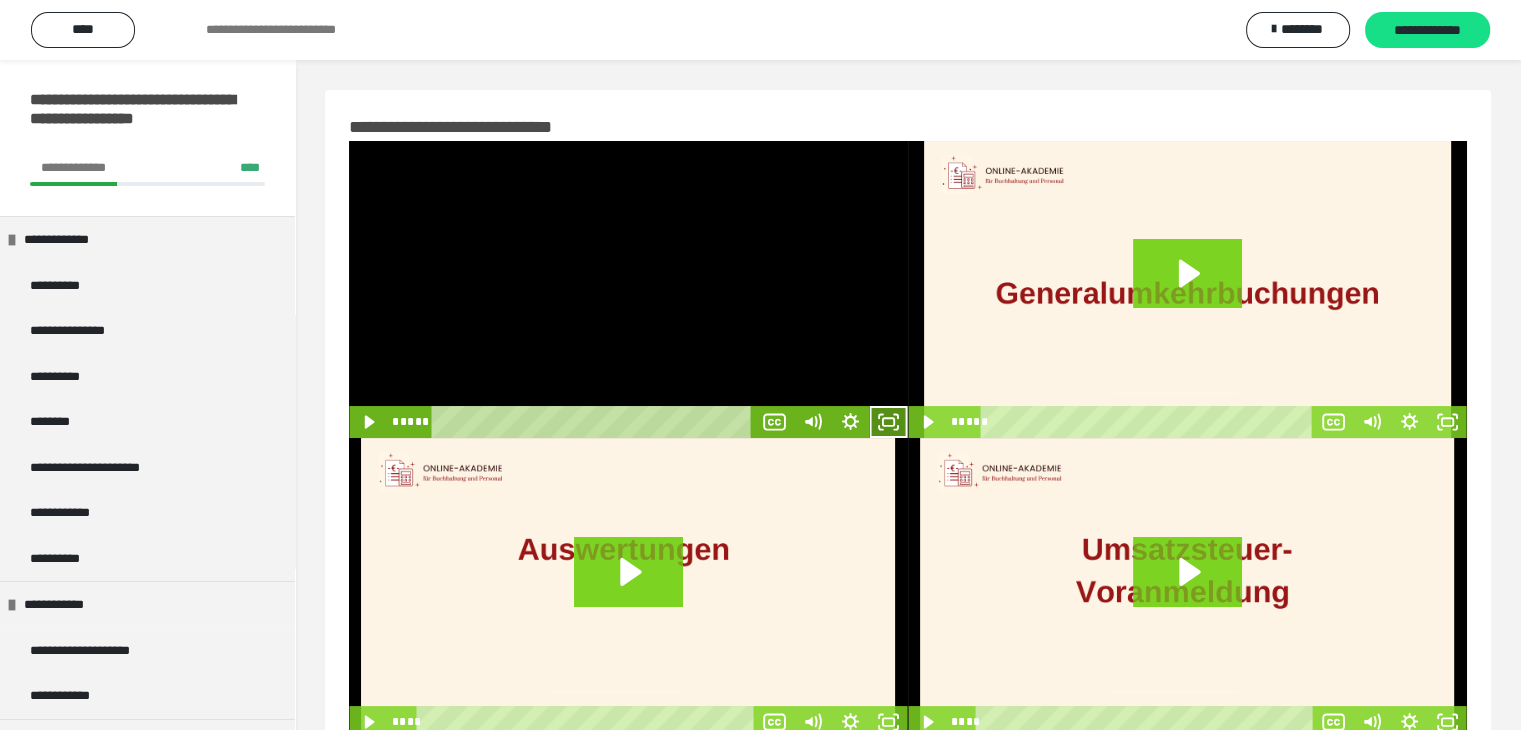 click 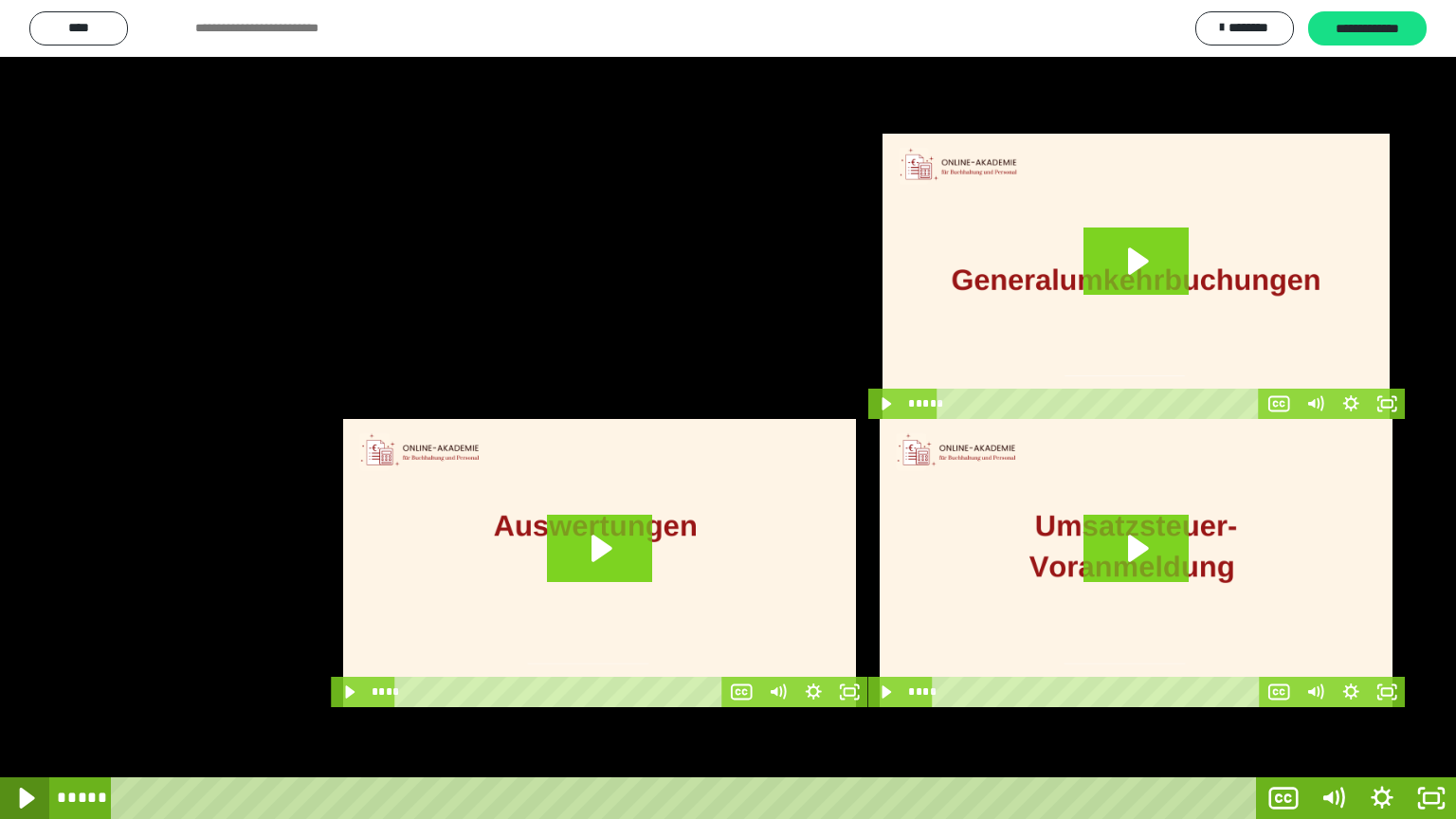click 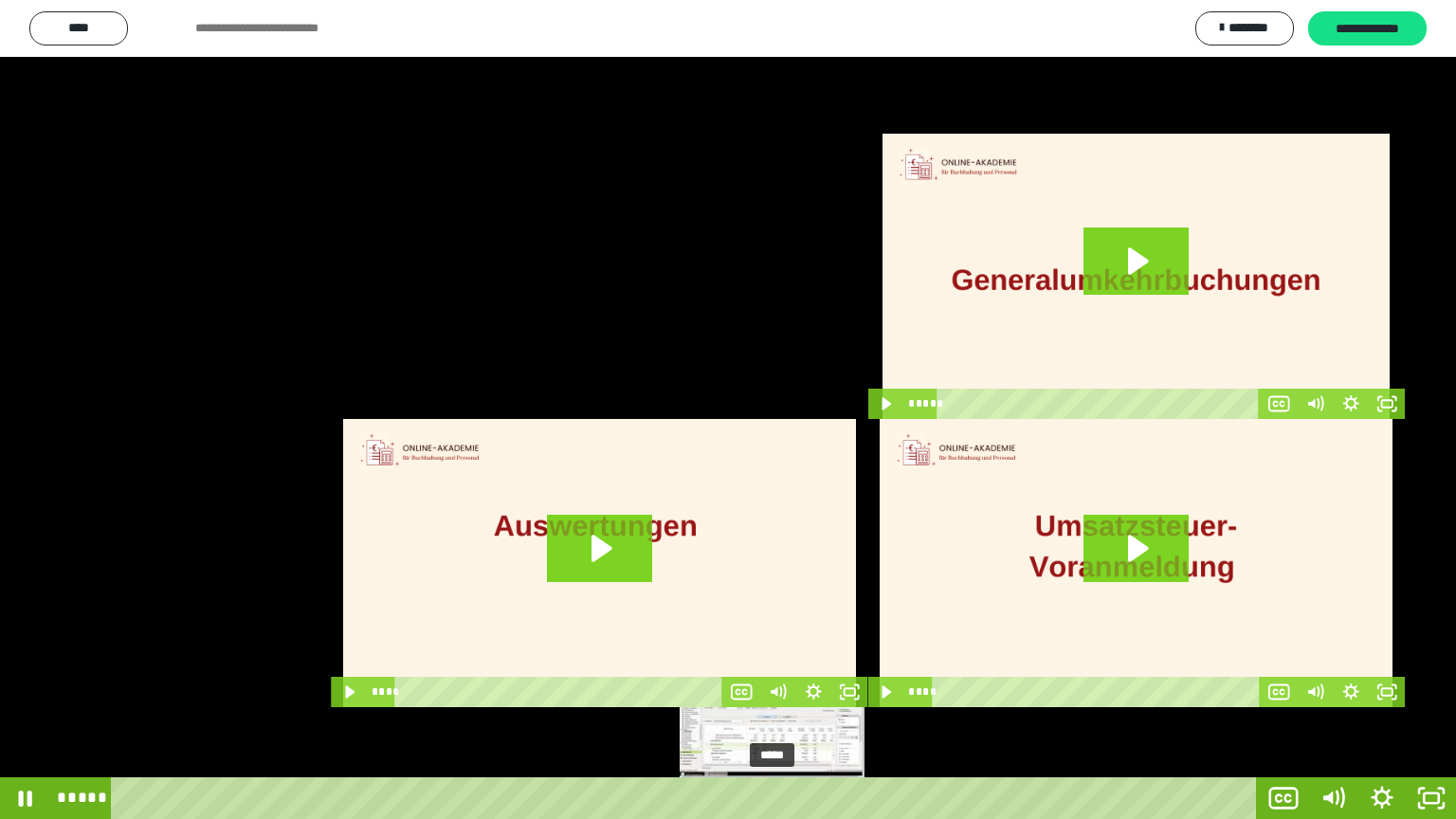 click on "*****" at bounding box center [687, 798] 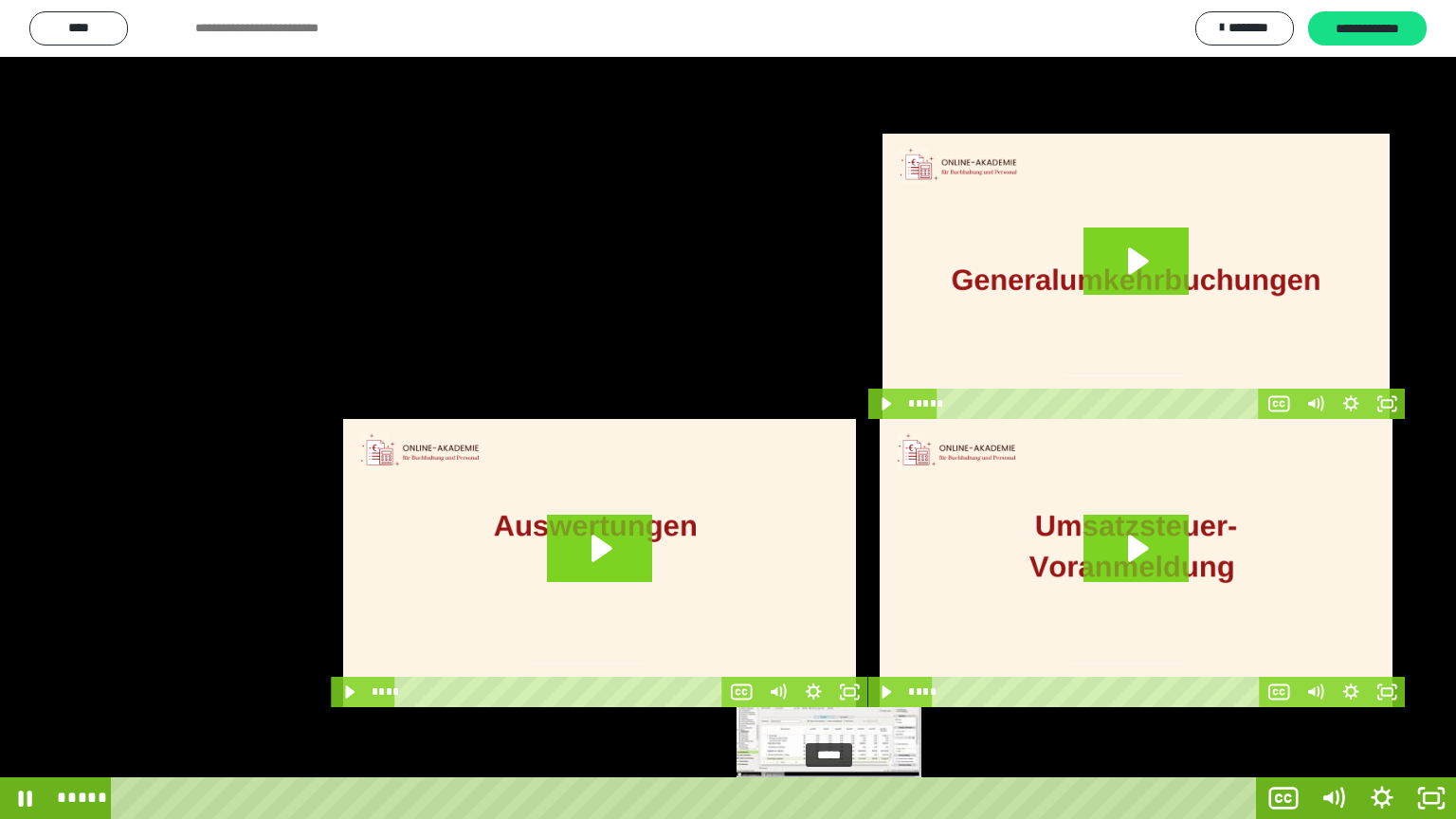 drag, startPoint x: 775, startPoint y: 801, endPoint x: 830, endPoint y: 795, distance: 55.3263 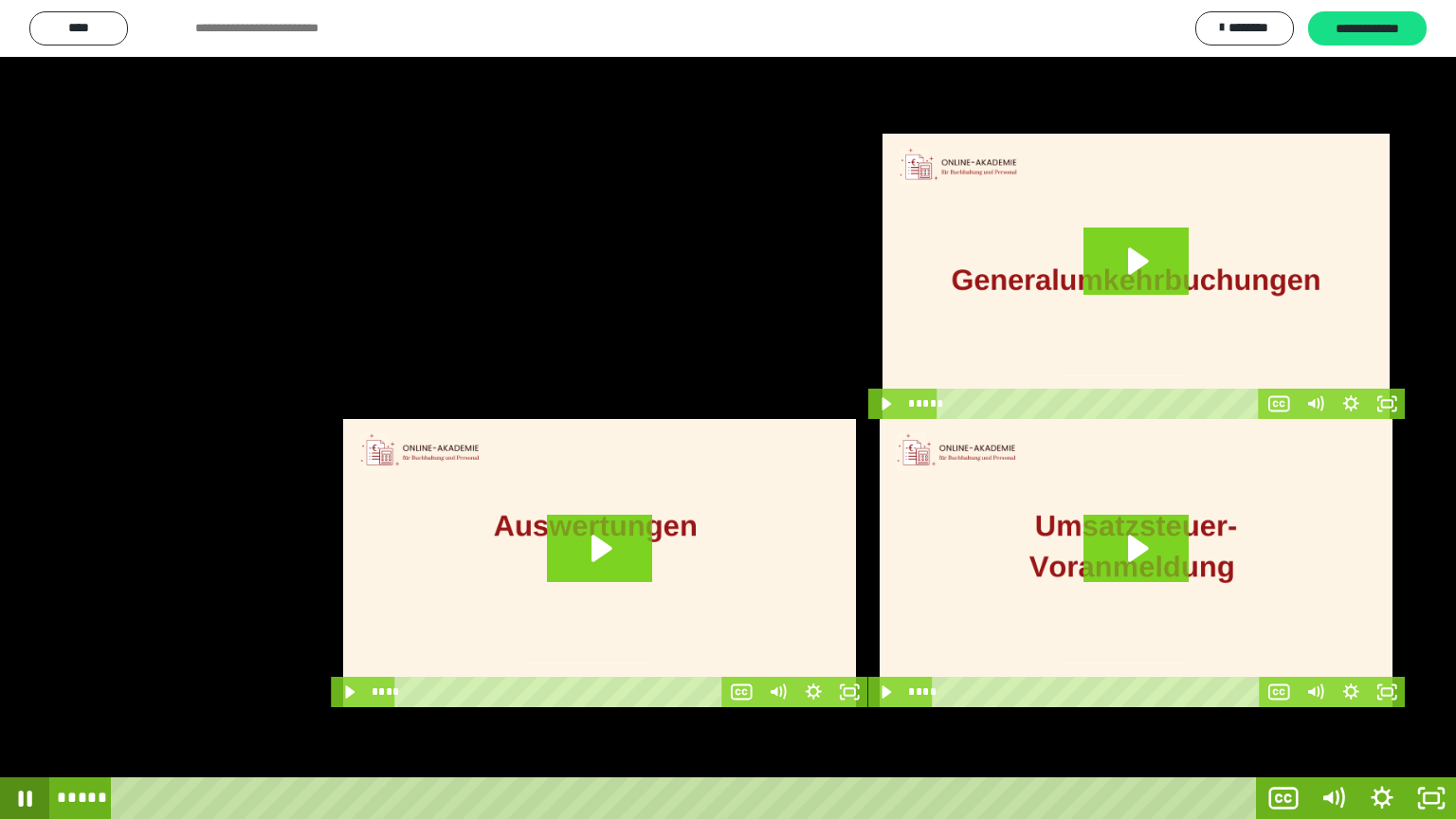 click 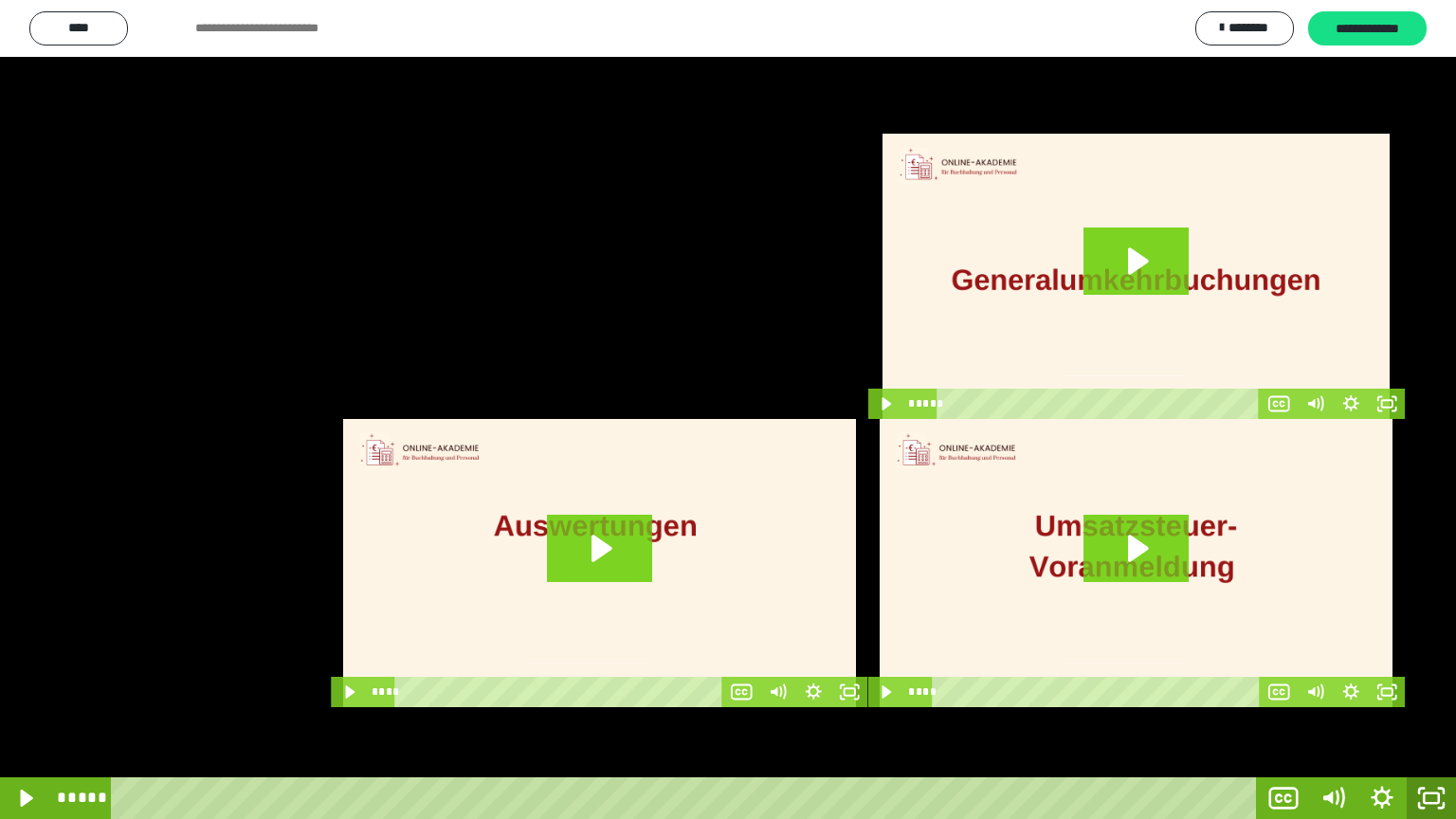 click 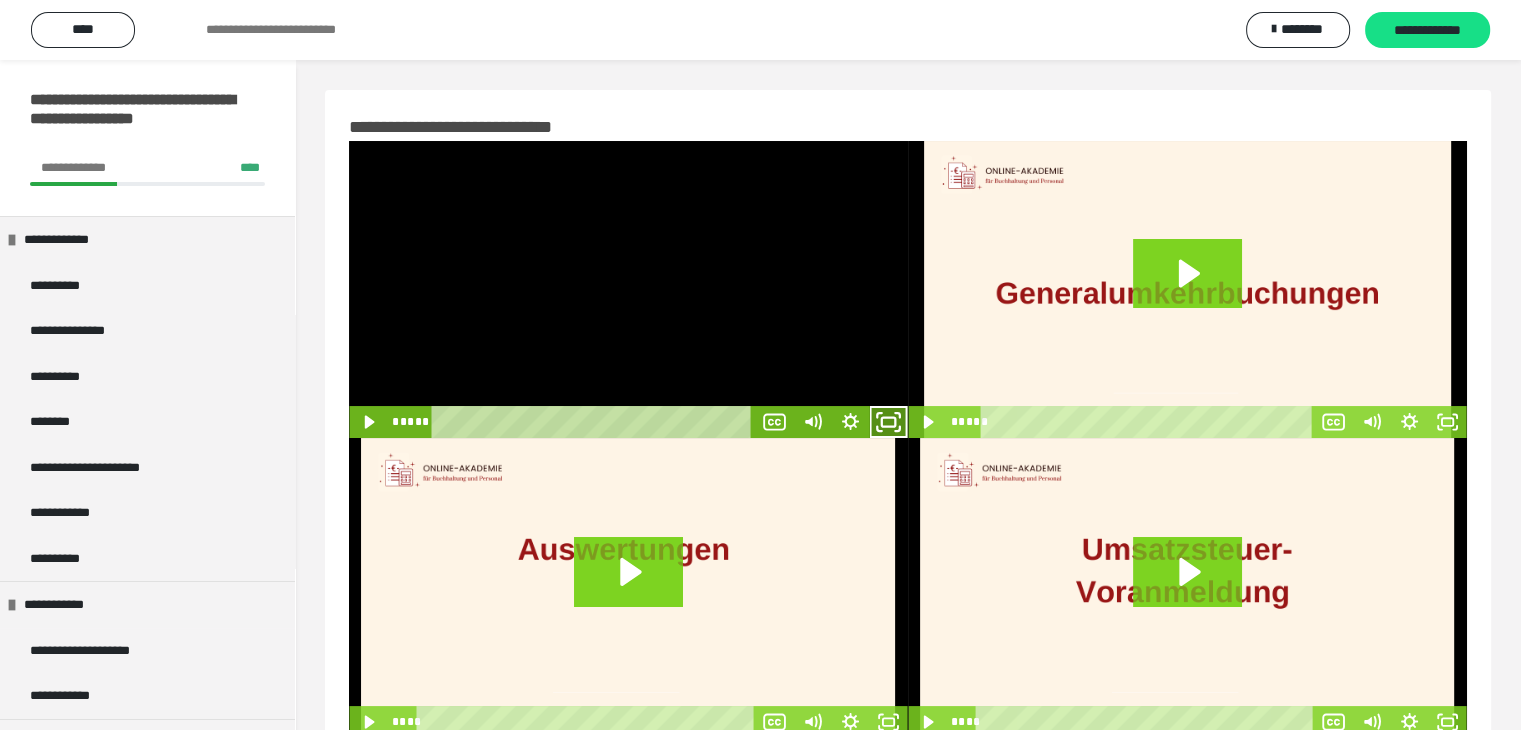click 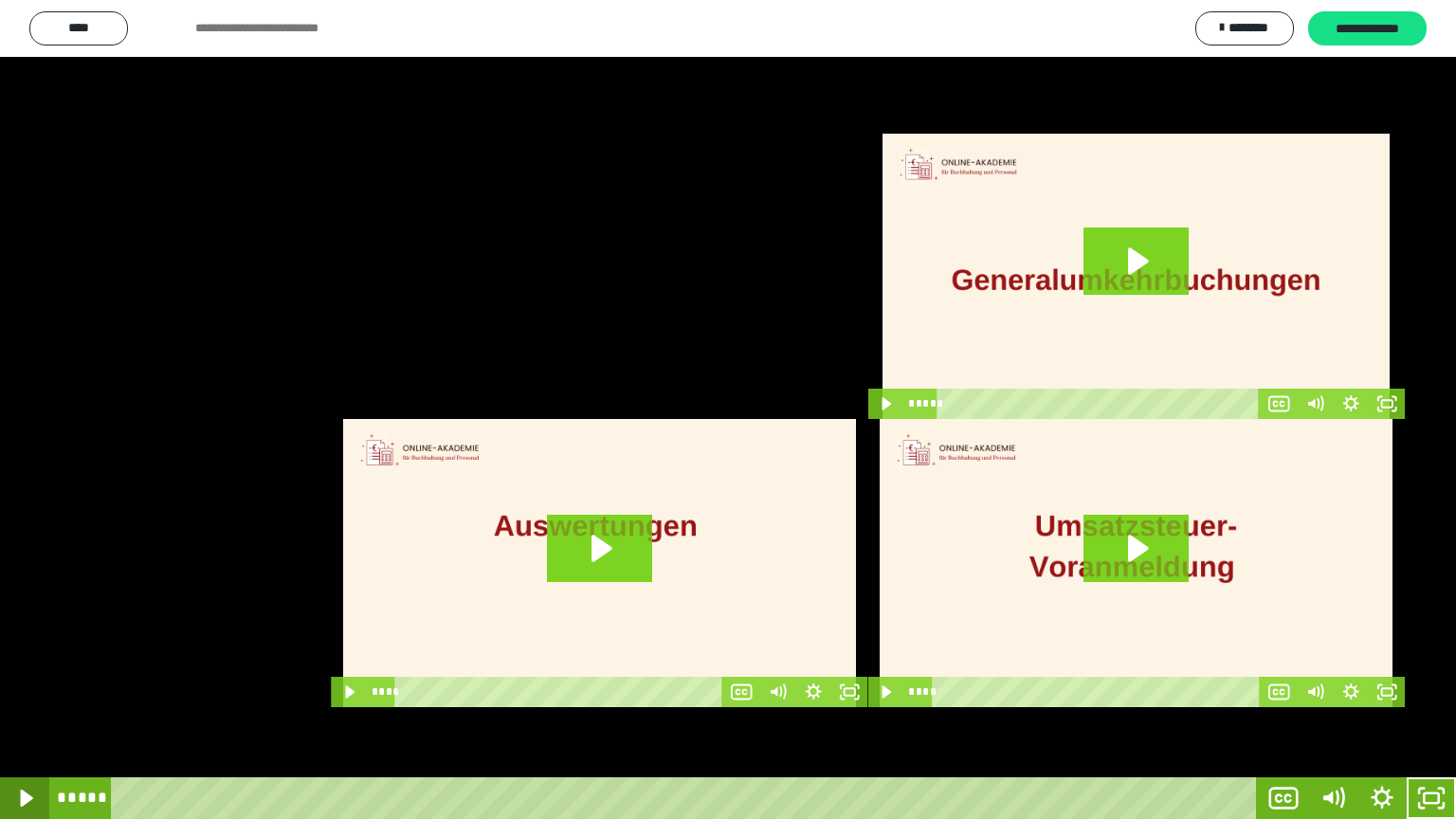 click 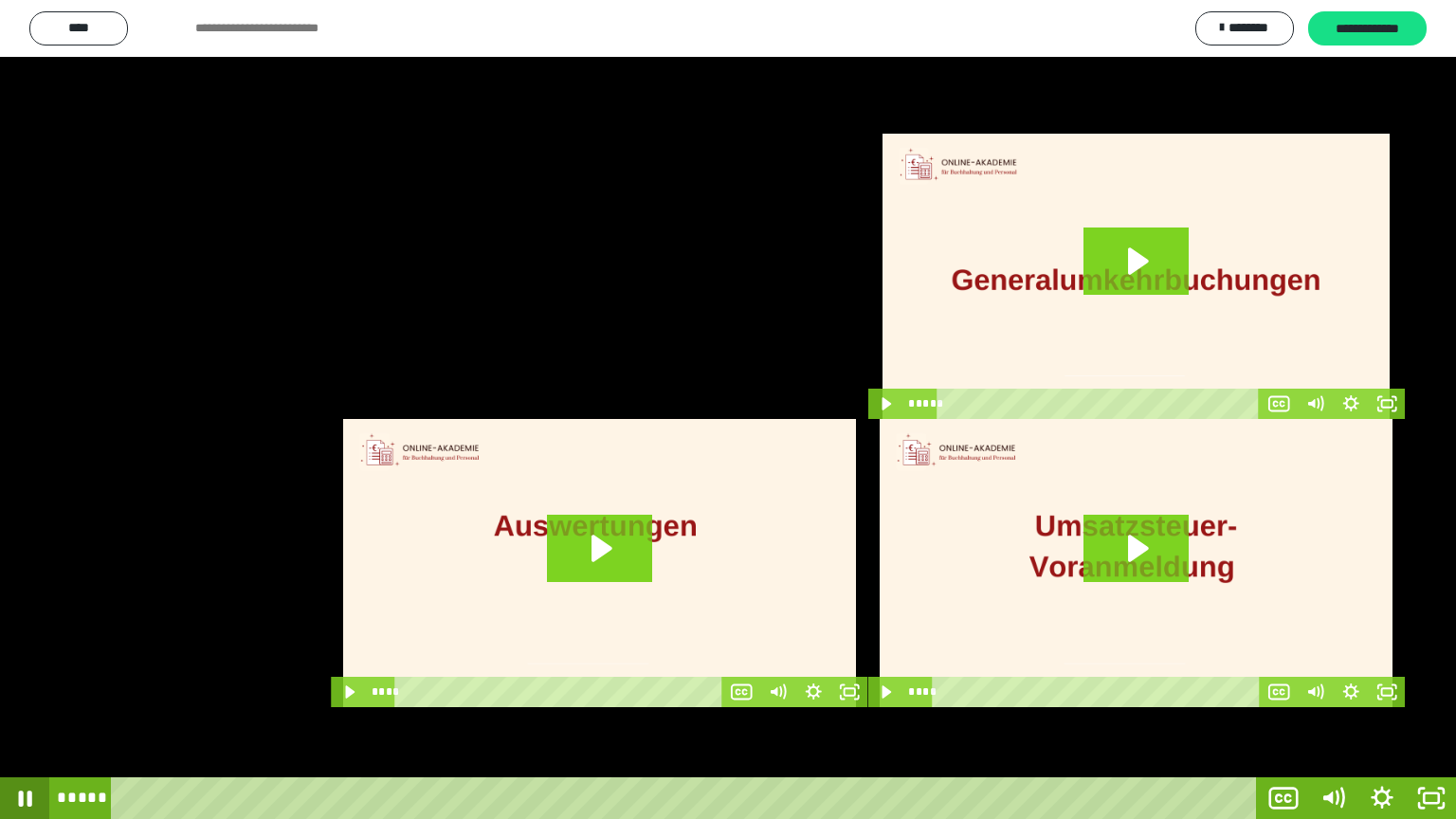 click 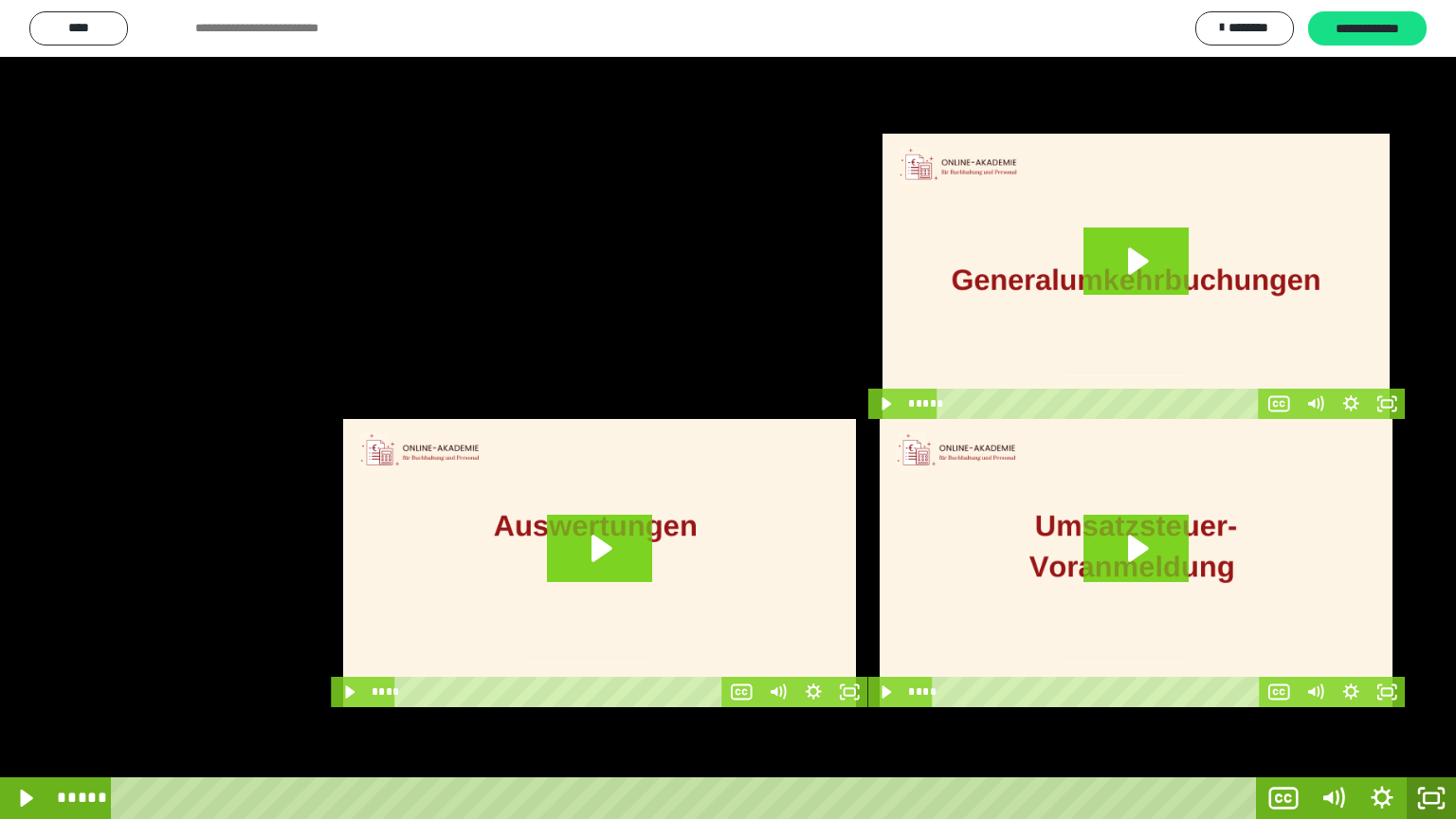 click 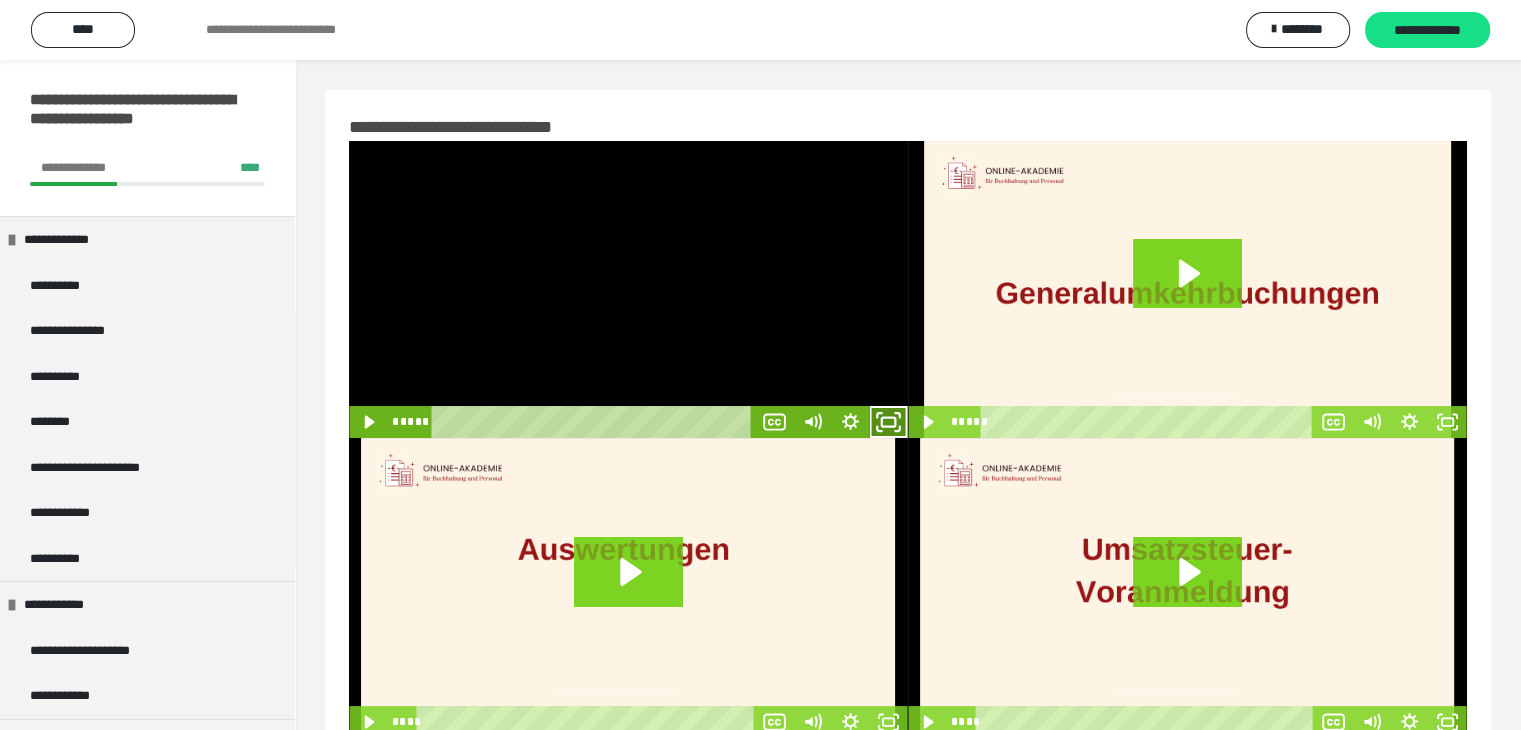 click 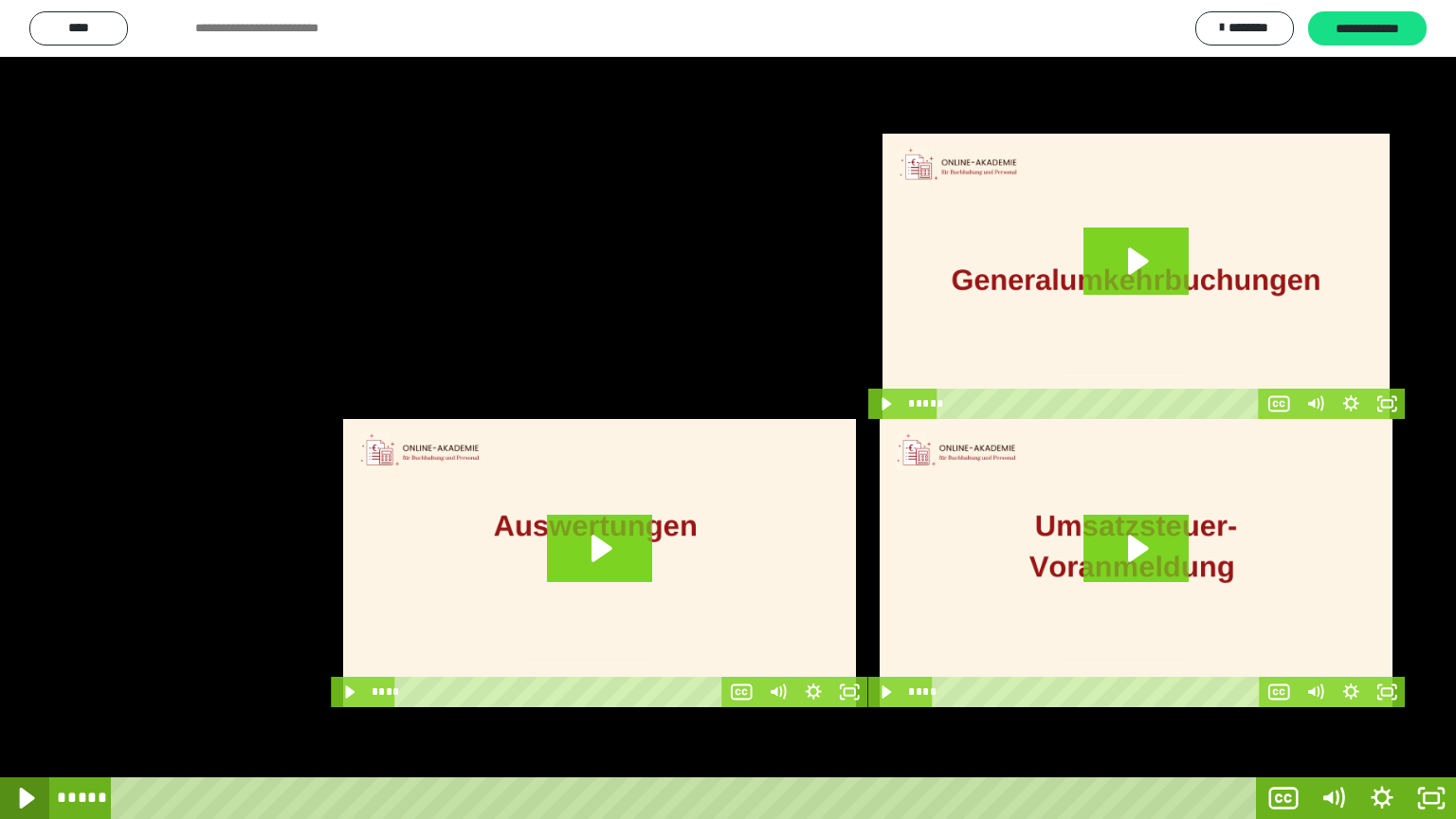 click 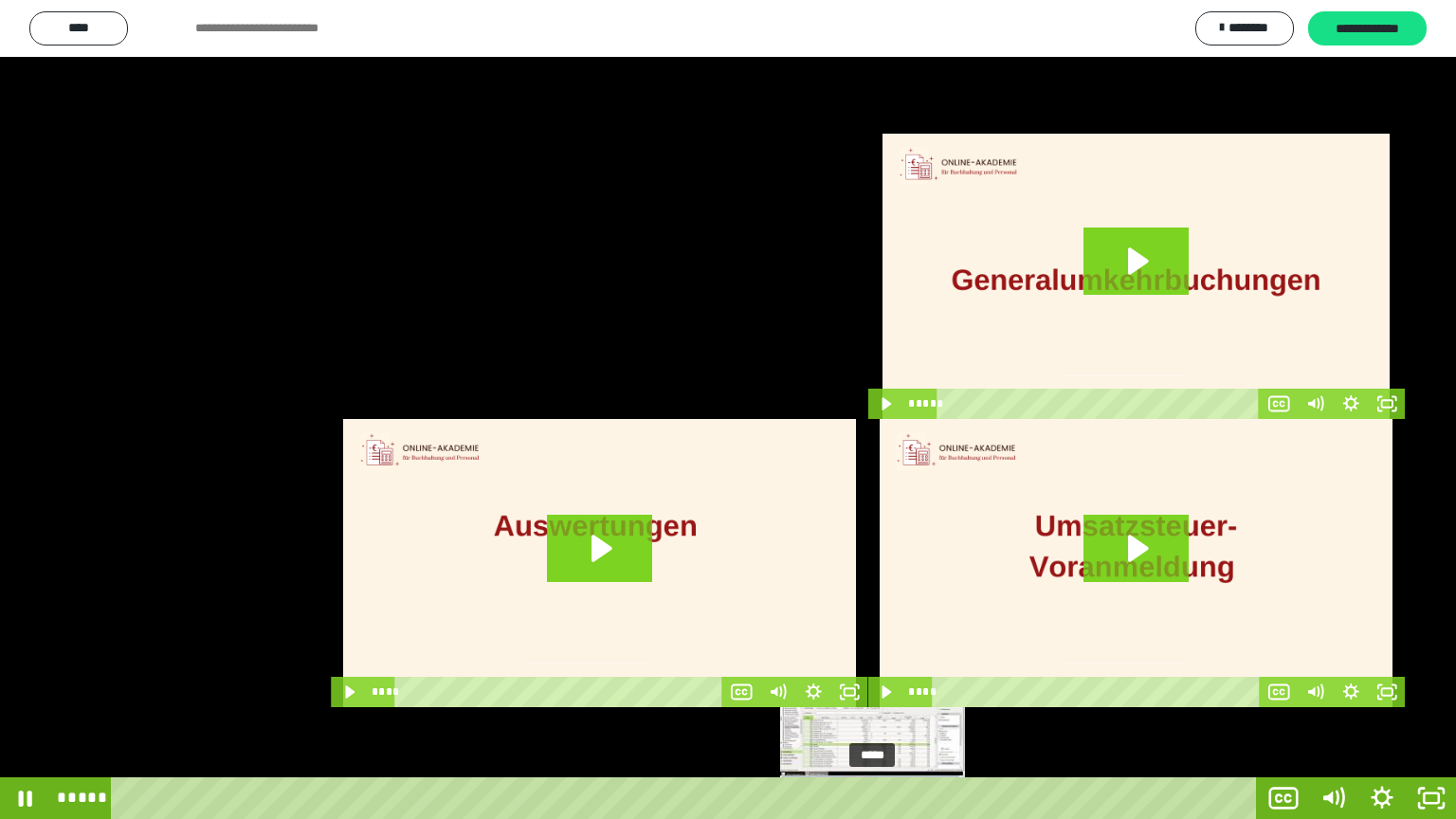 drag, startPoint x: 857, startPoint y: 800, endPoint x: 875, endPoint y: 800, distance: 18 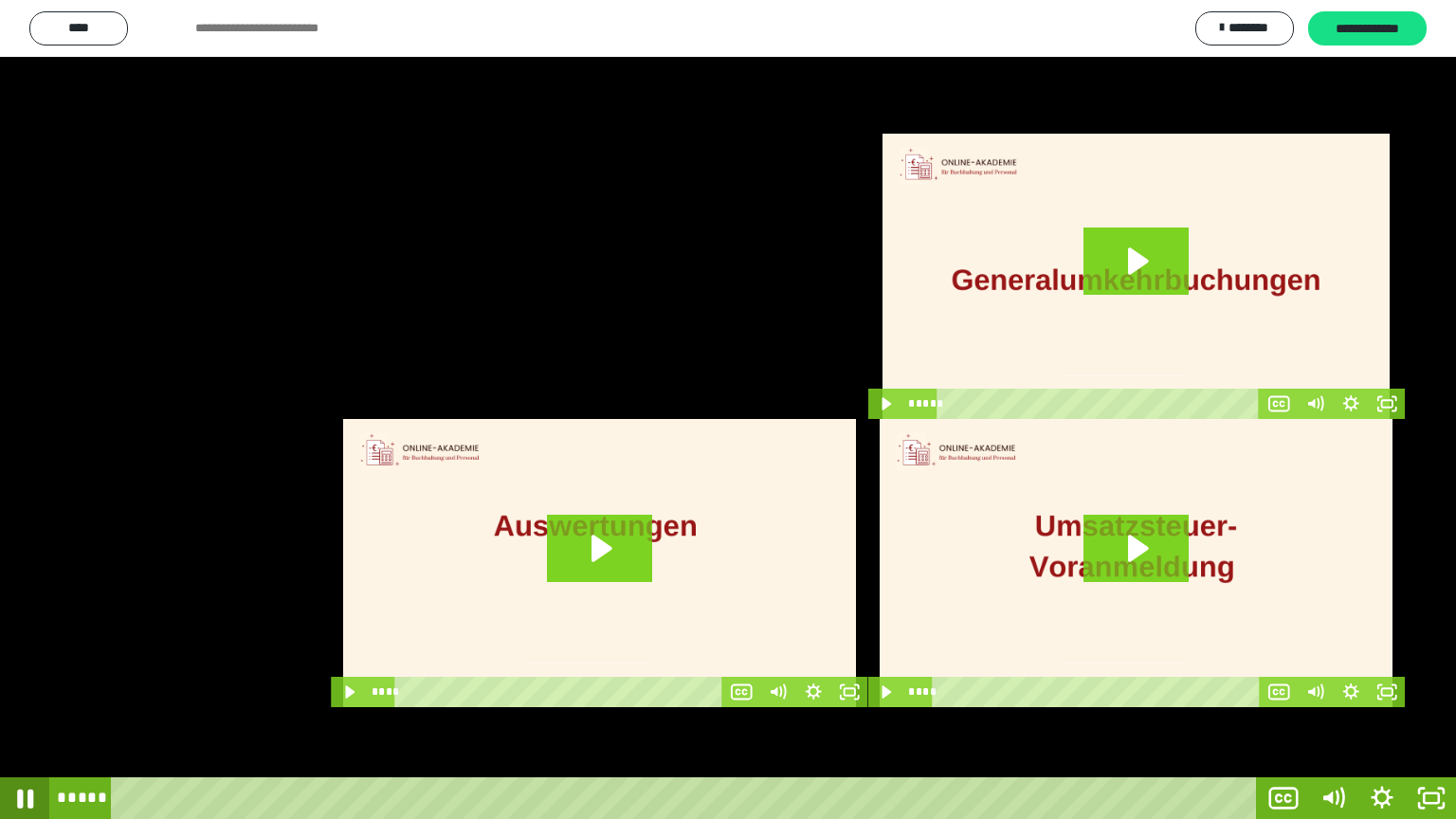 click 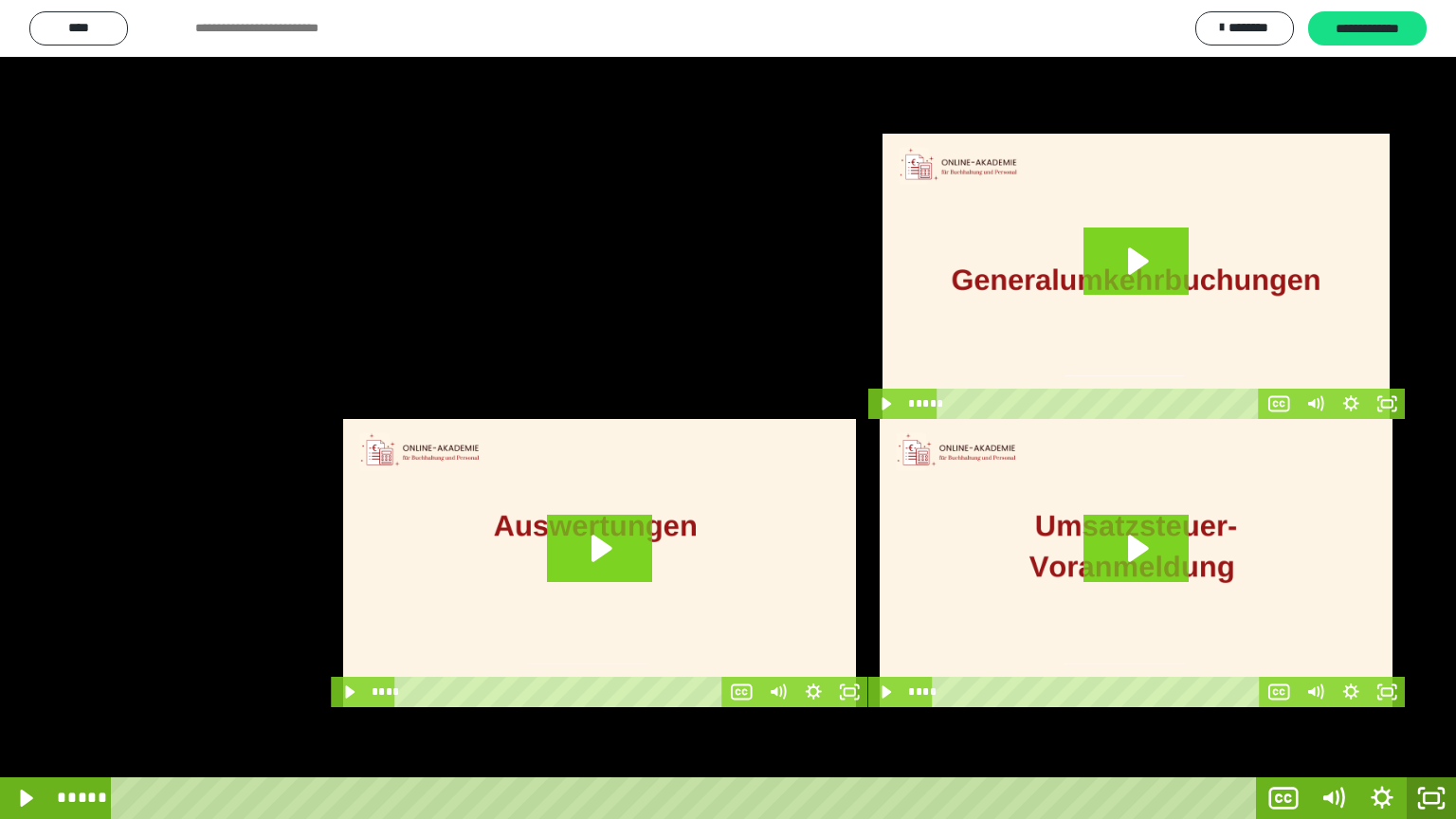 click 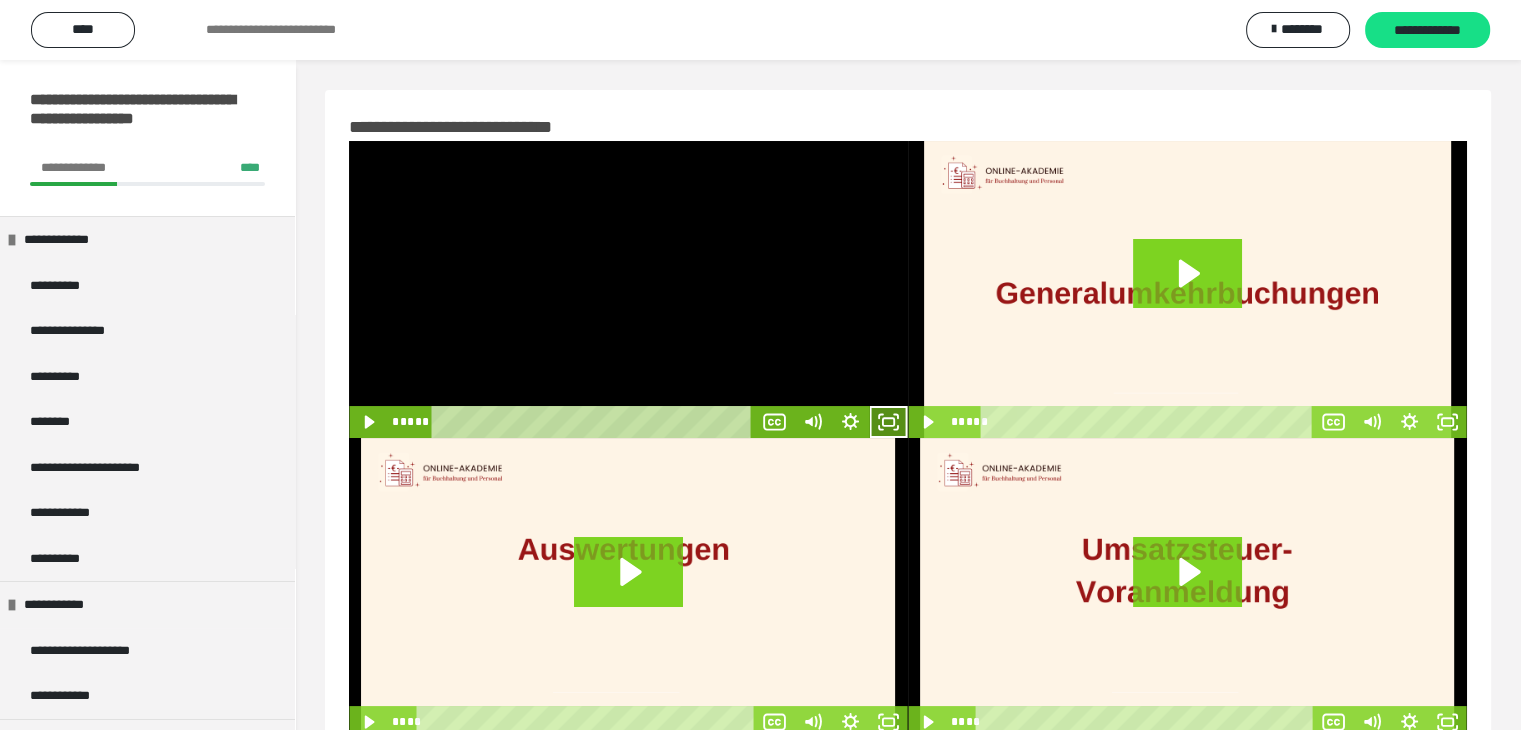 click 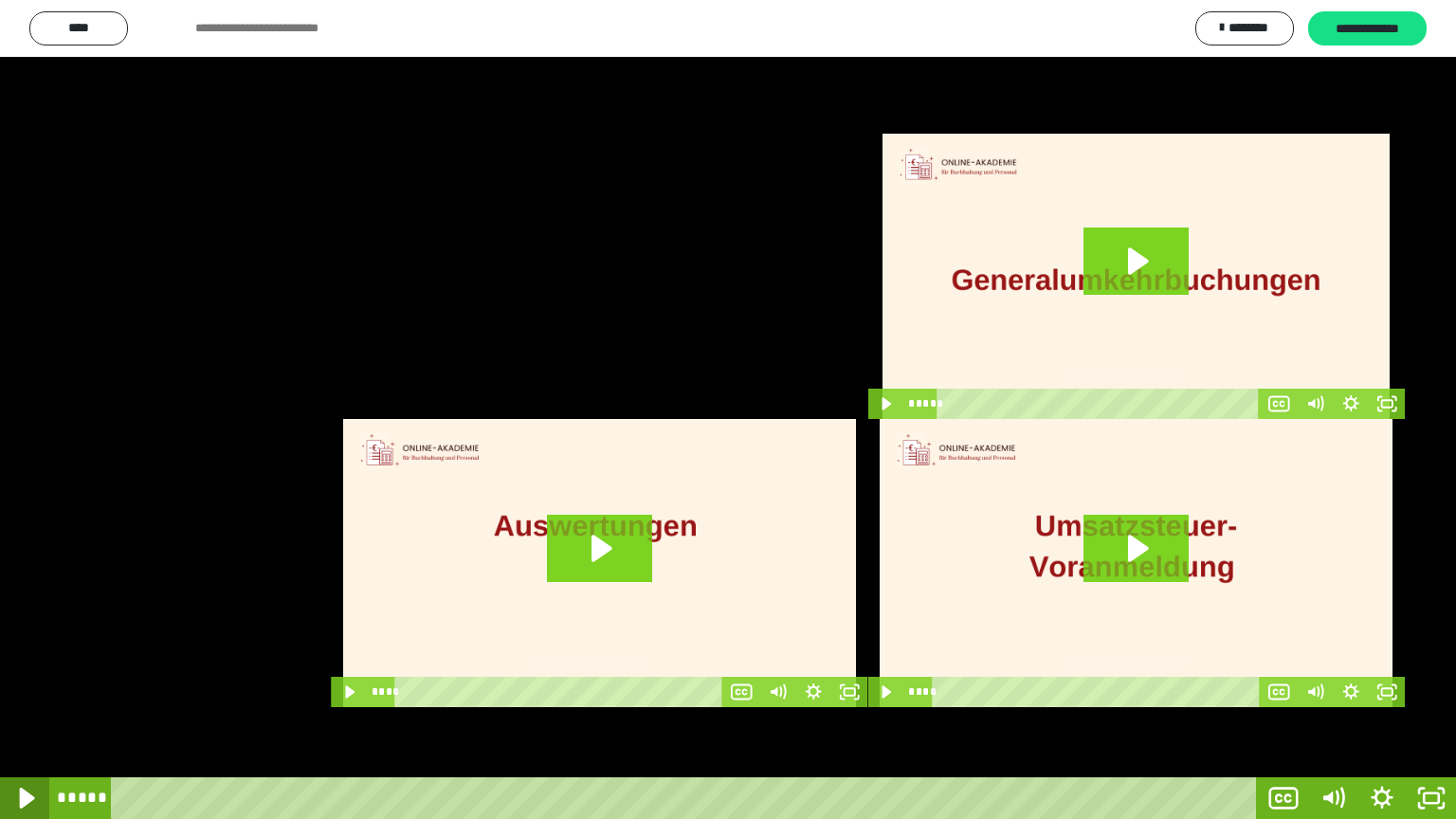 click 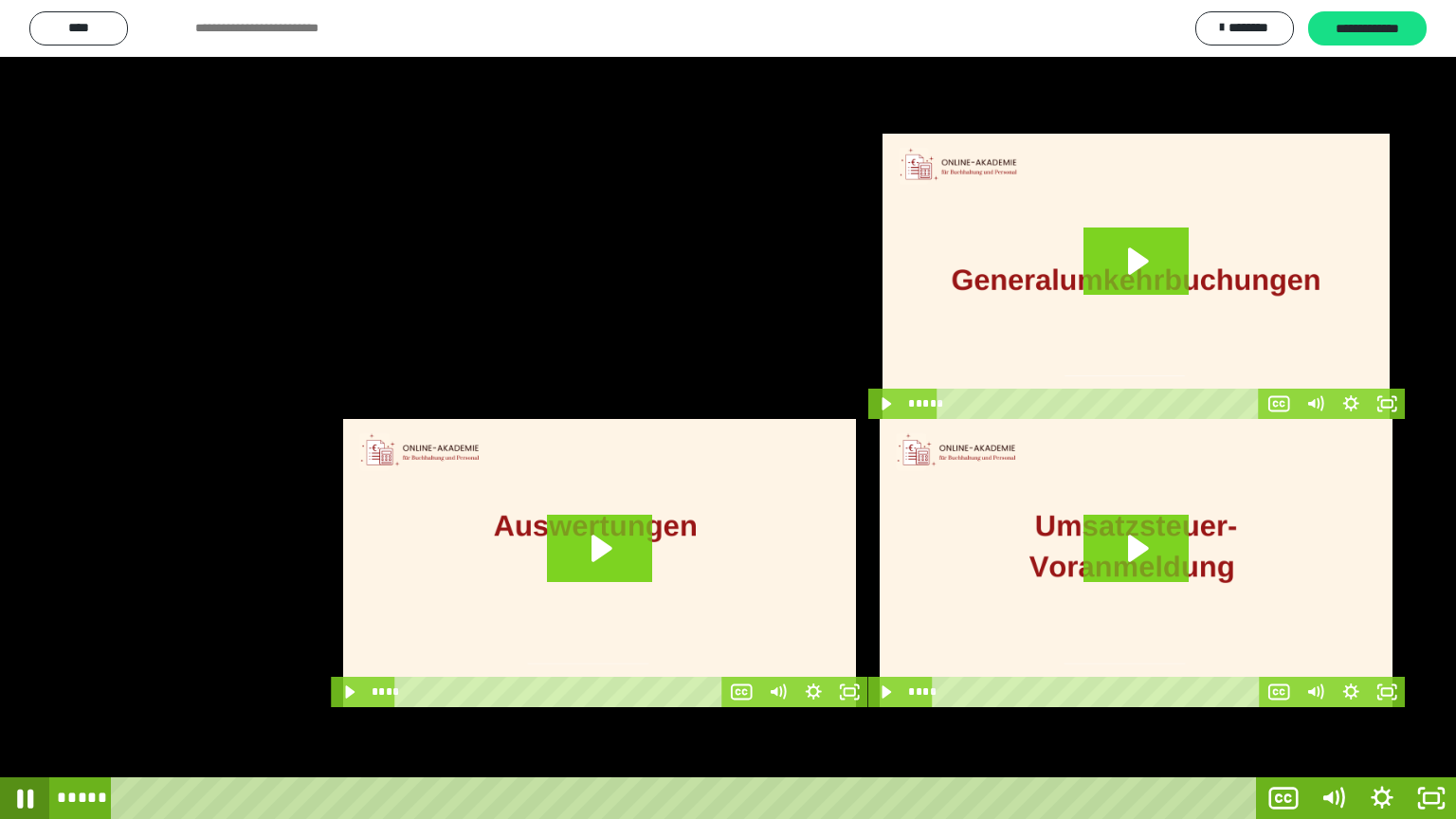 click 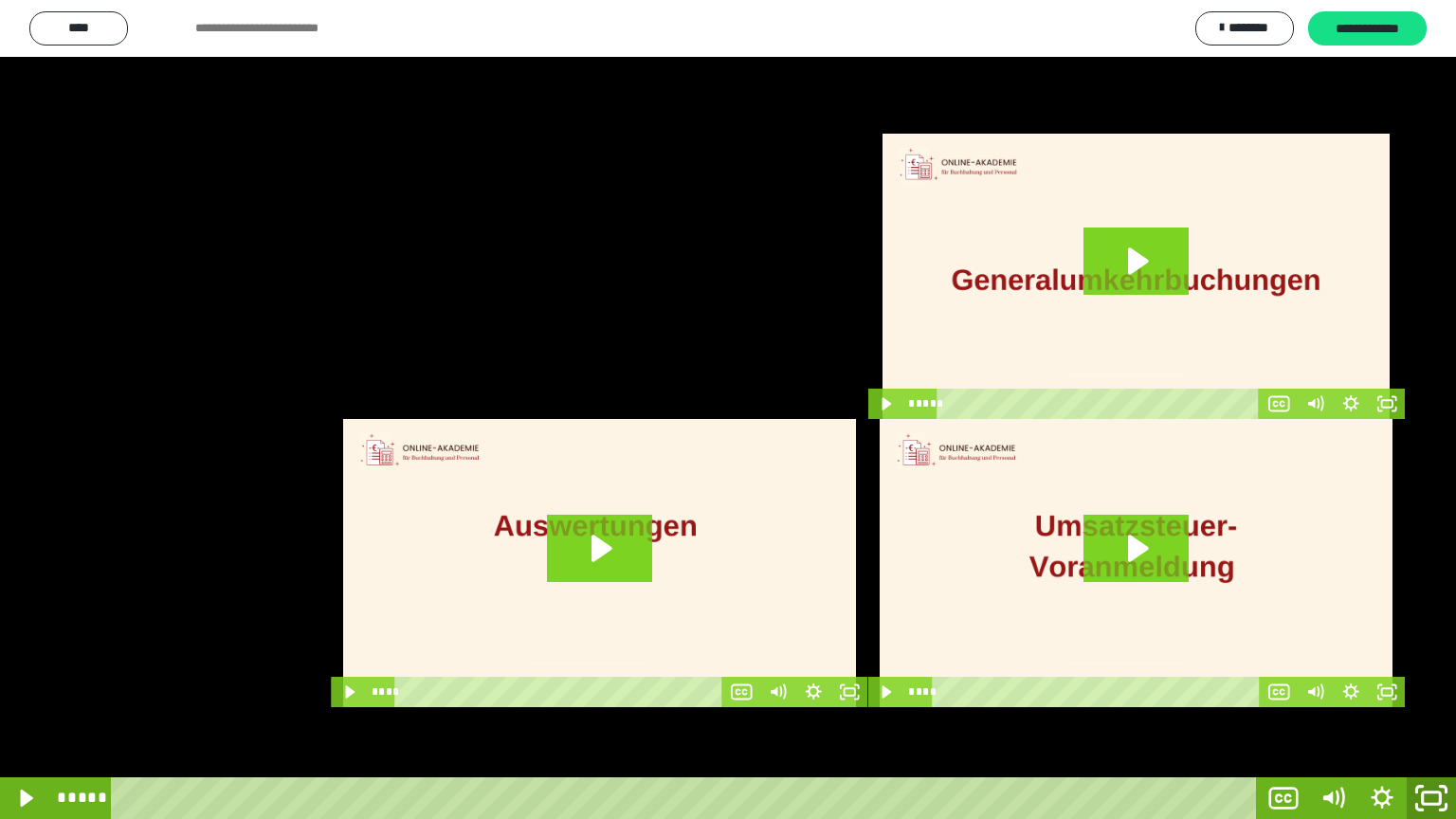 click 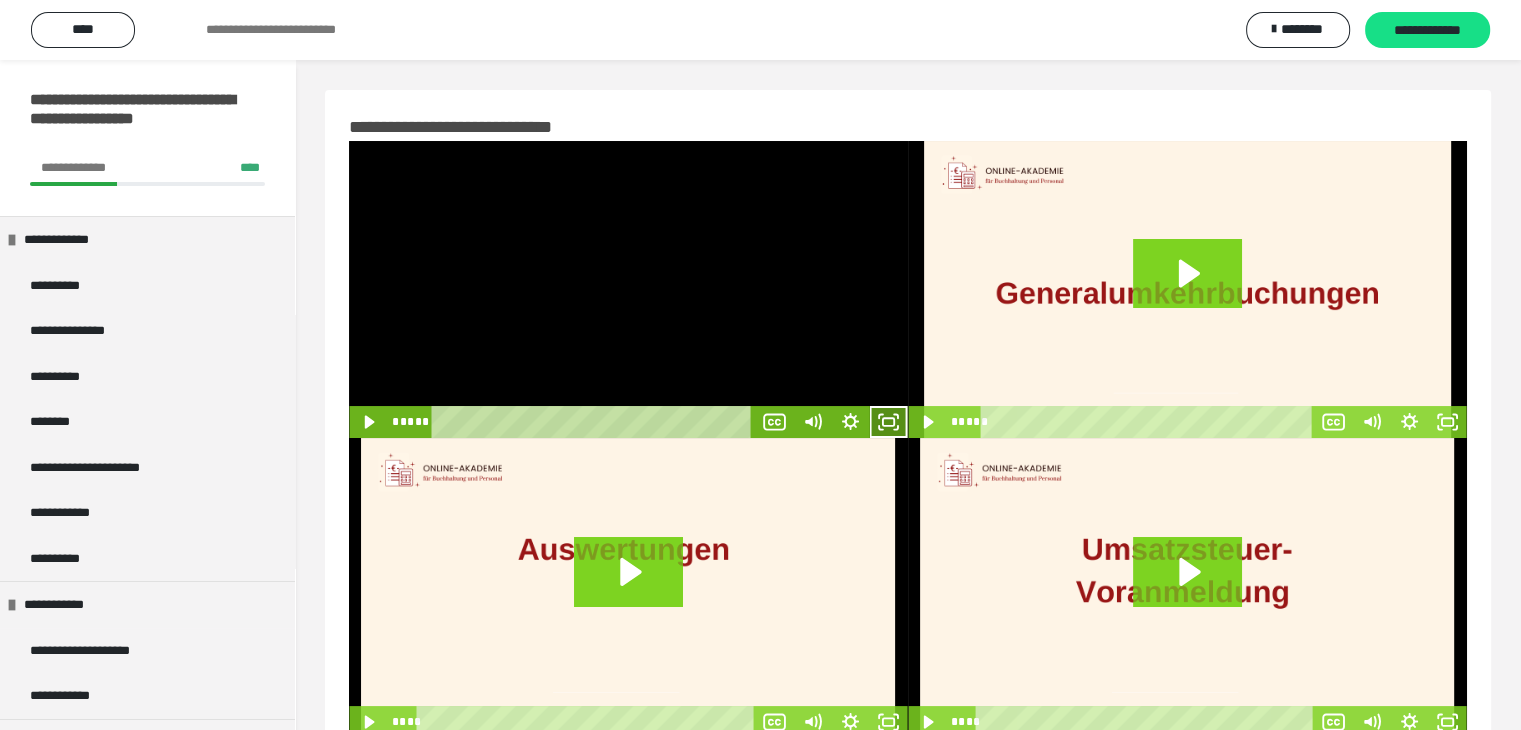 click 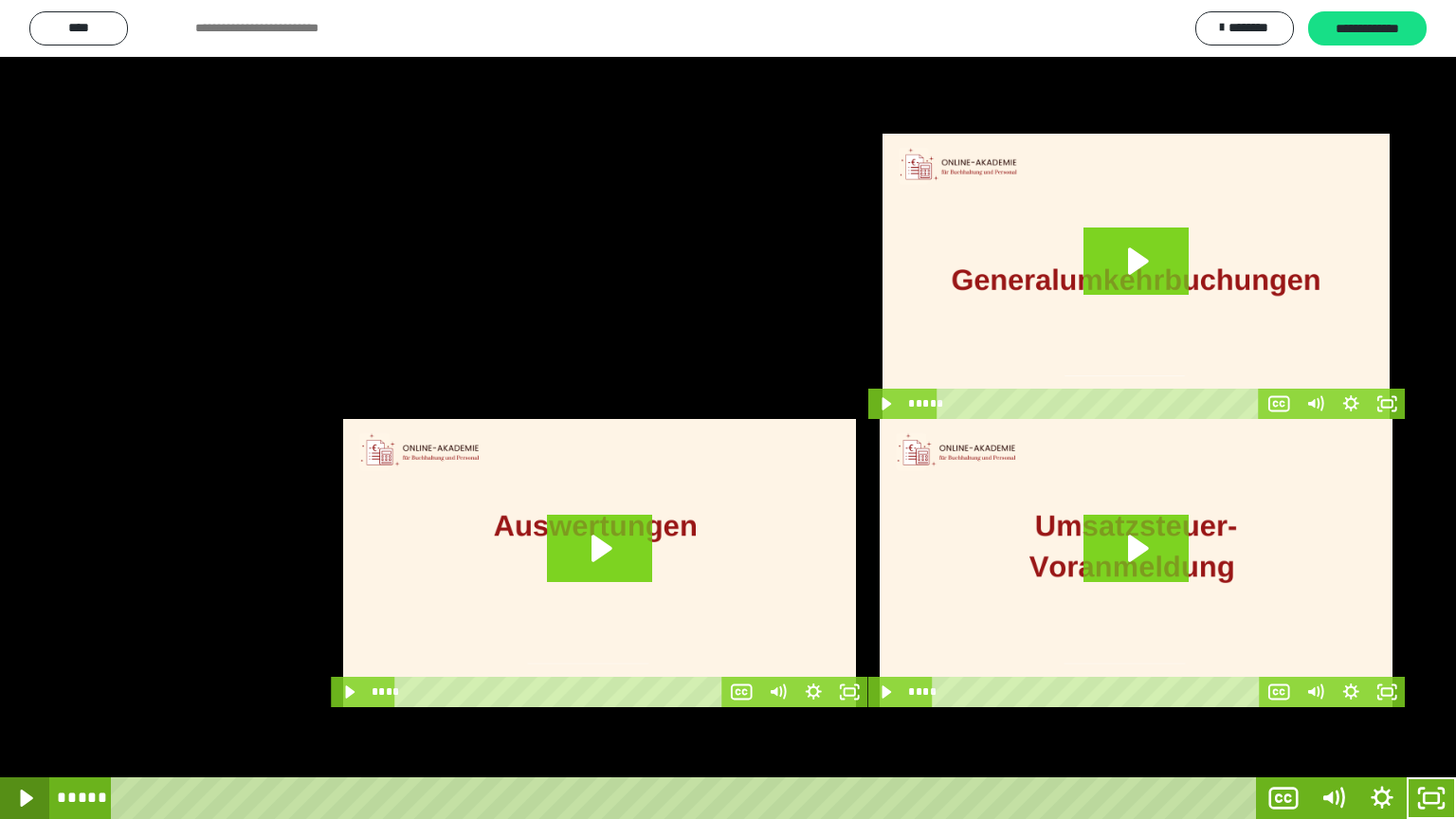 click 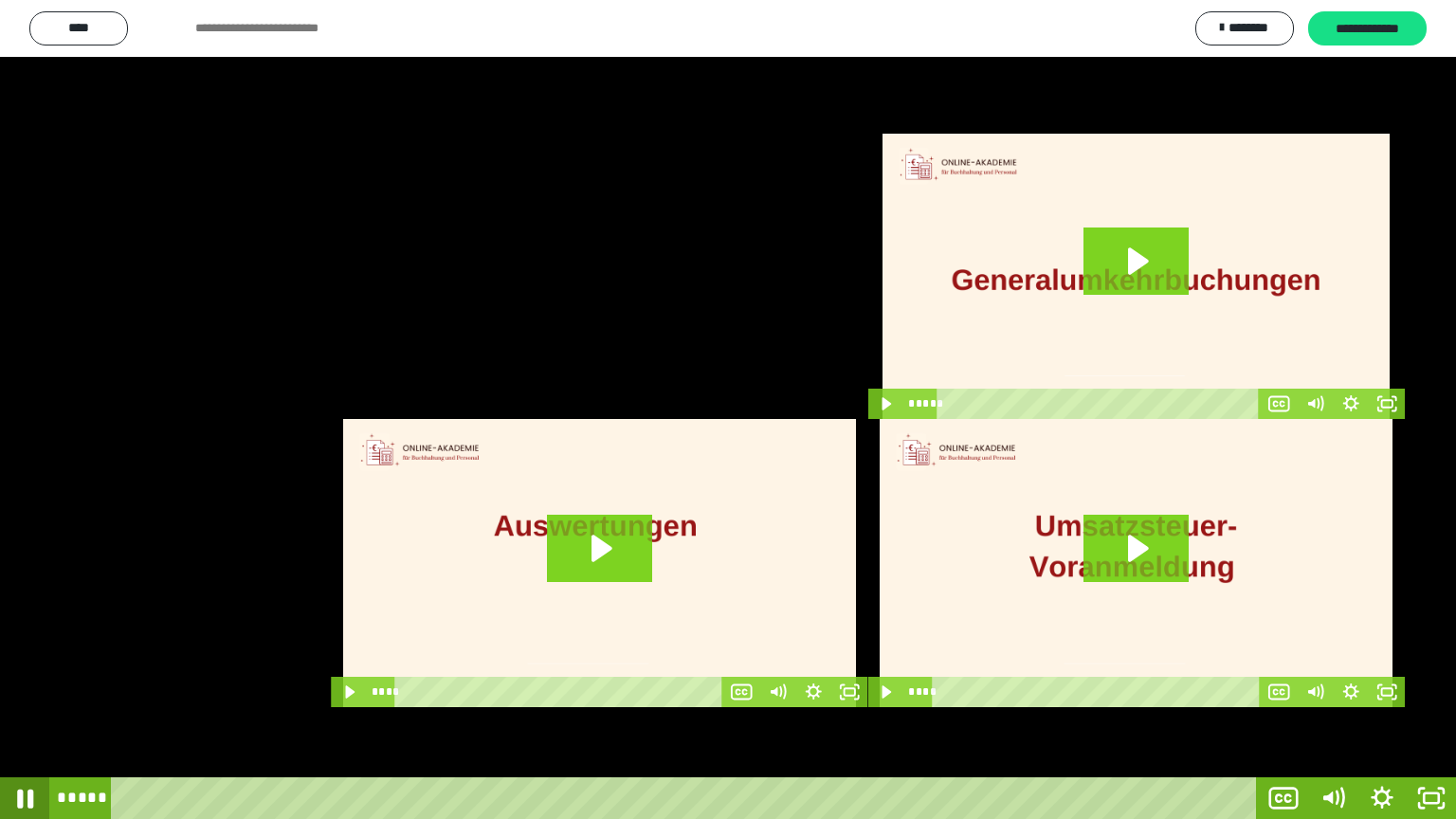 click 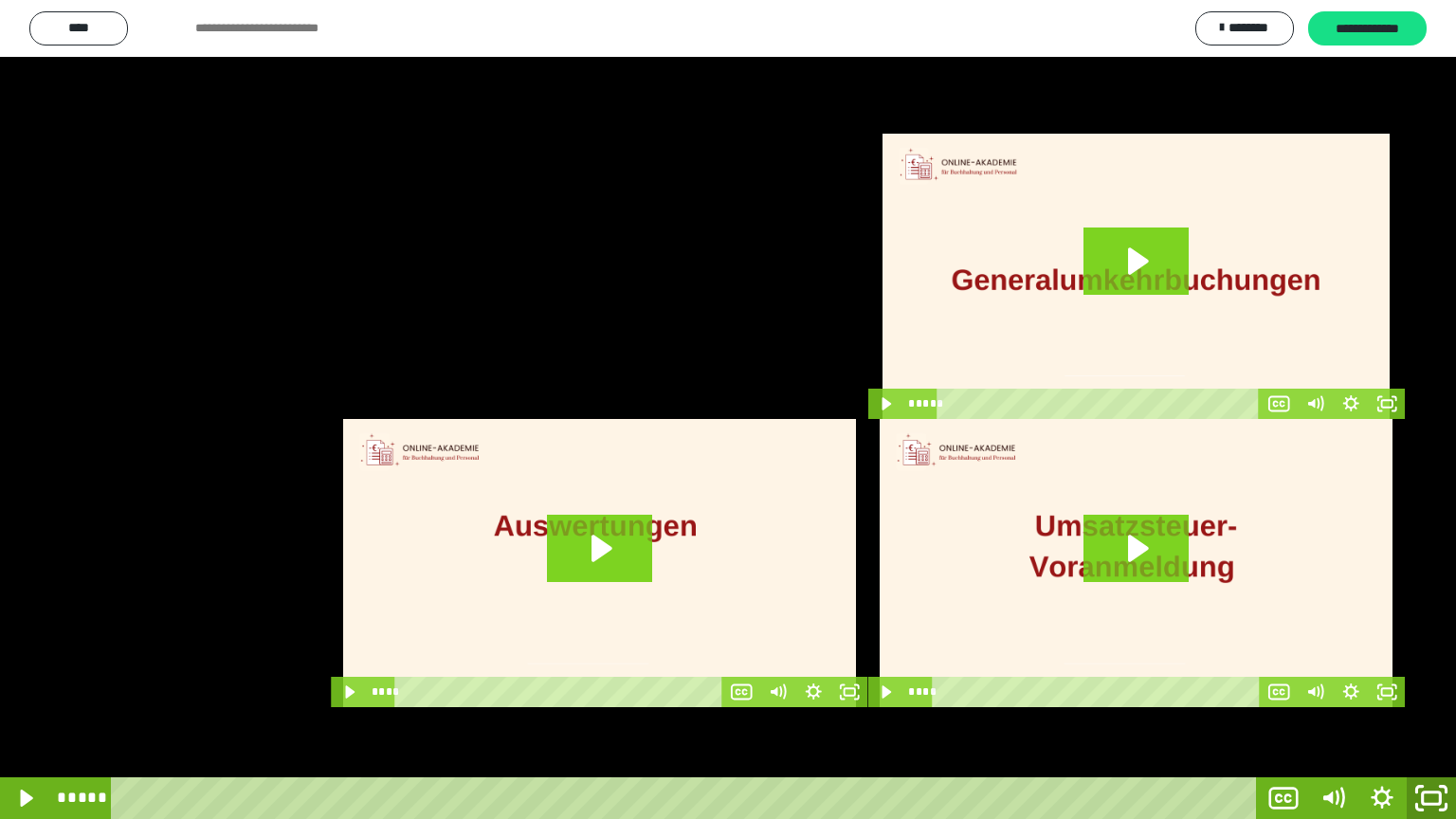 click 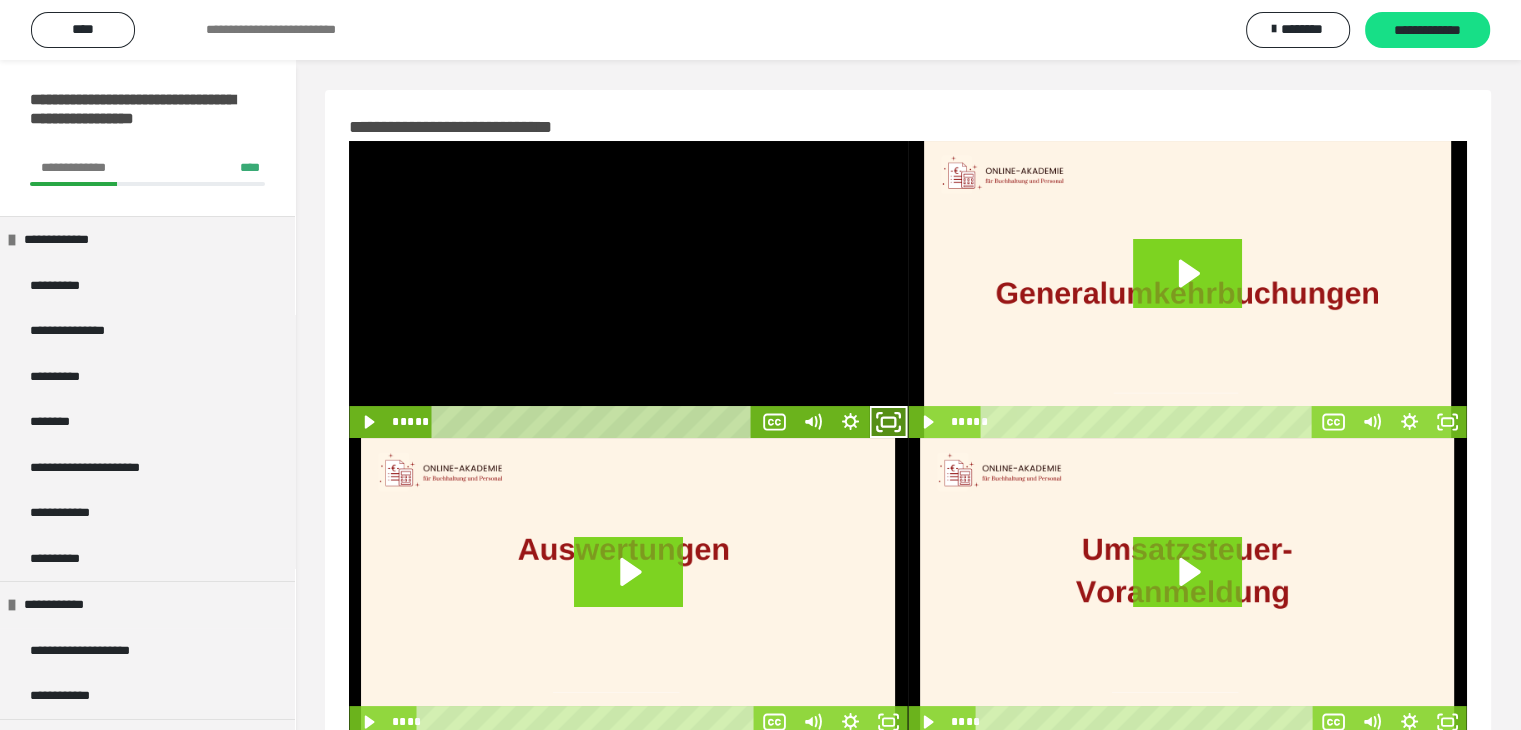 click 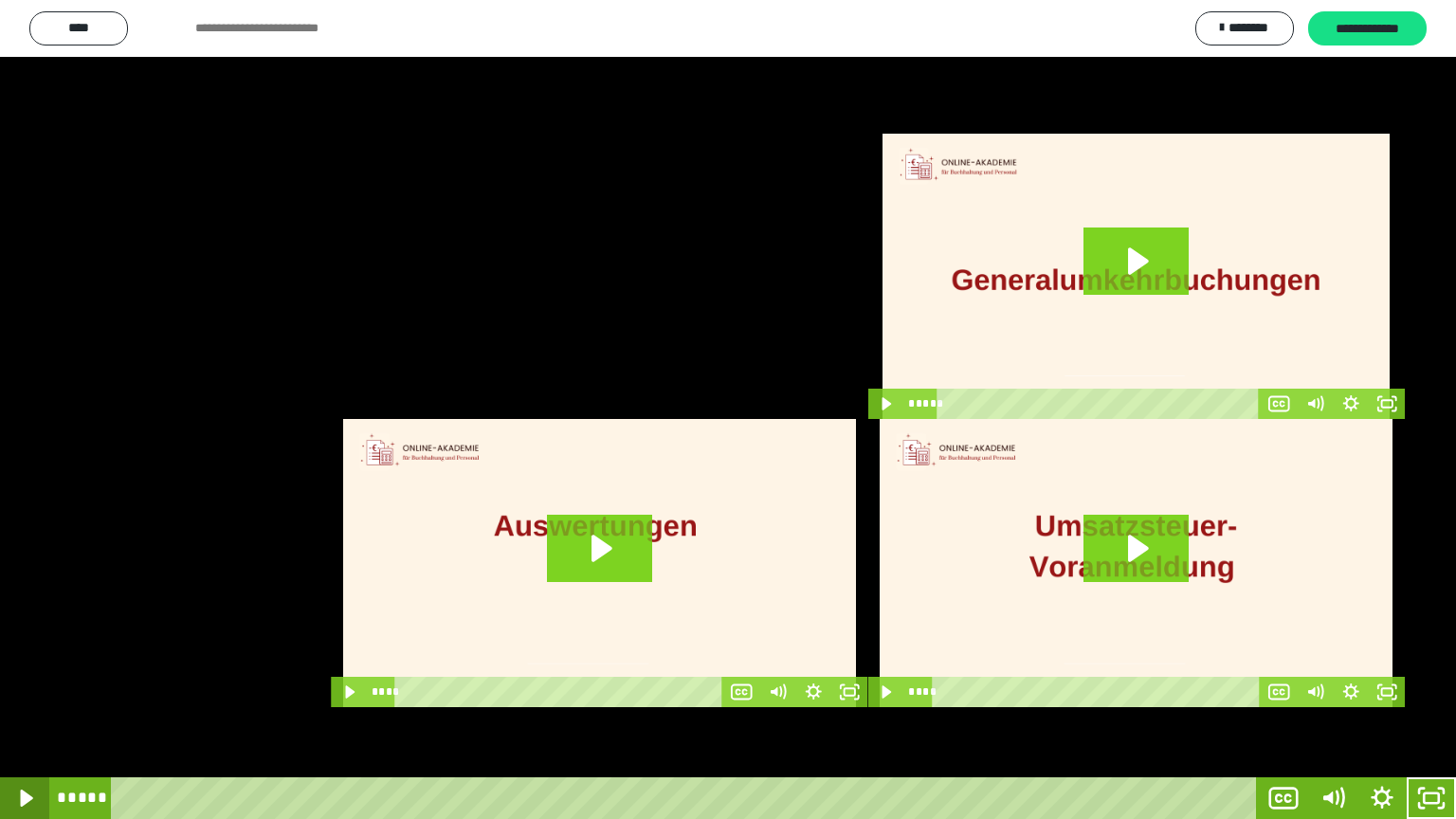 click 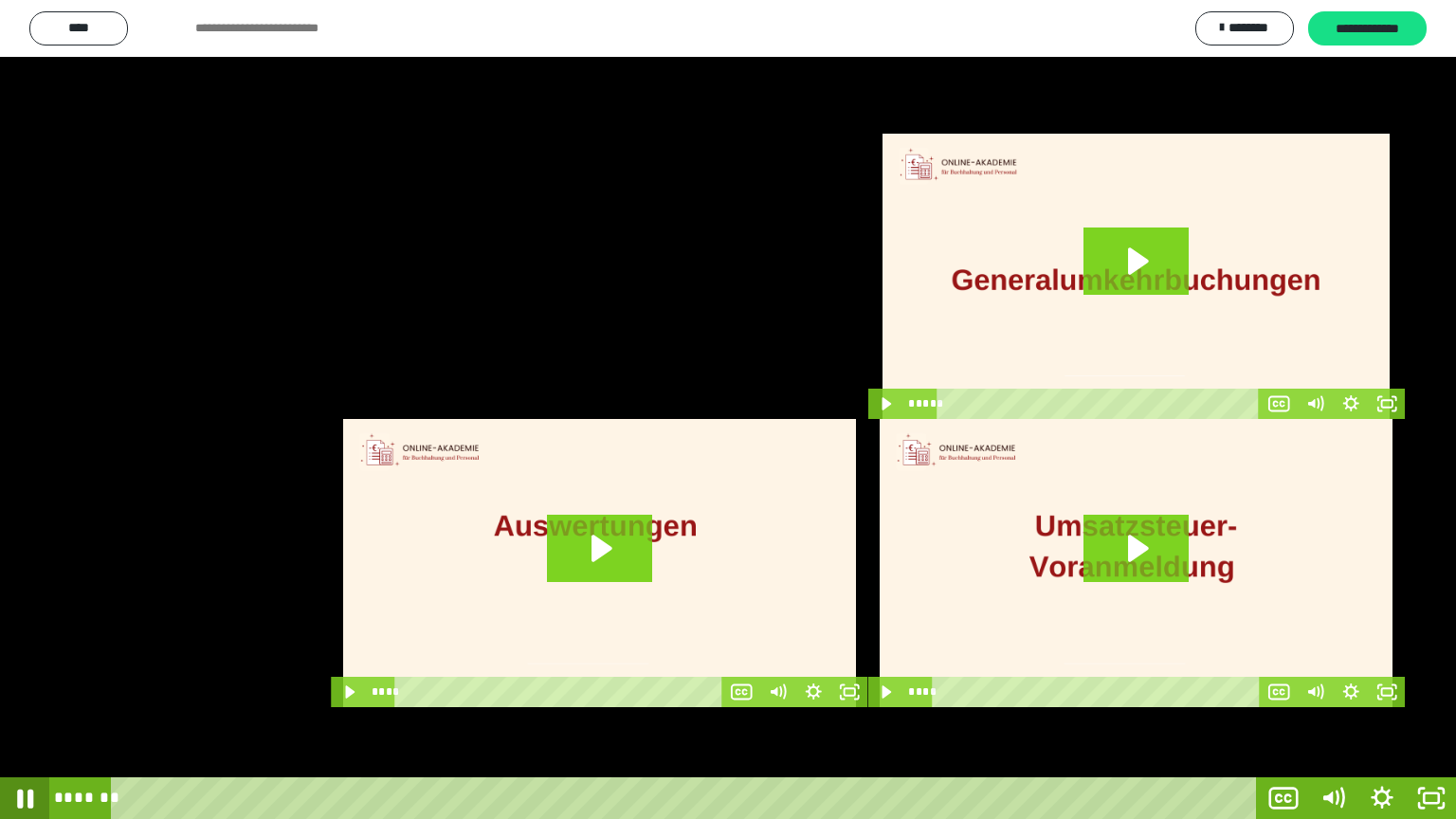 click 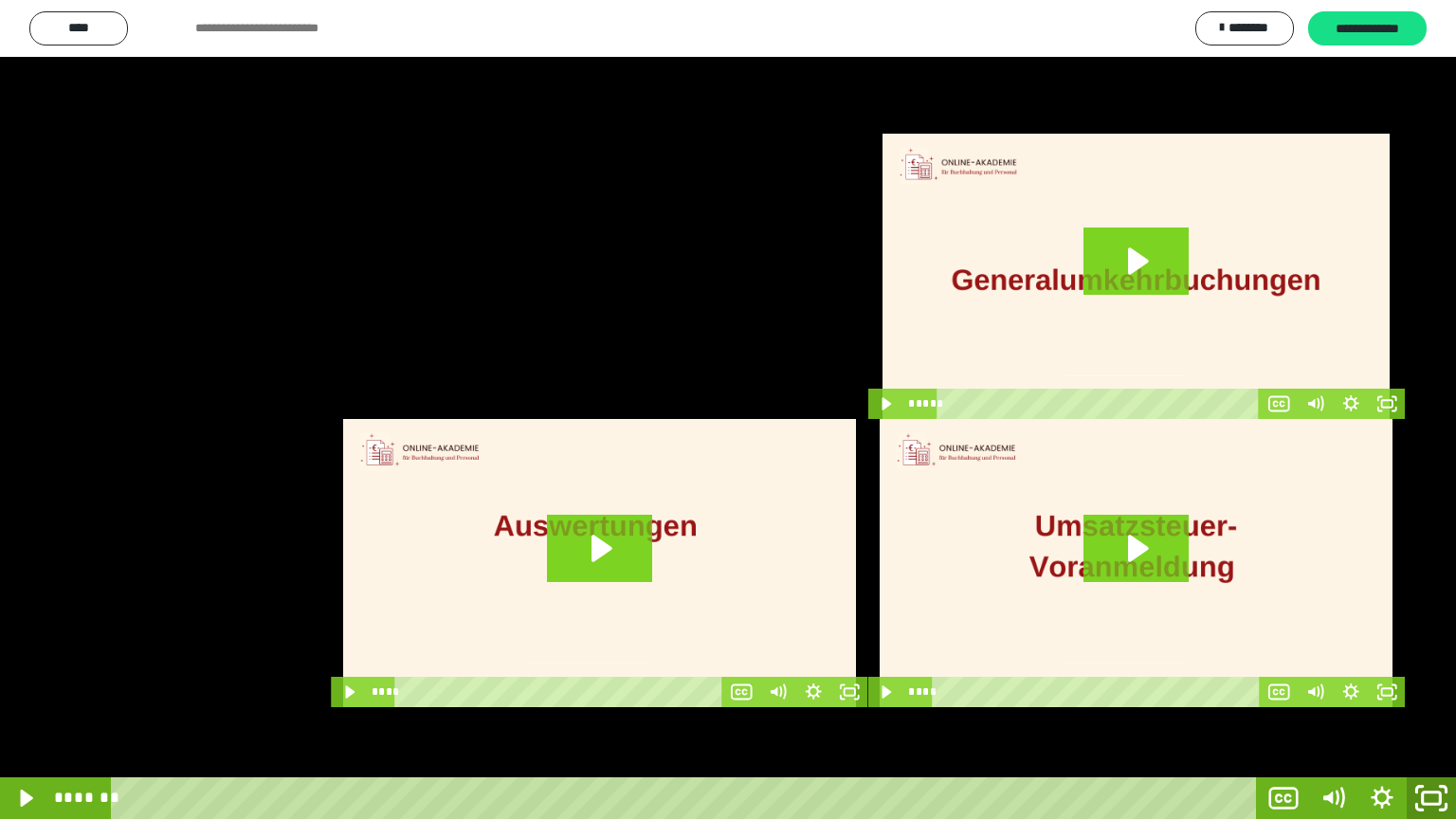 click 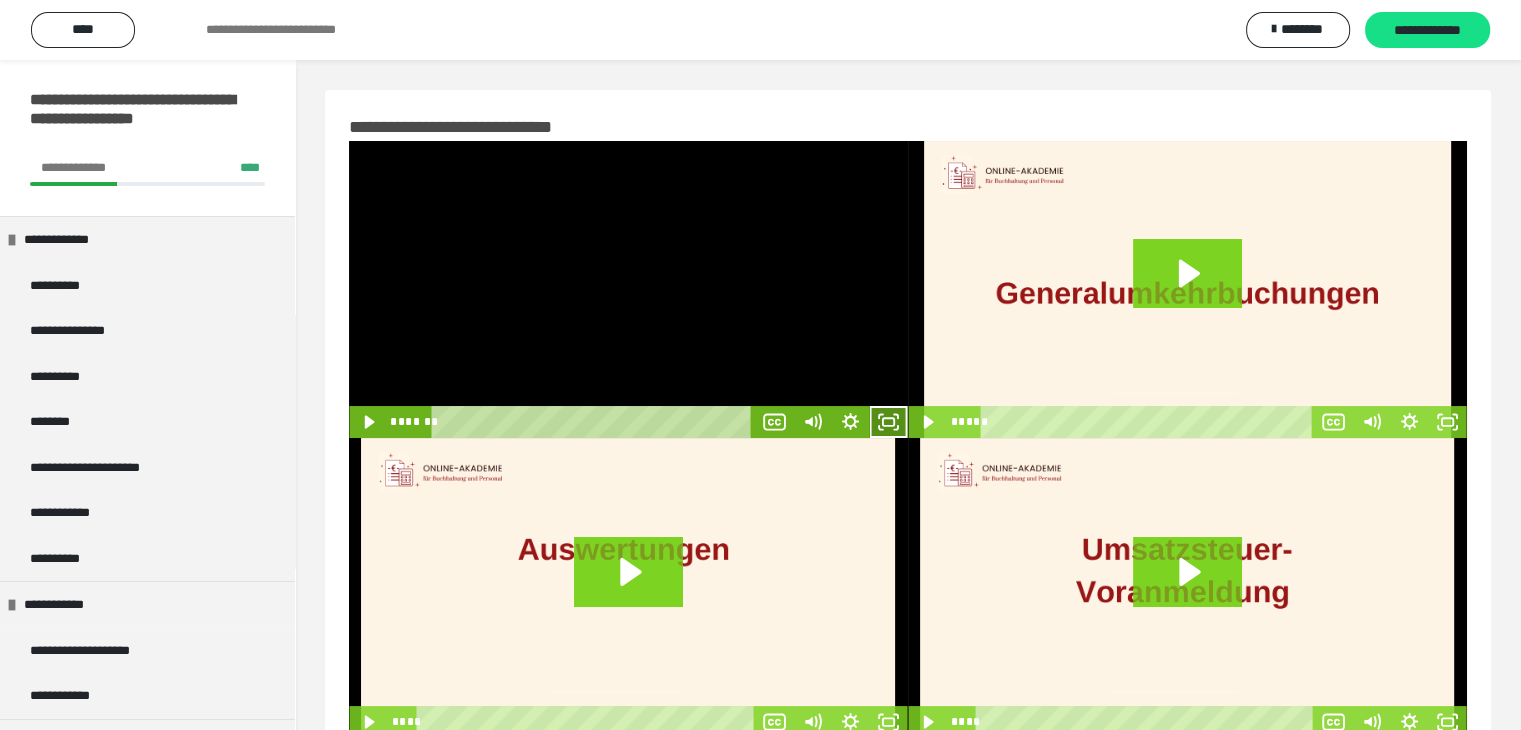 click 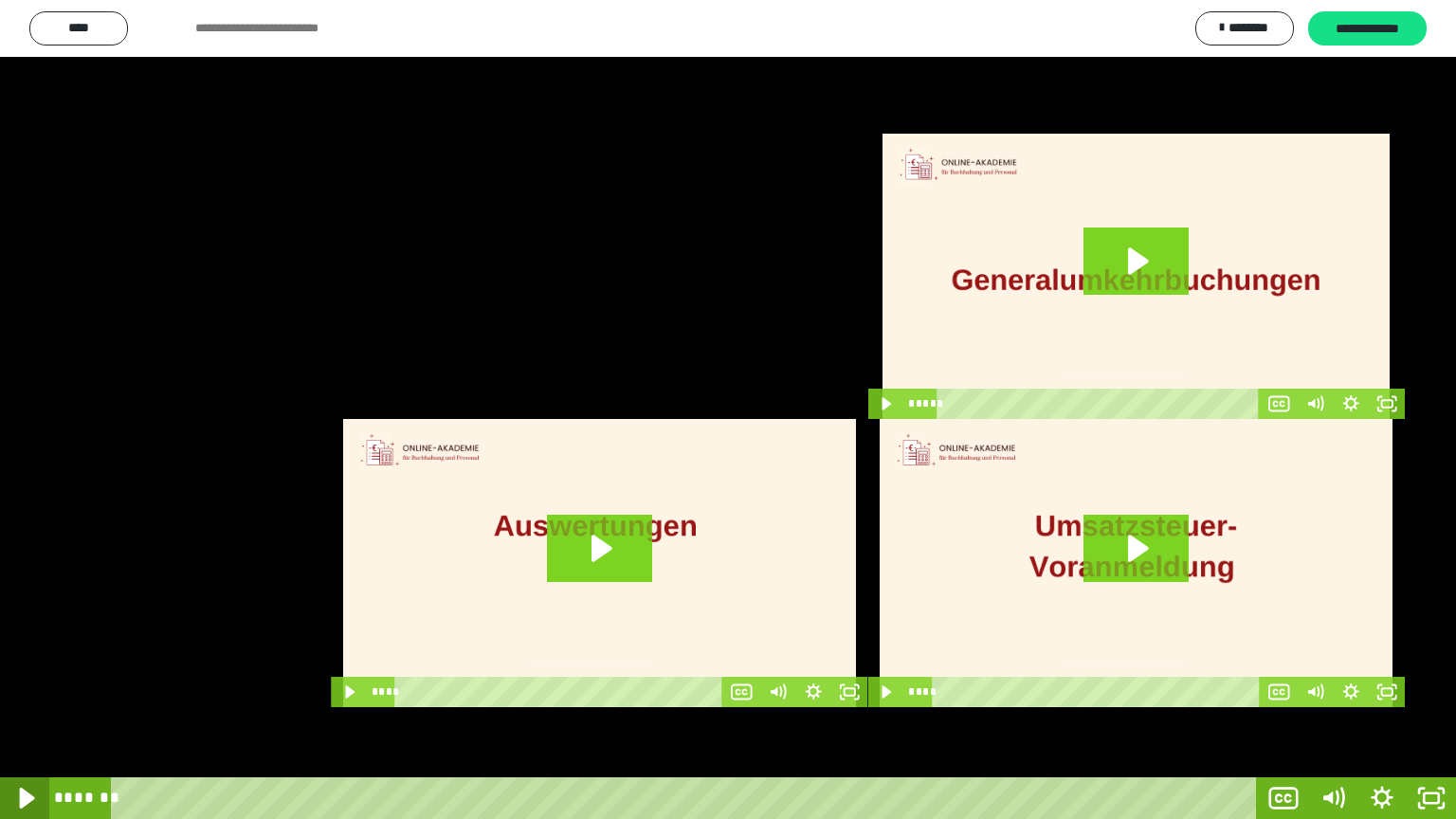 click 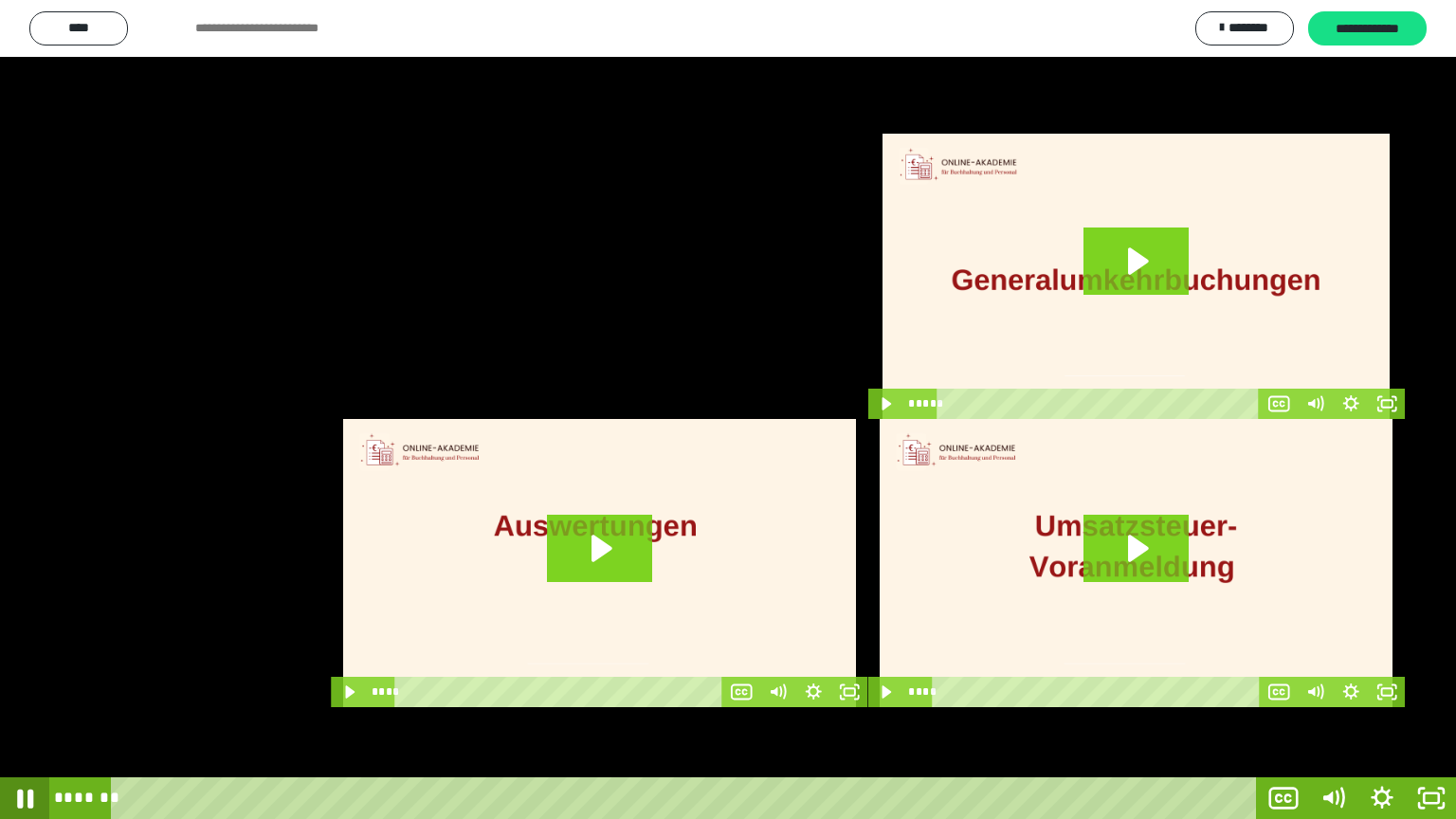 click 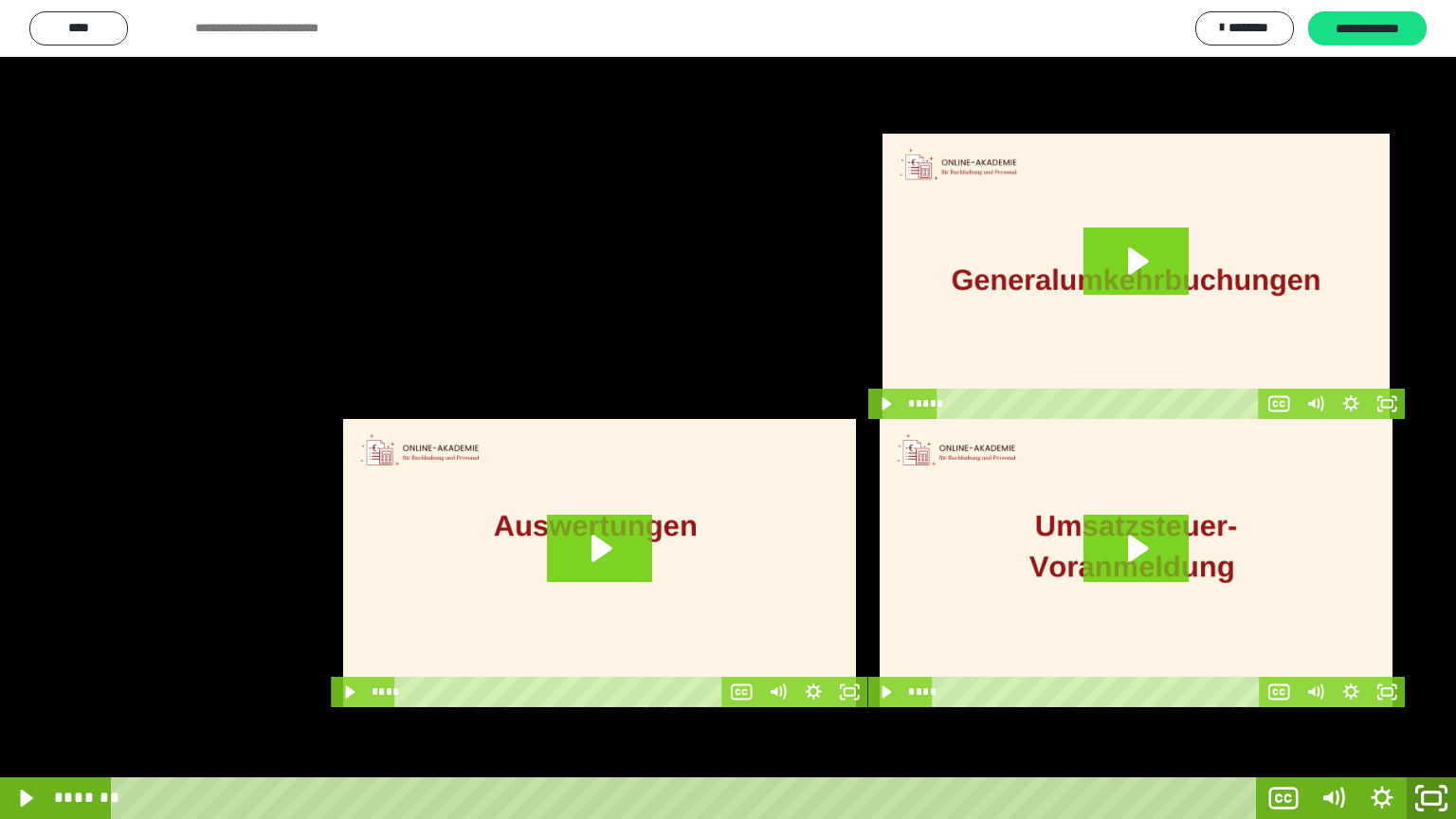 click 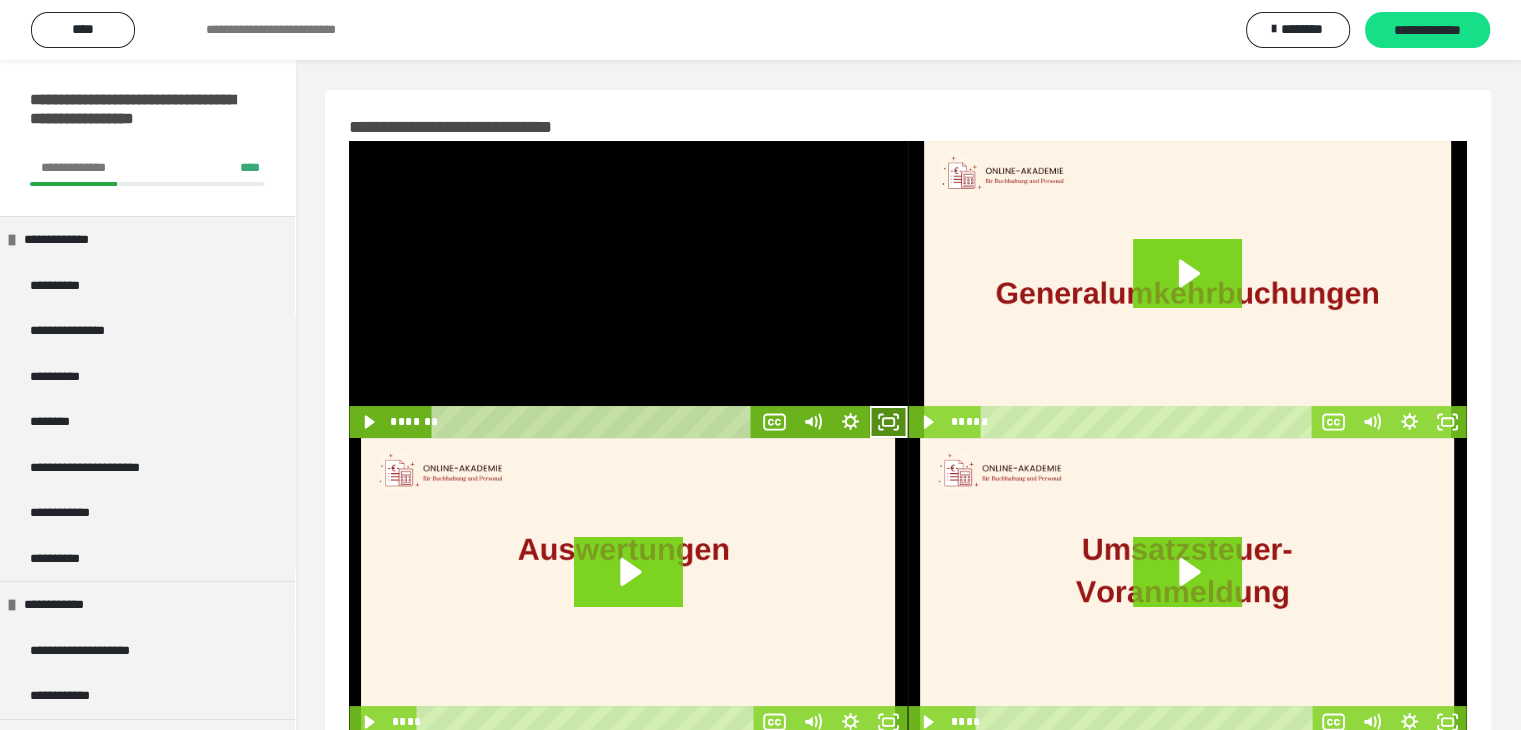 click 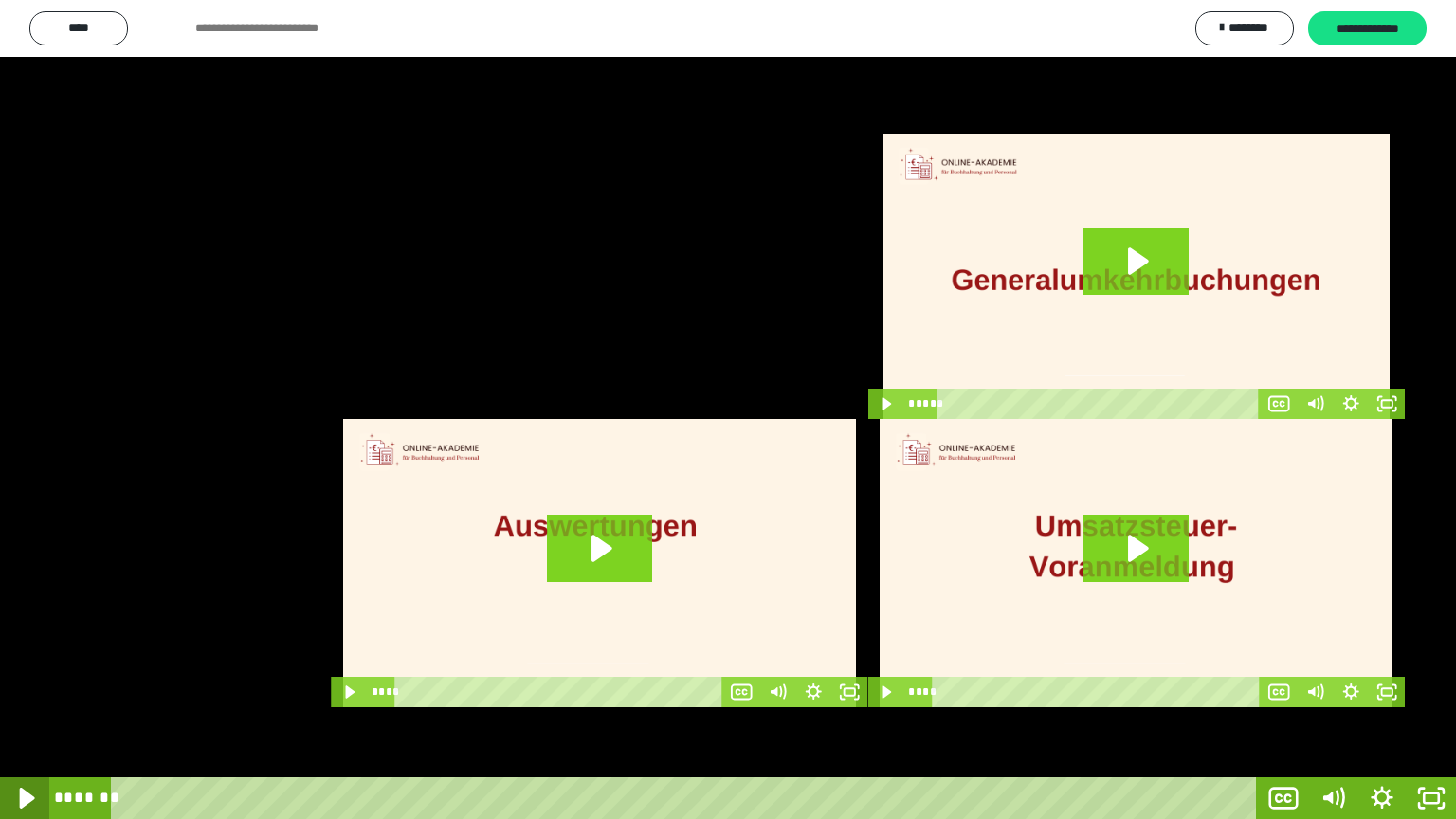 click 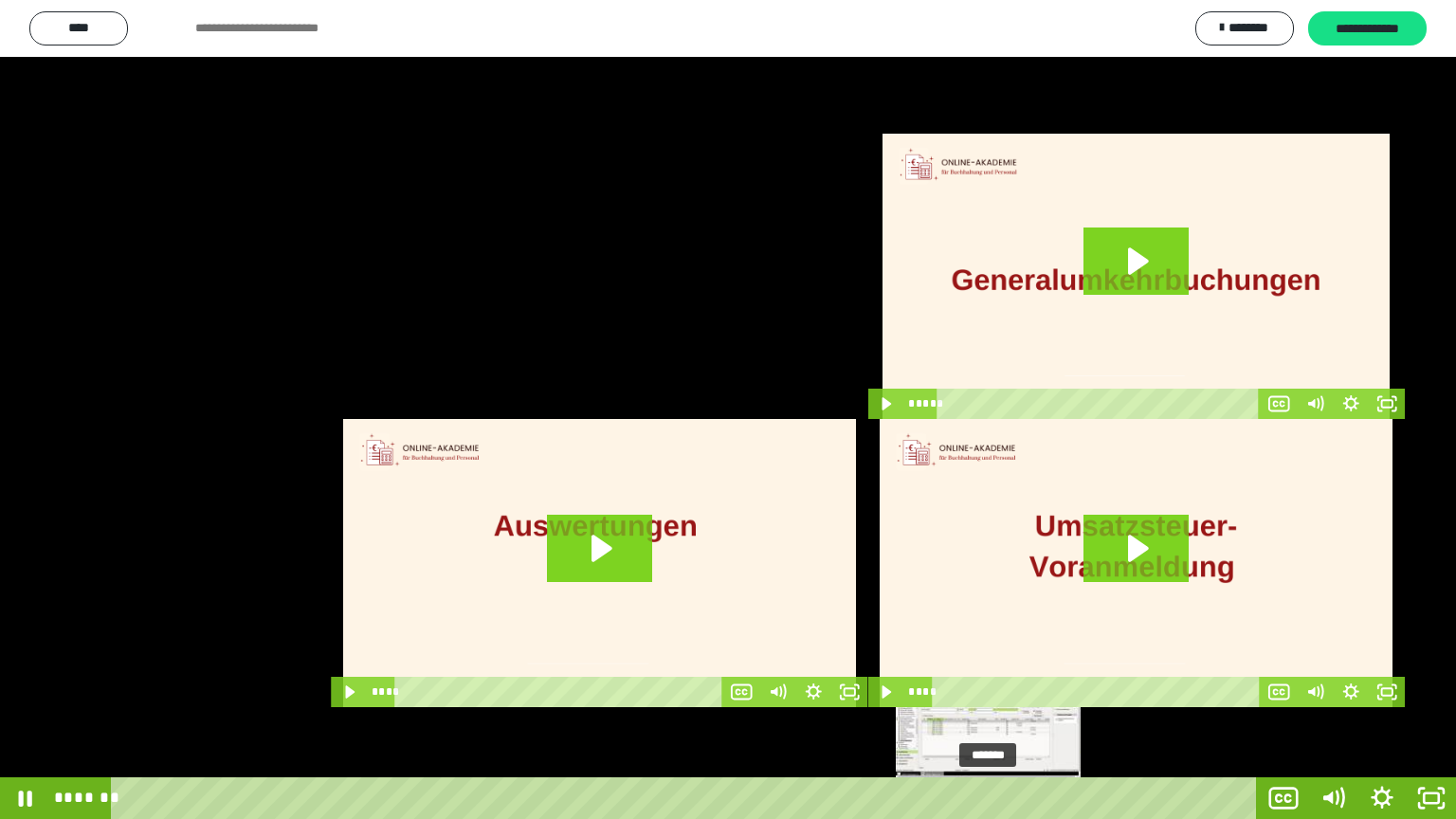 click at bounding box center (988, 798) 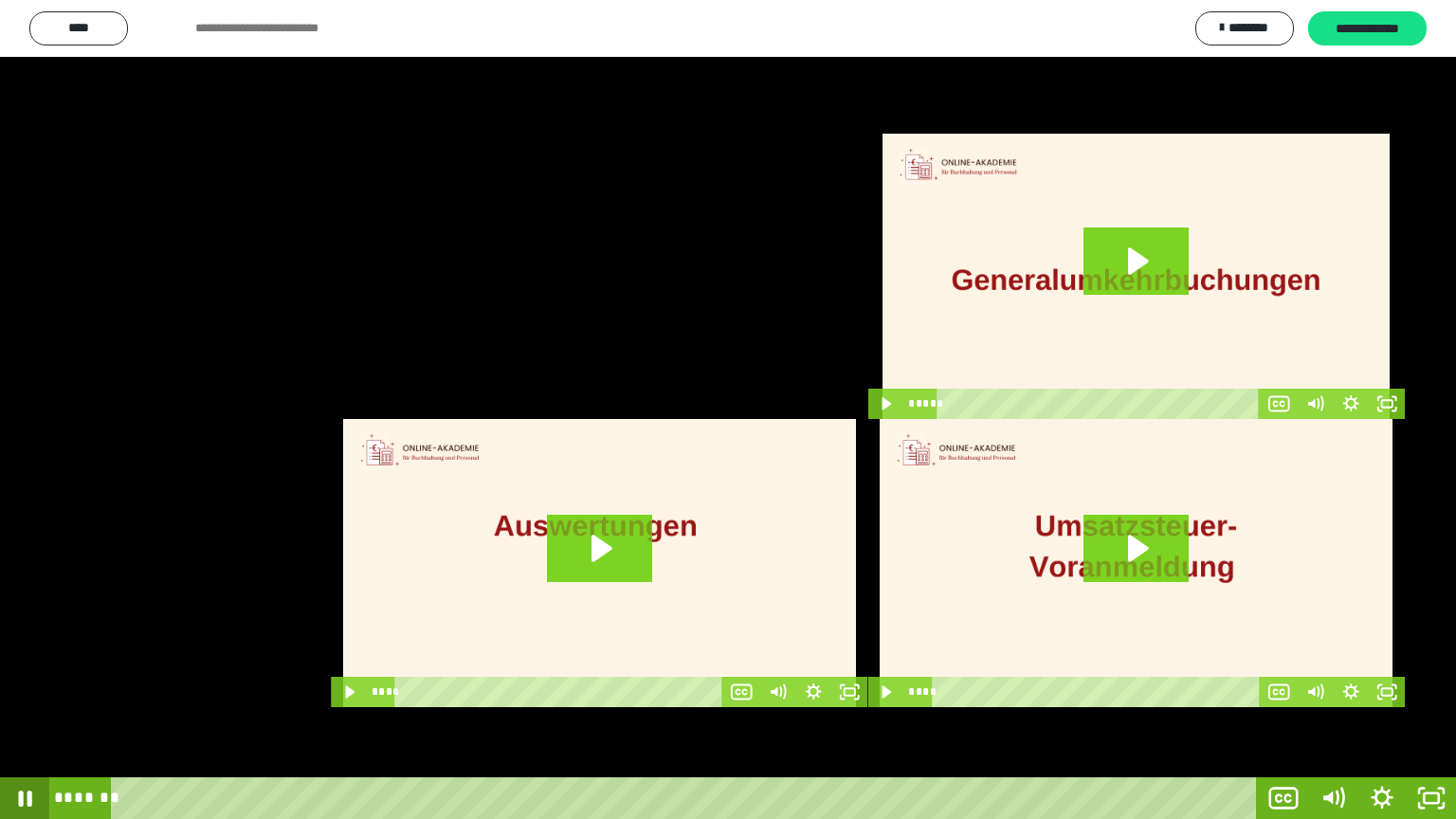 click 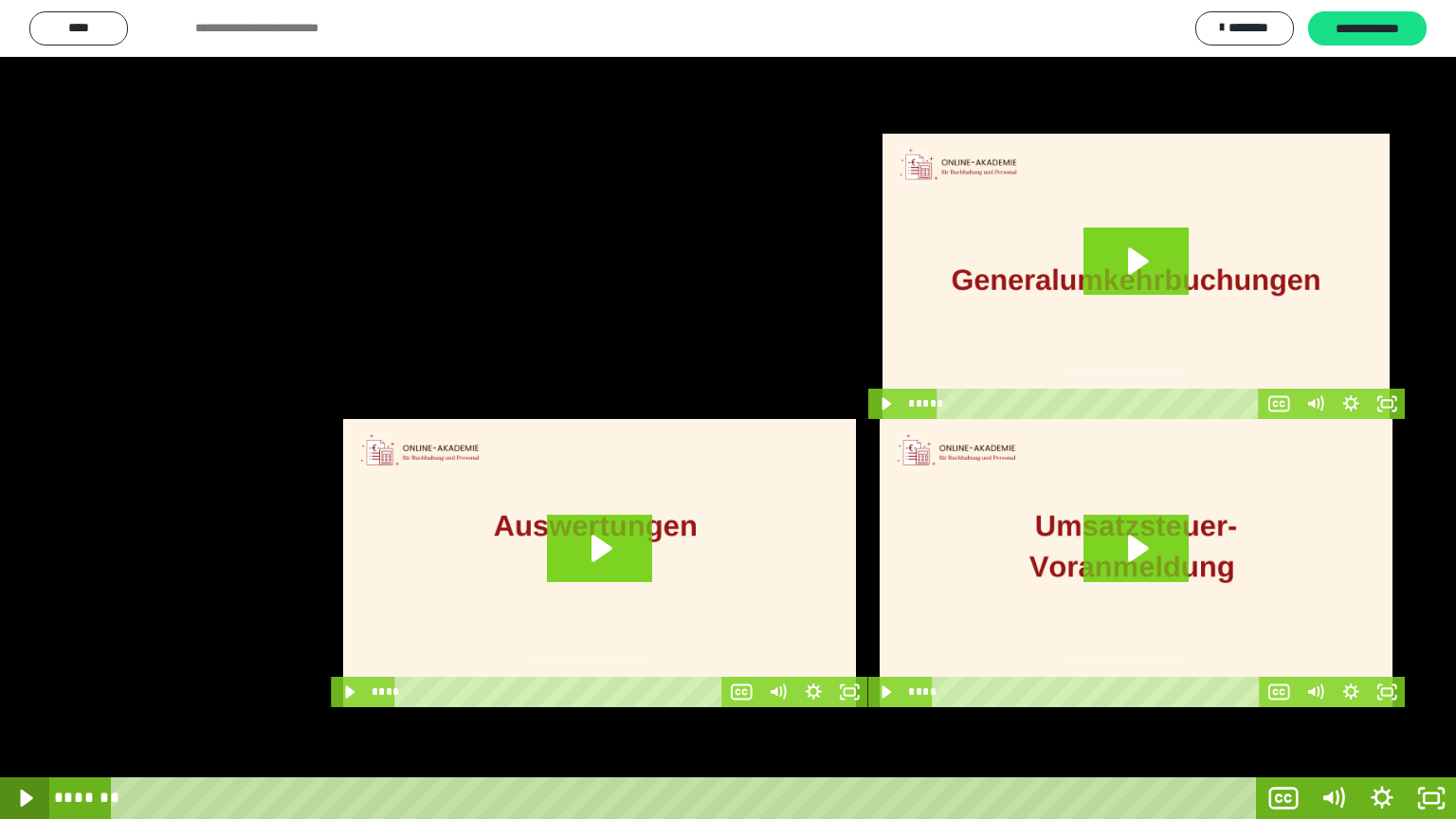 type 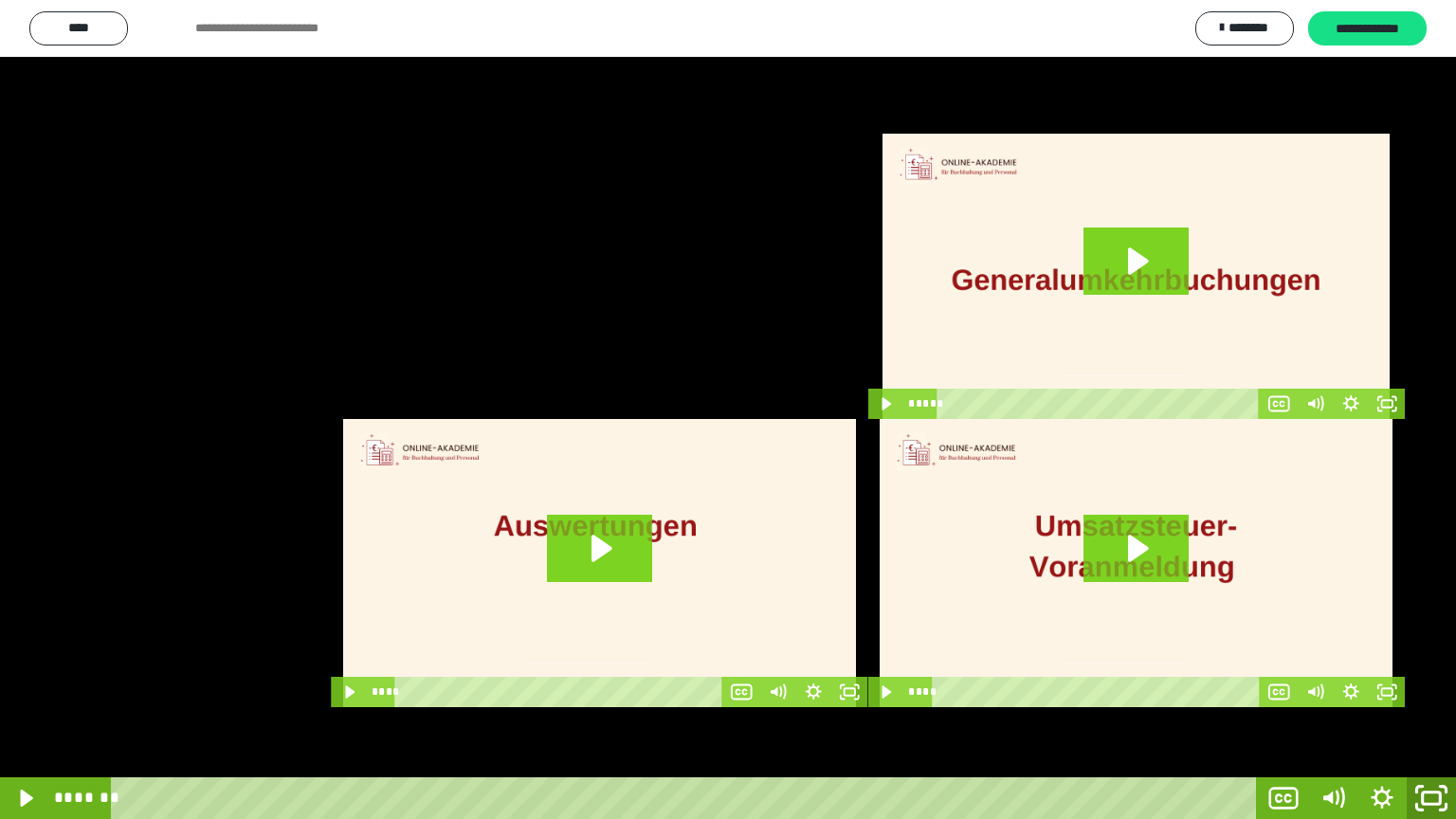 click 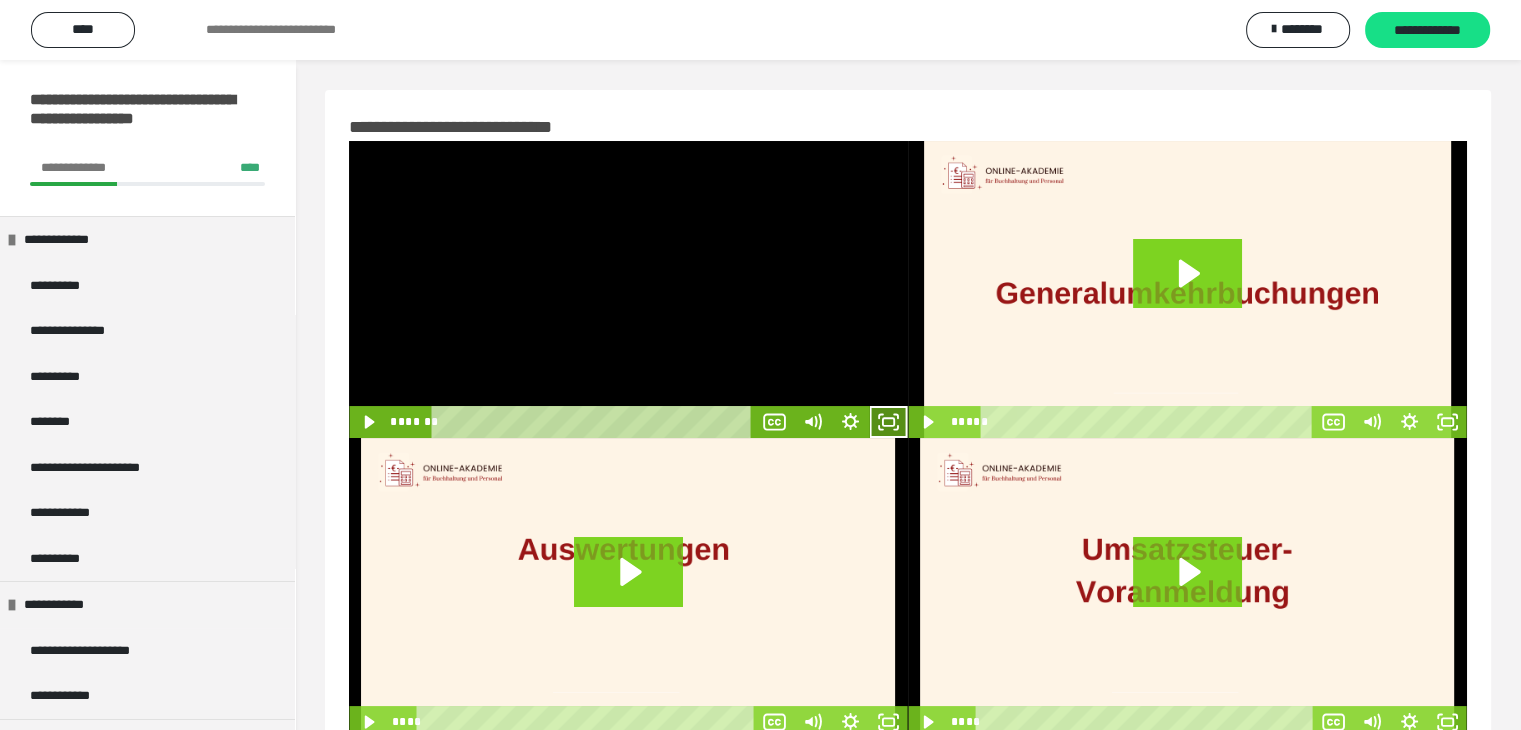 click 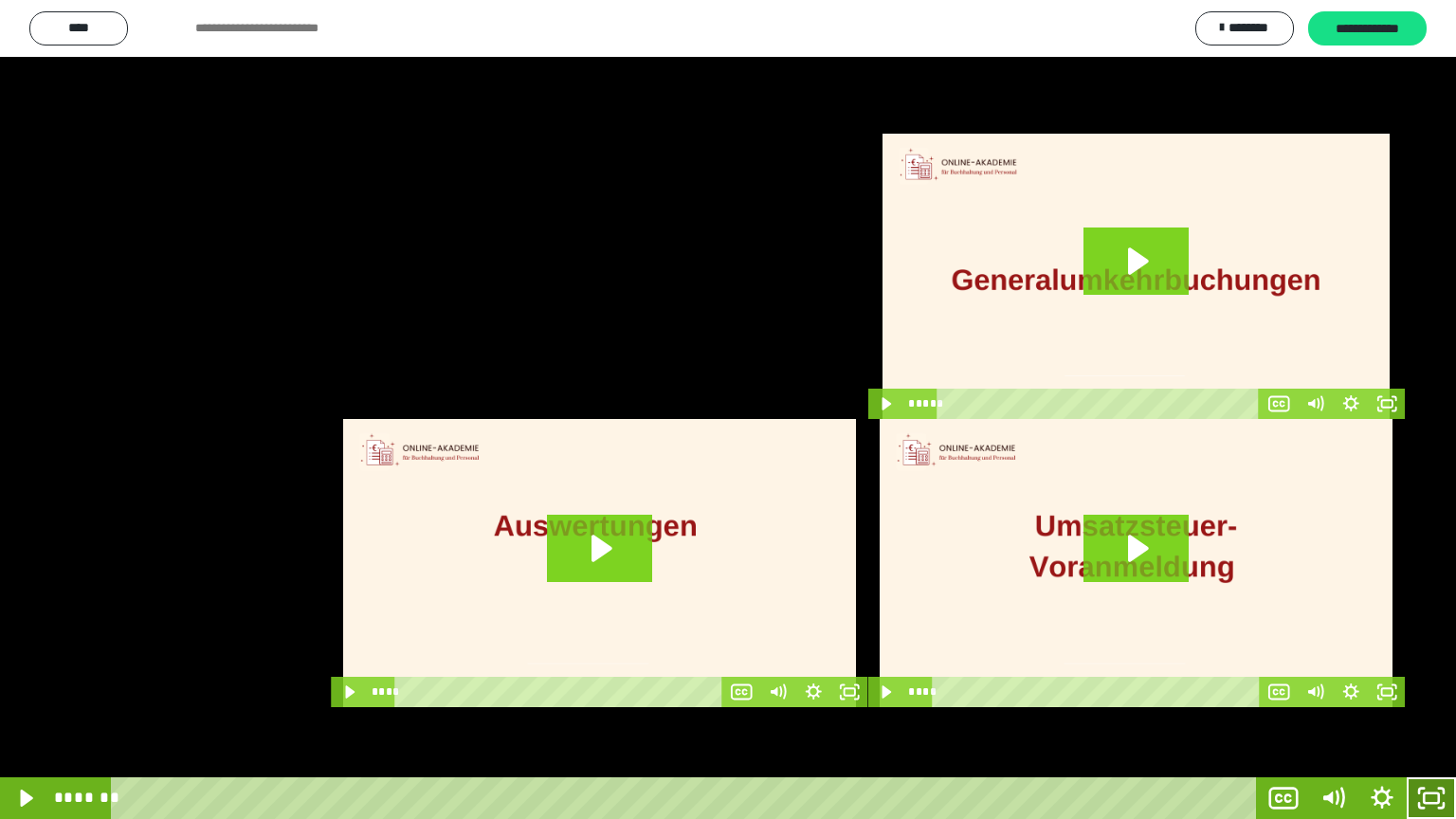 click 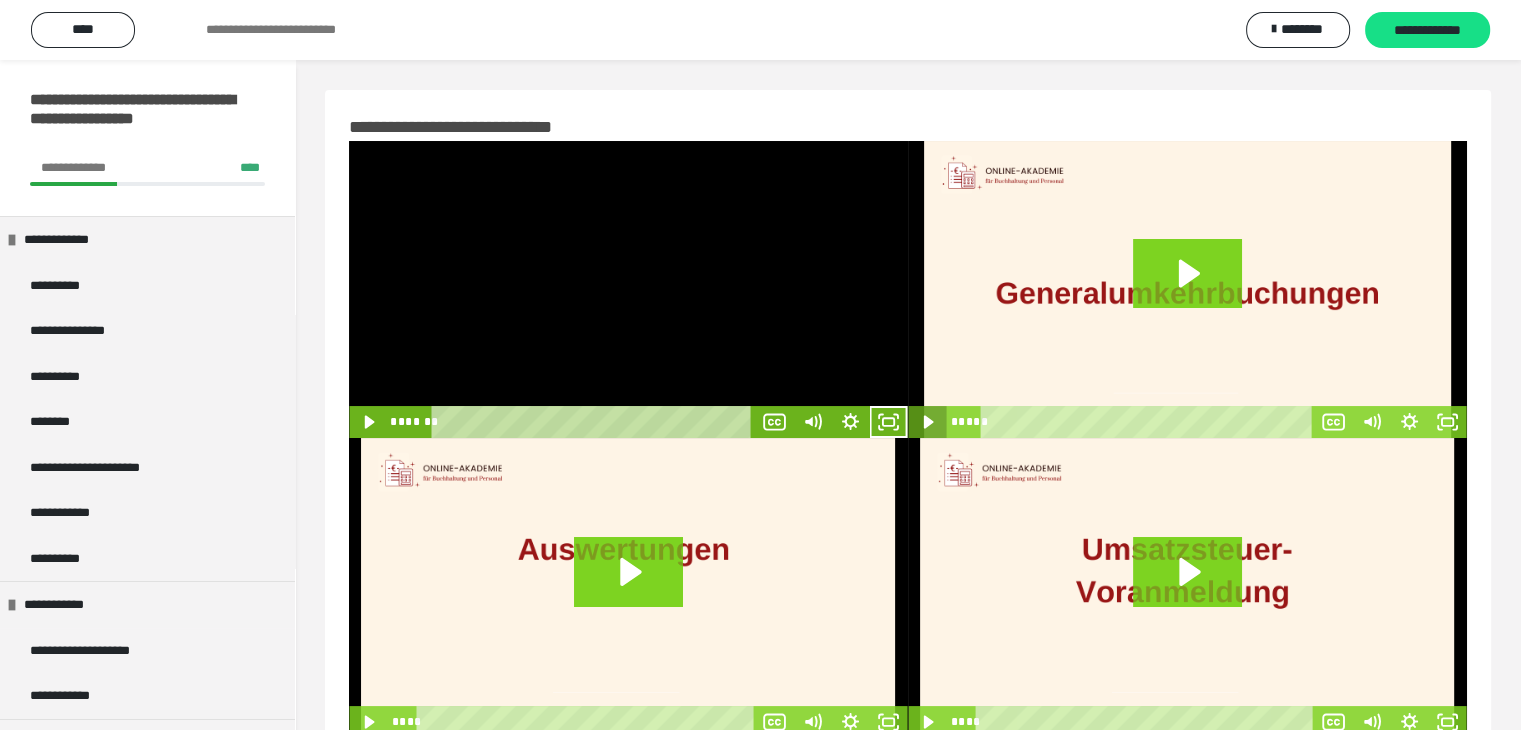 click 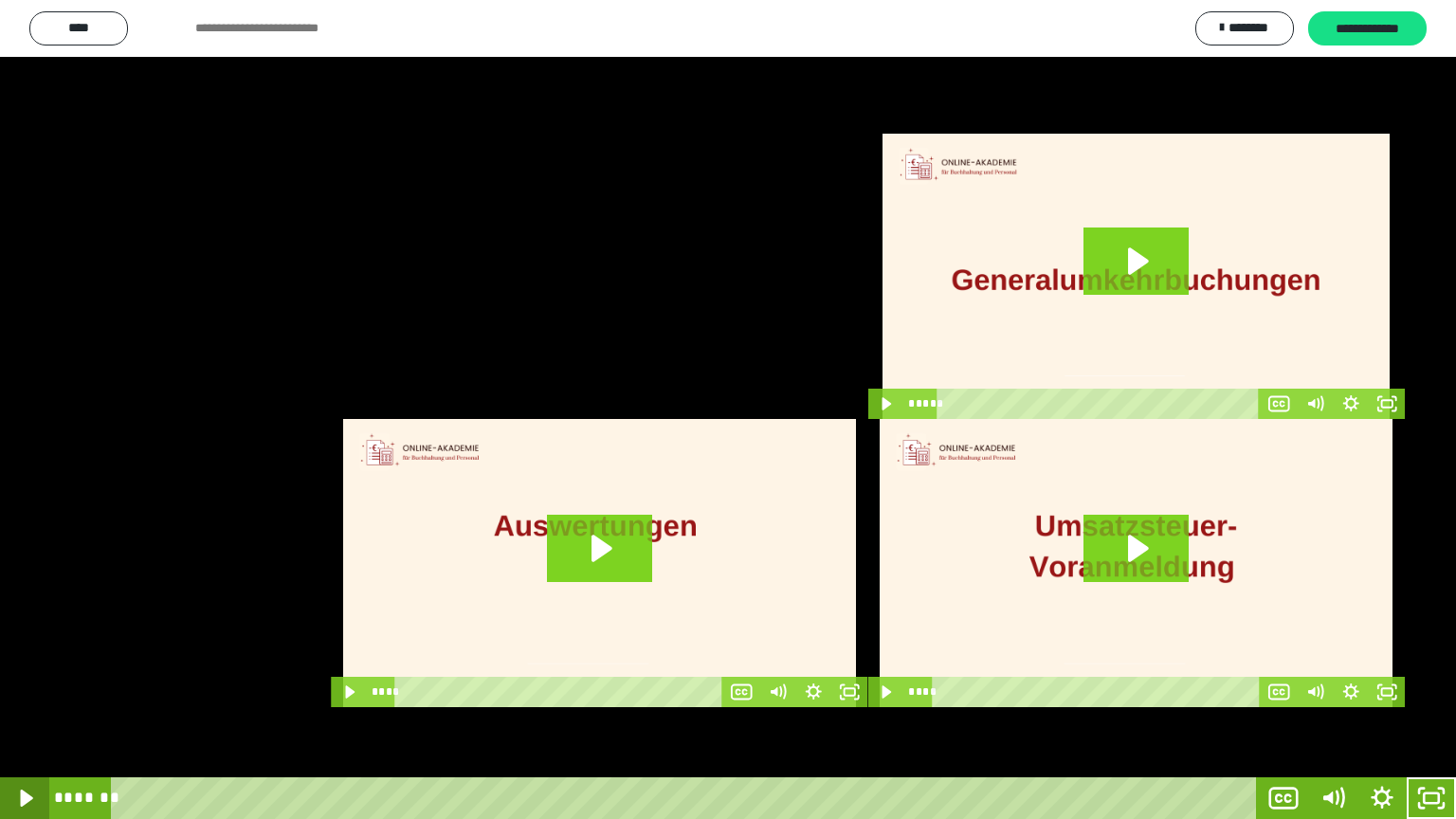 click 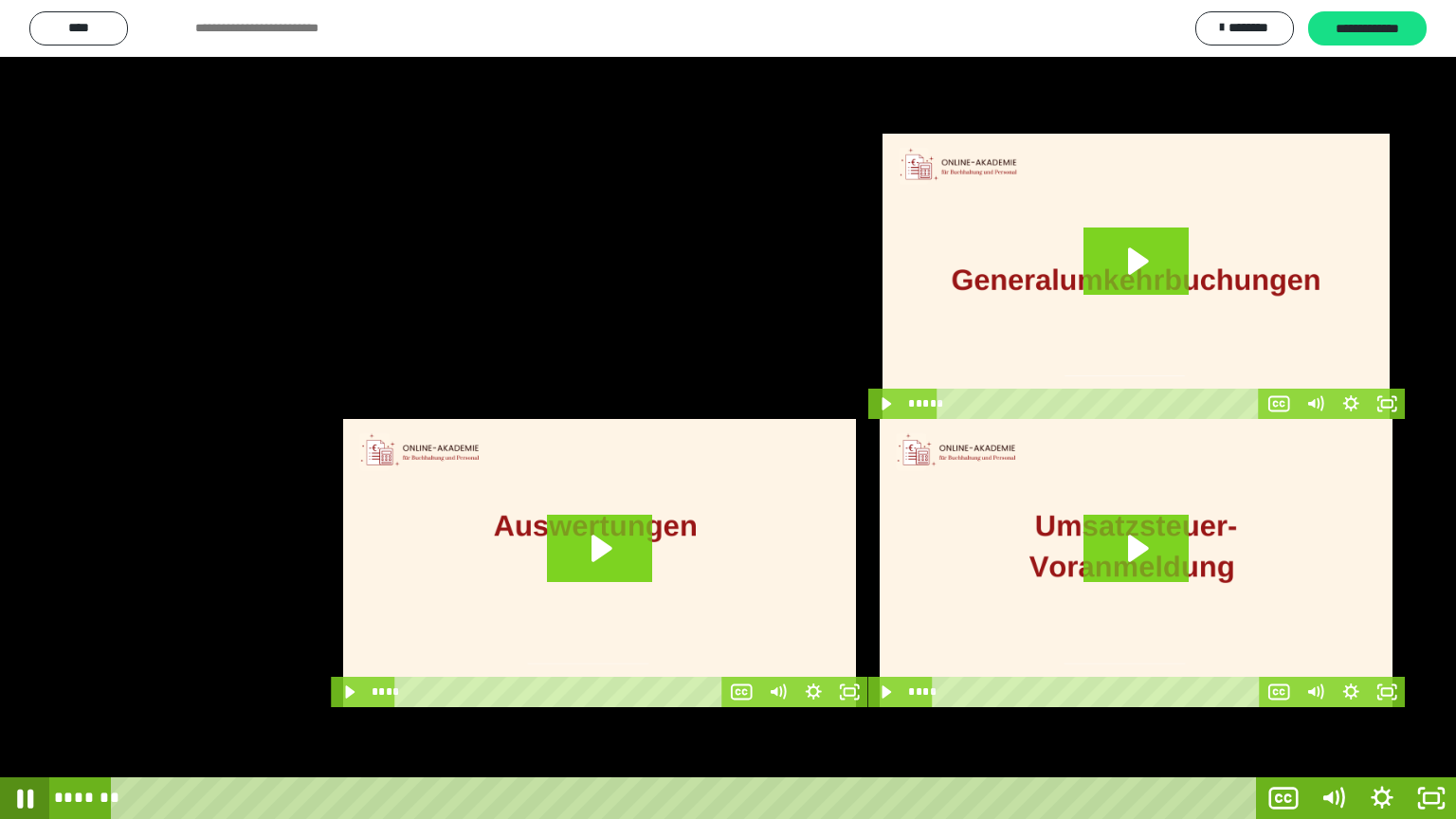 click 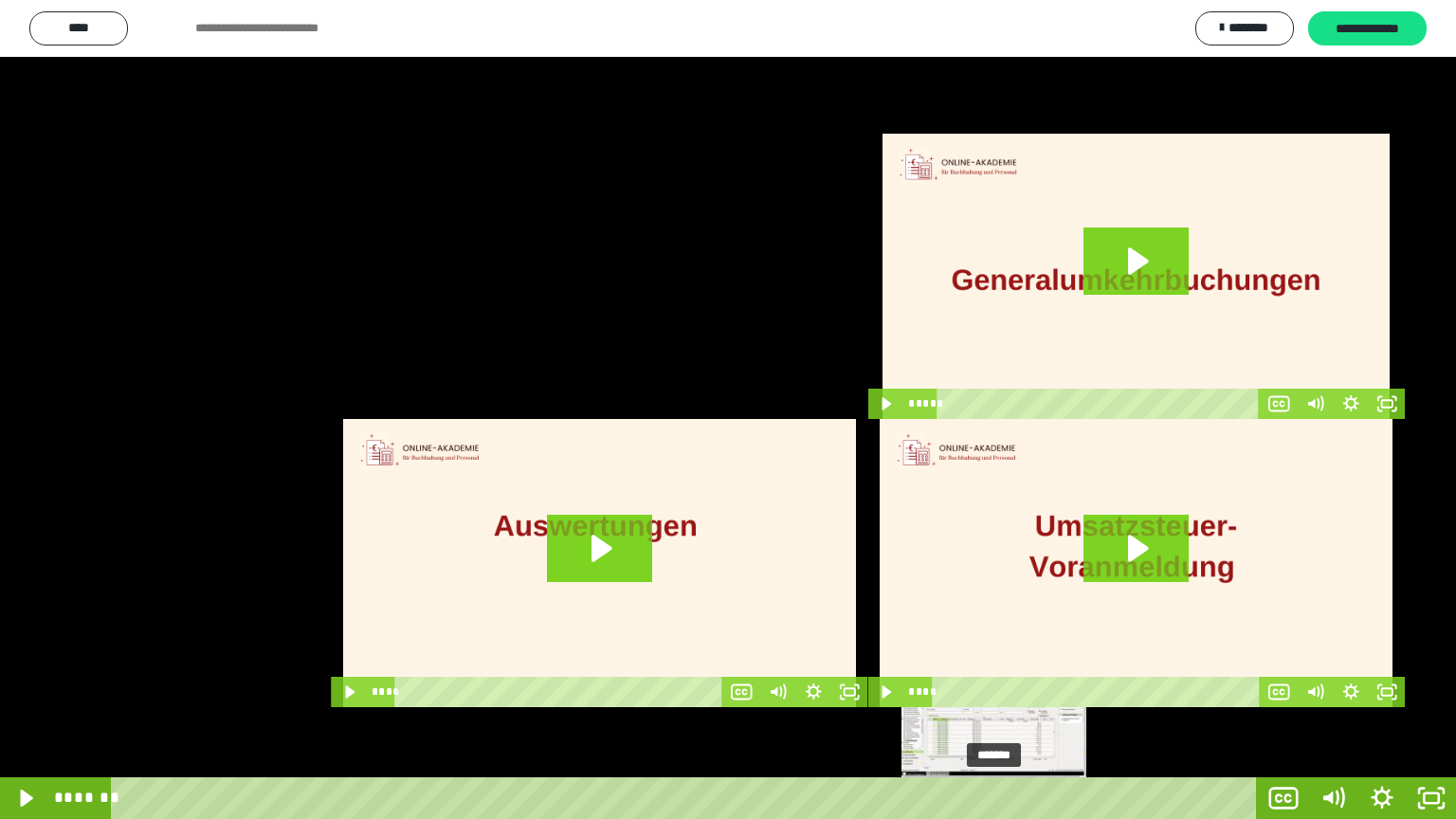 click at bounding box center (993, 798) 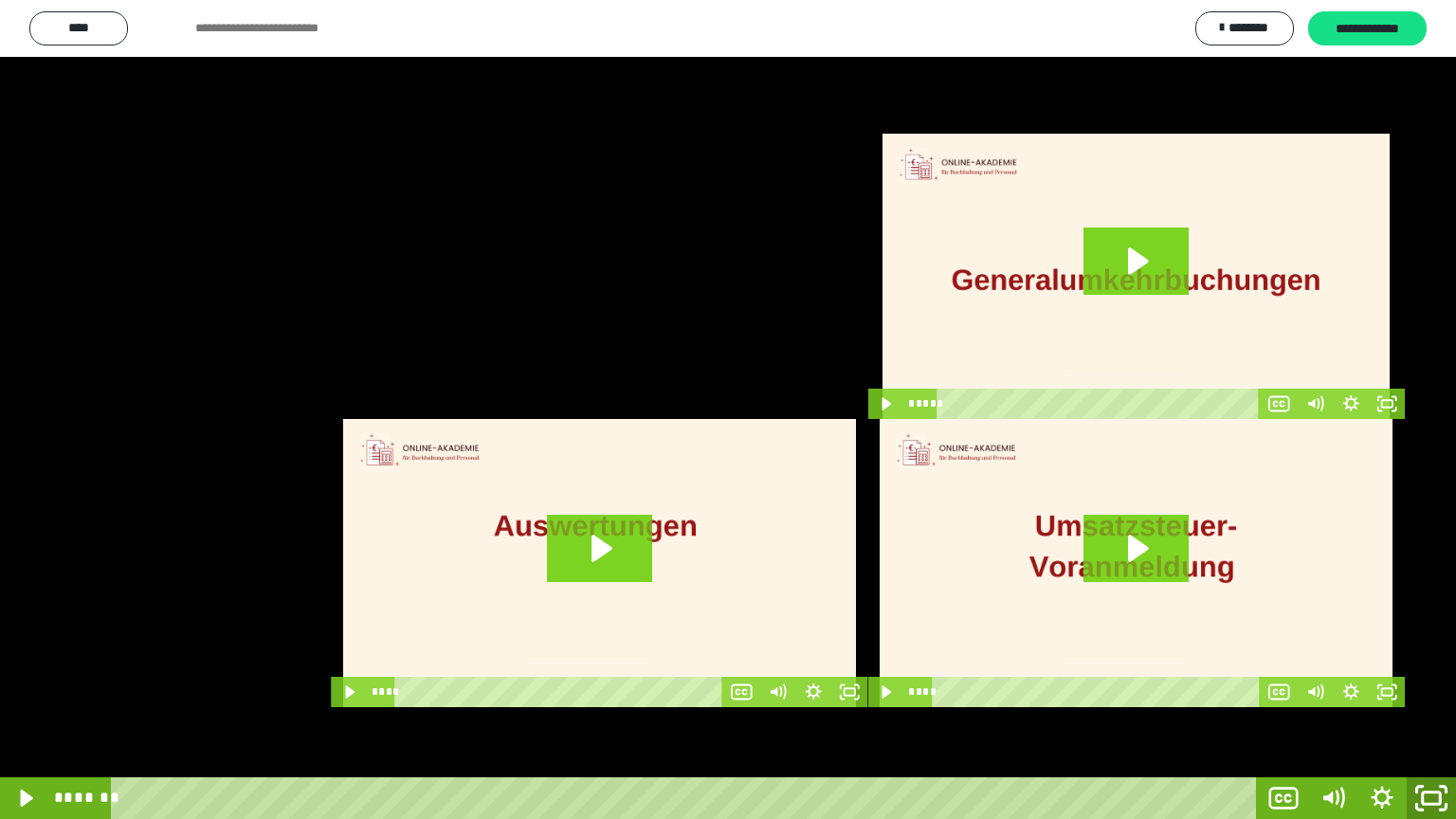 click 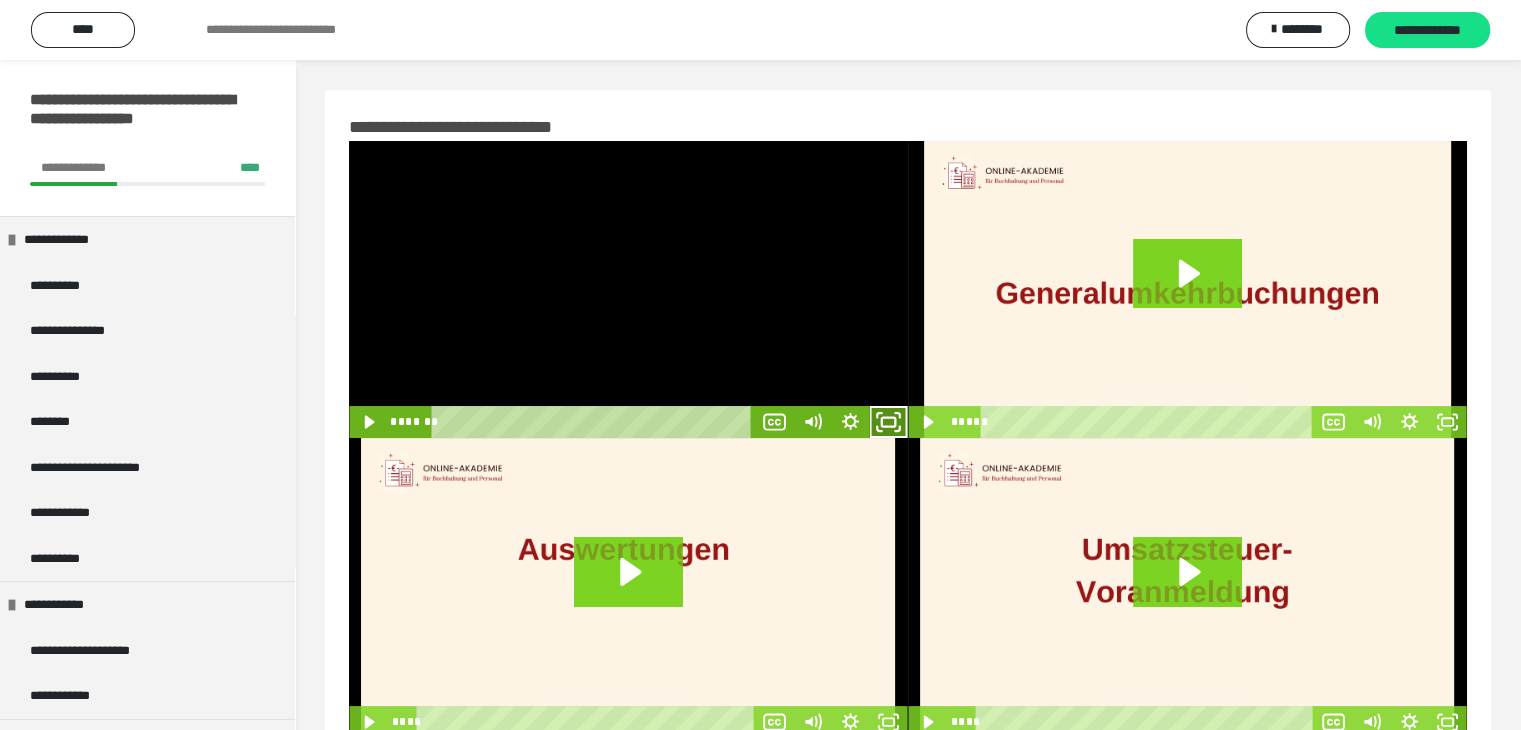 click 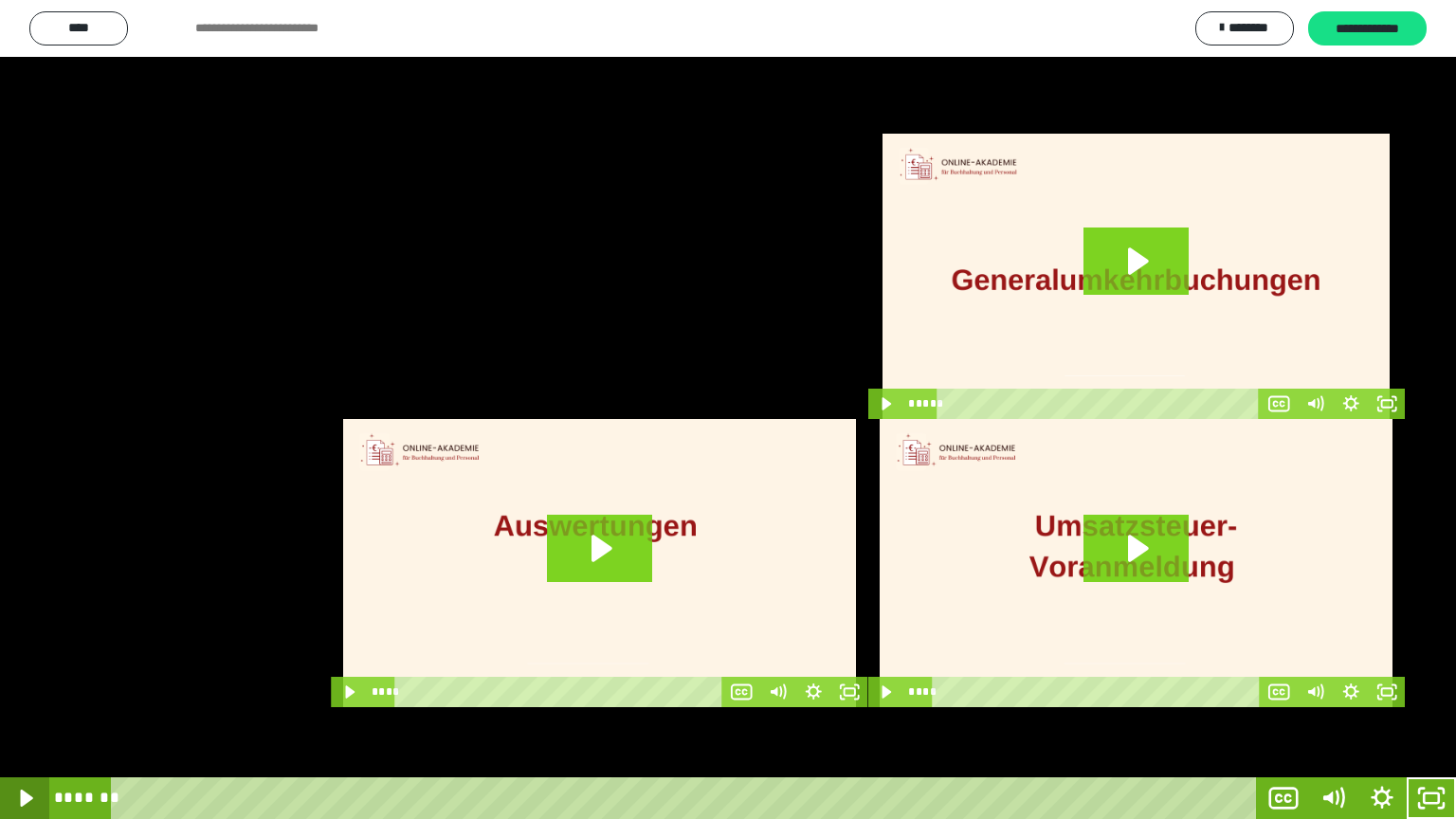 click 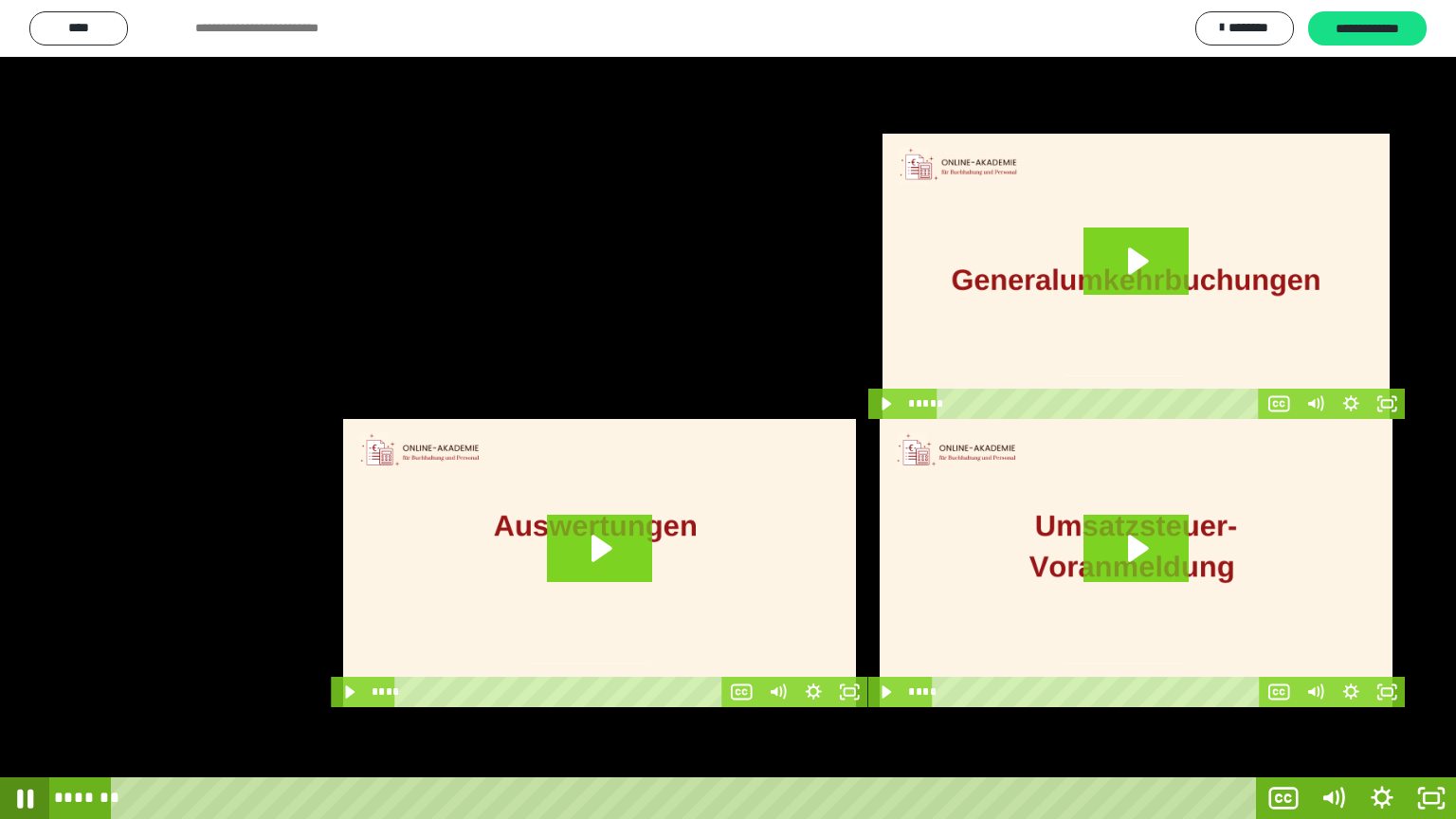 click 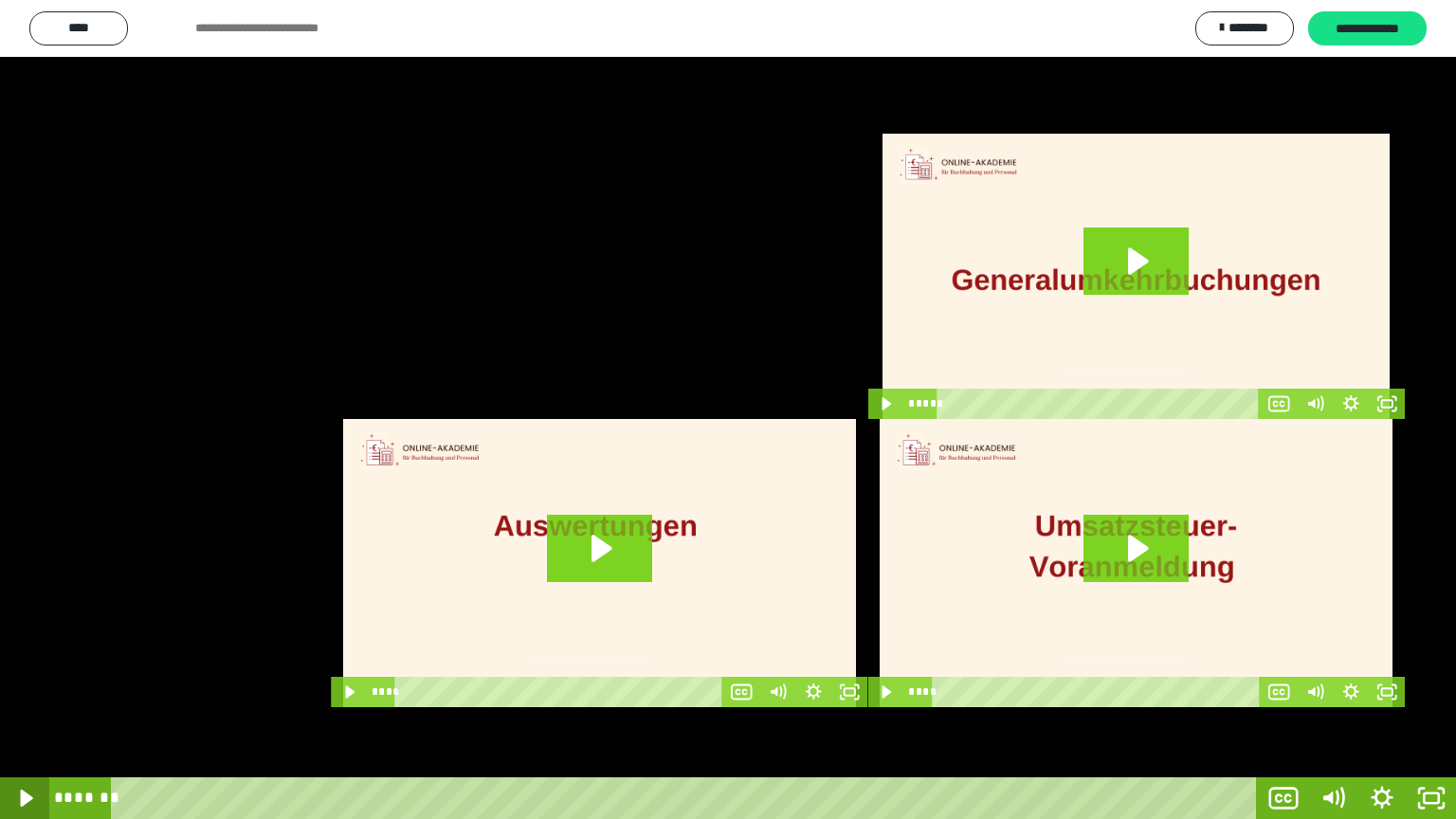type 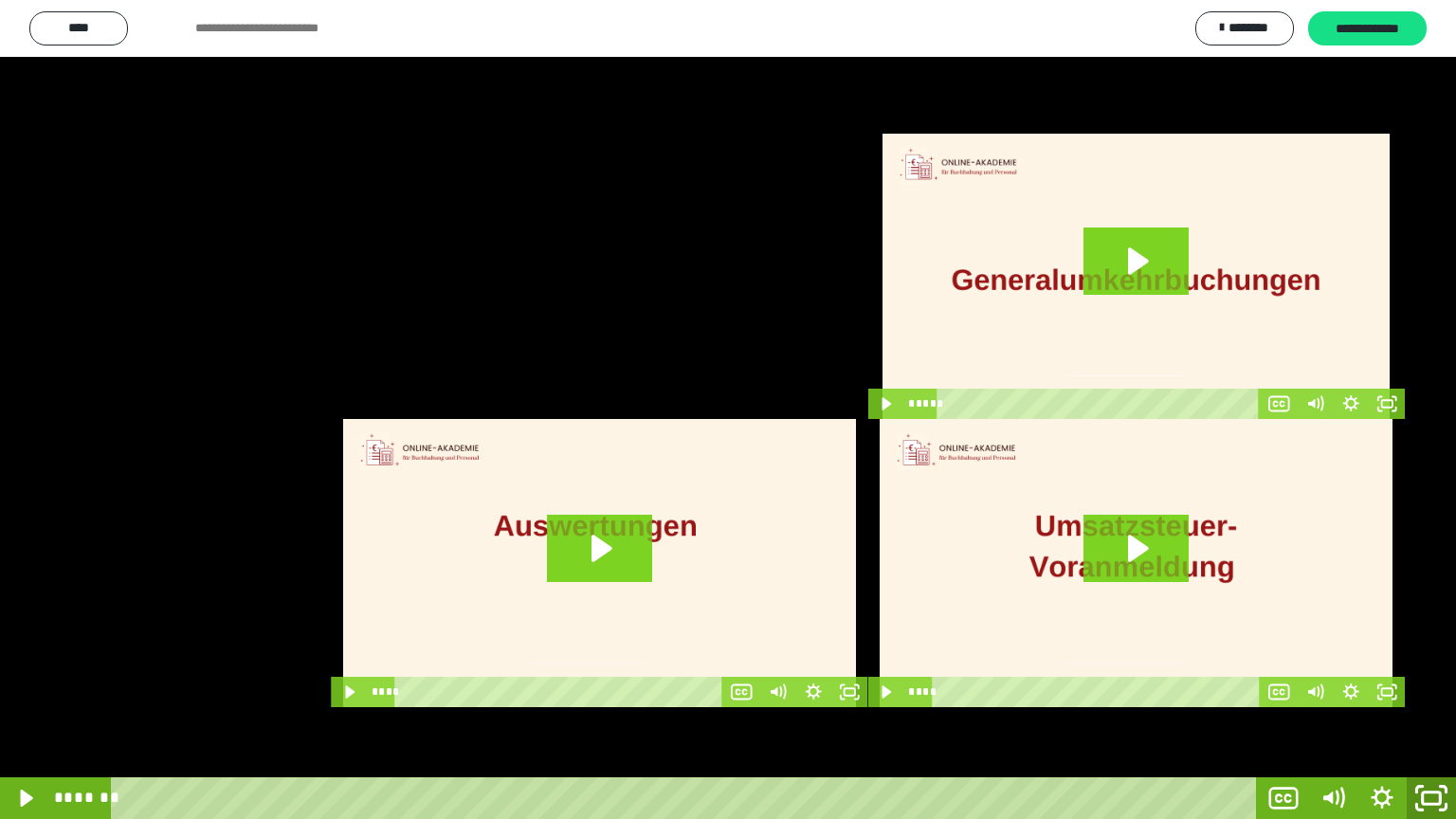 click 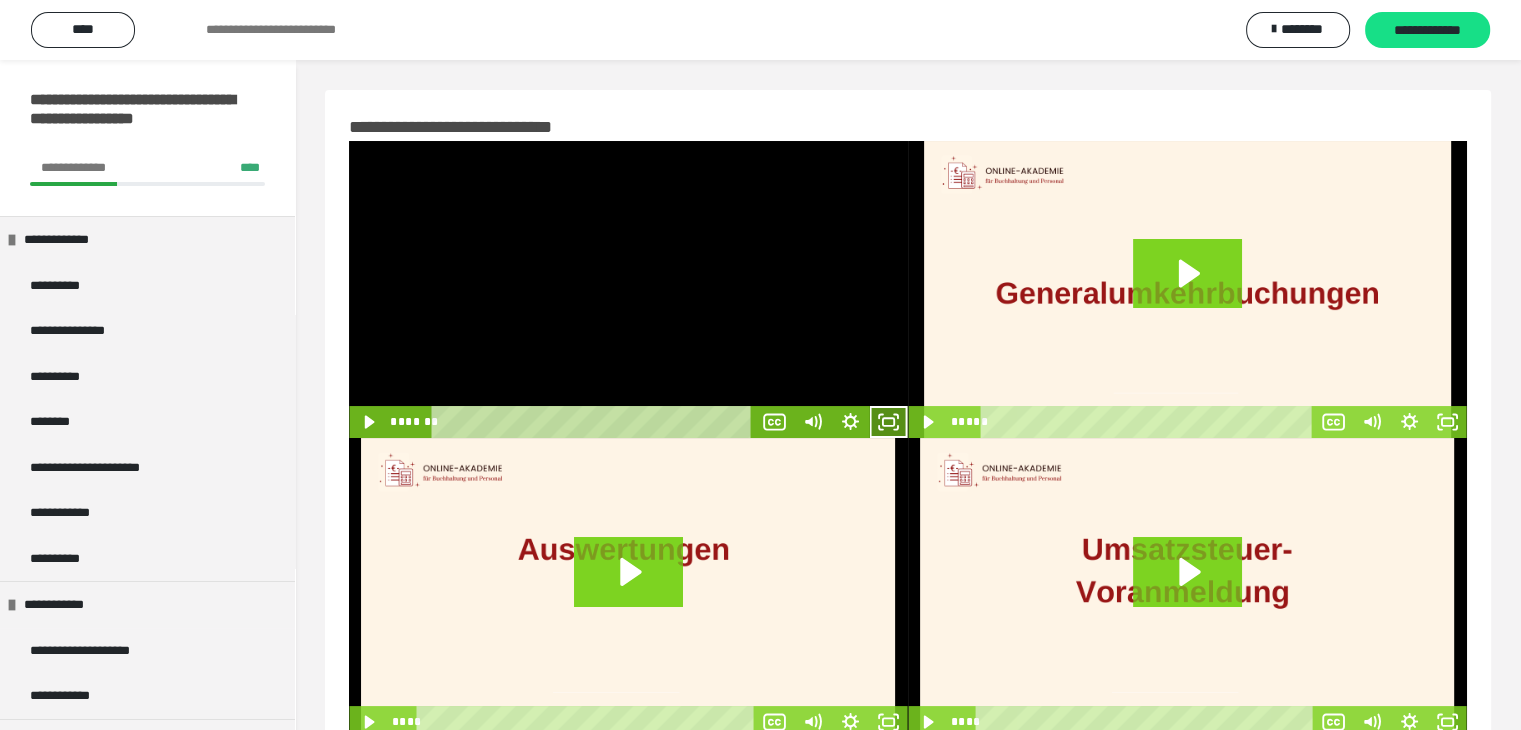 click 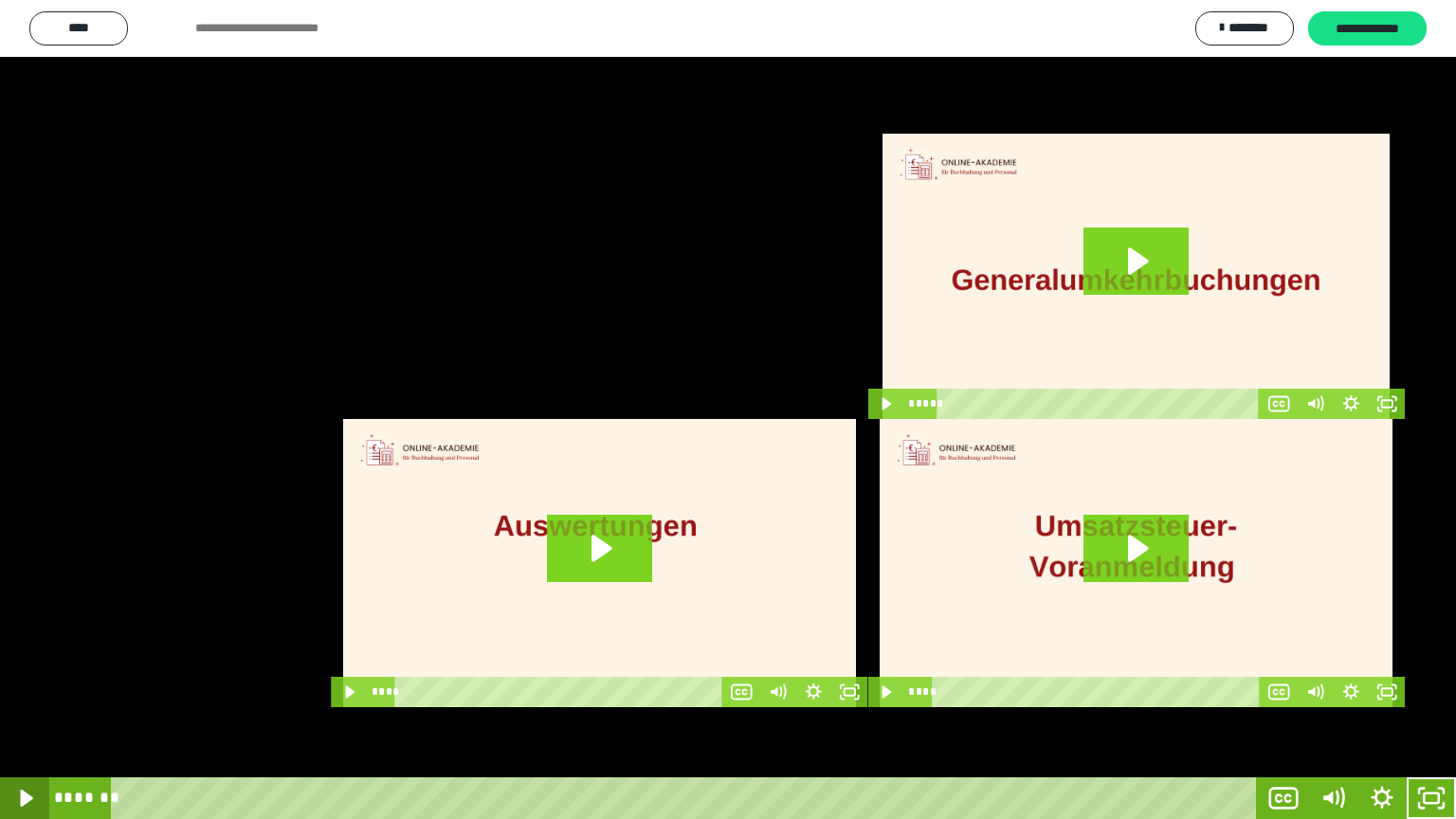 click 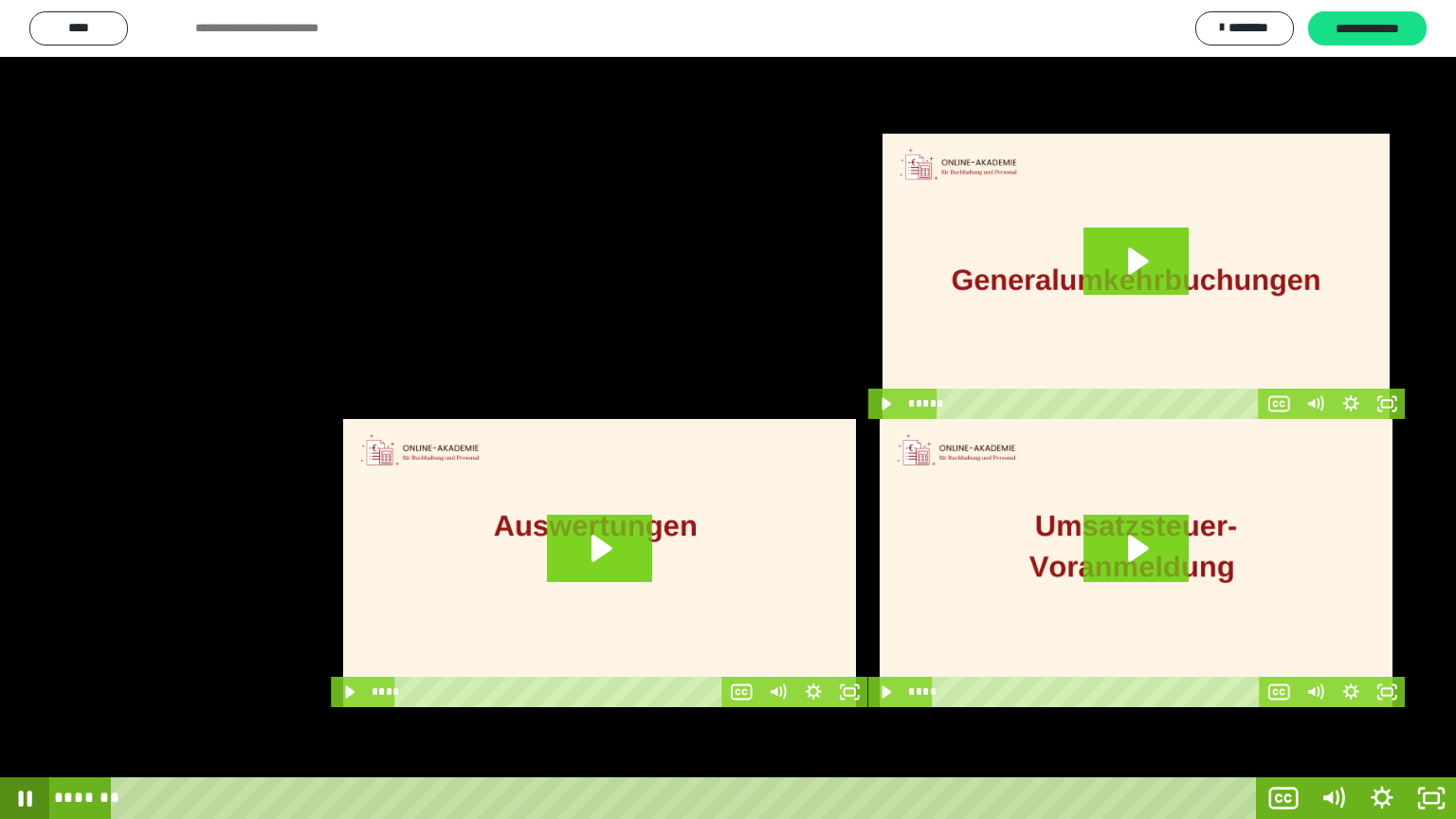 click 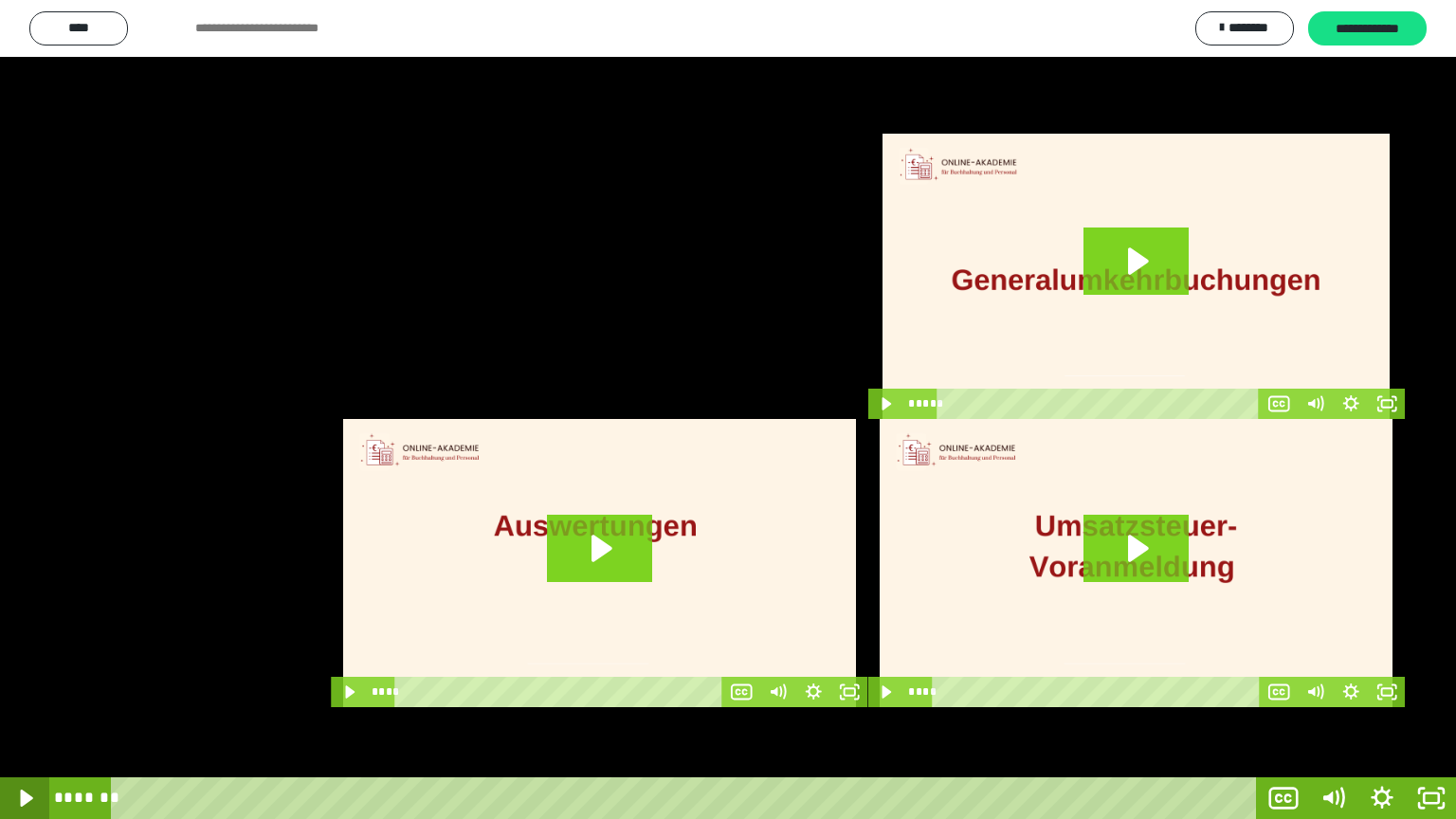 type 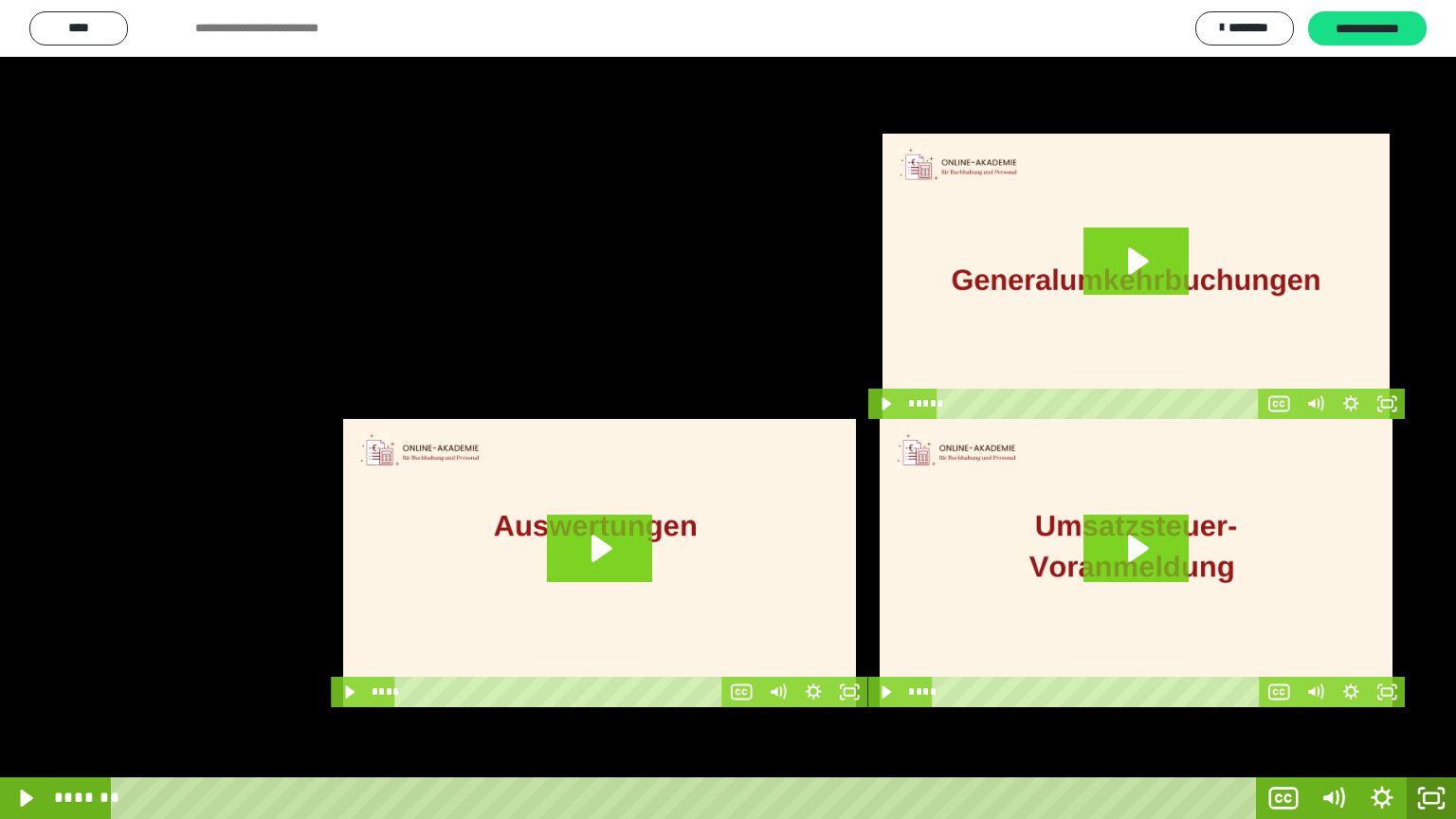 click 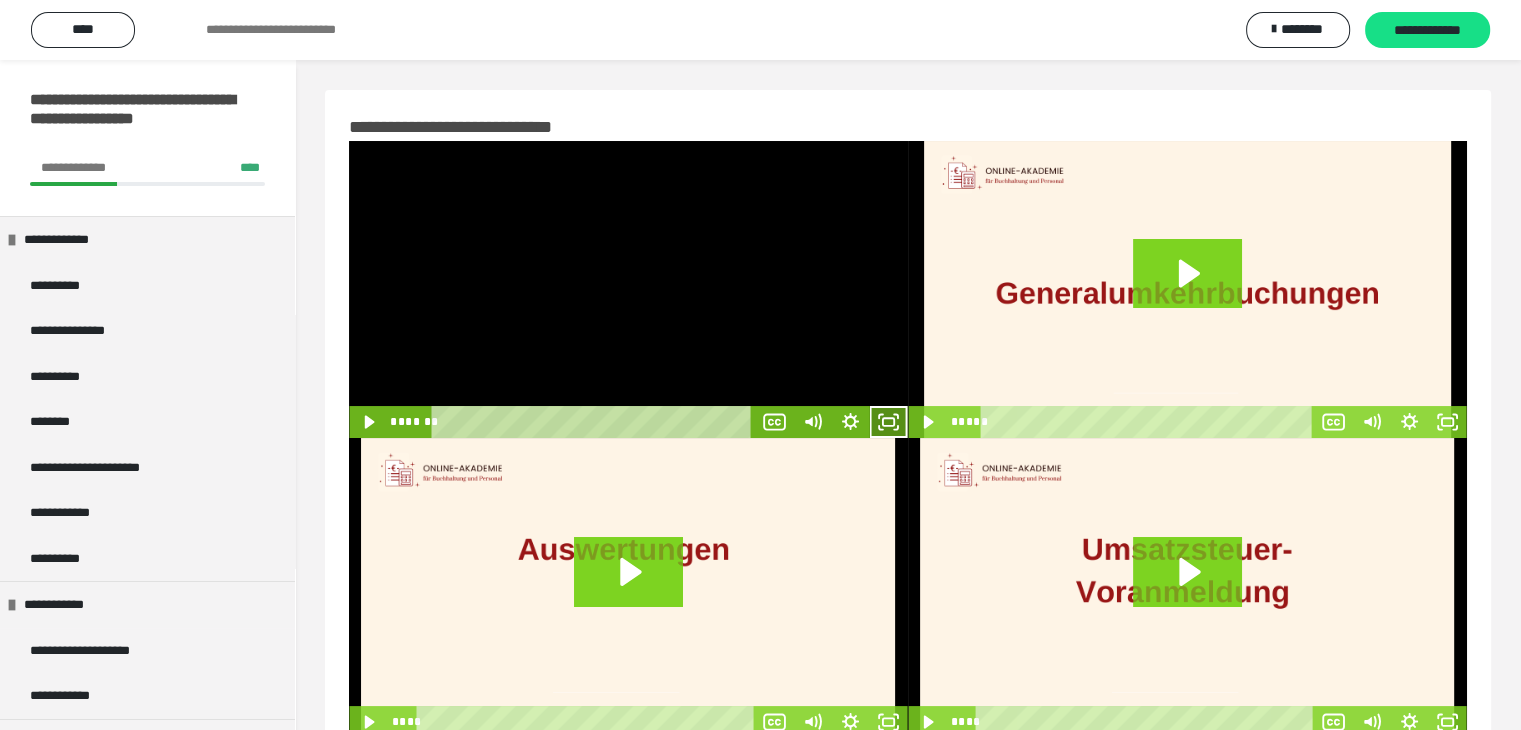 click 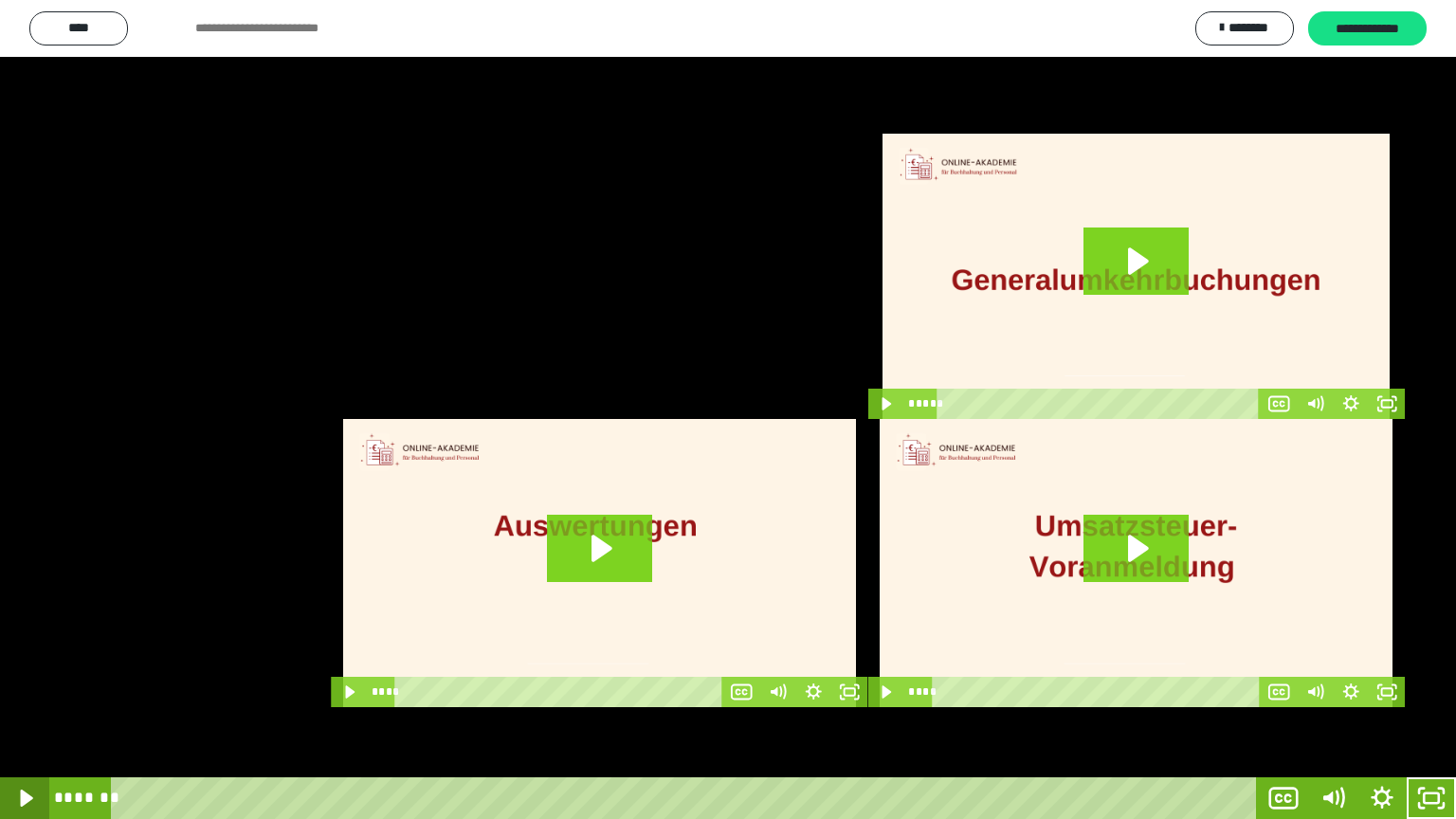 click 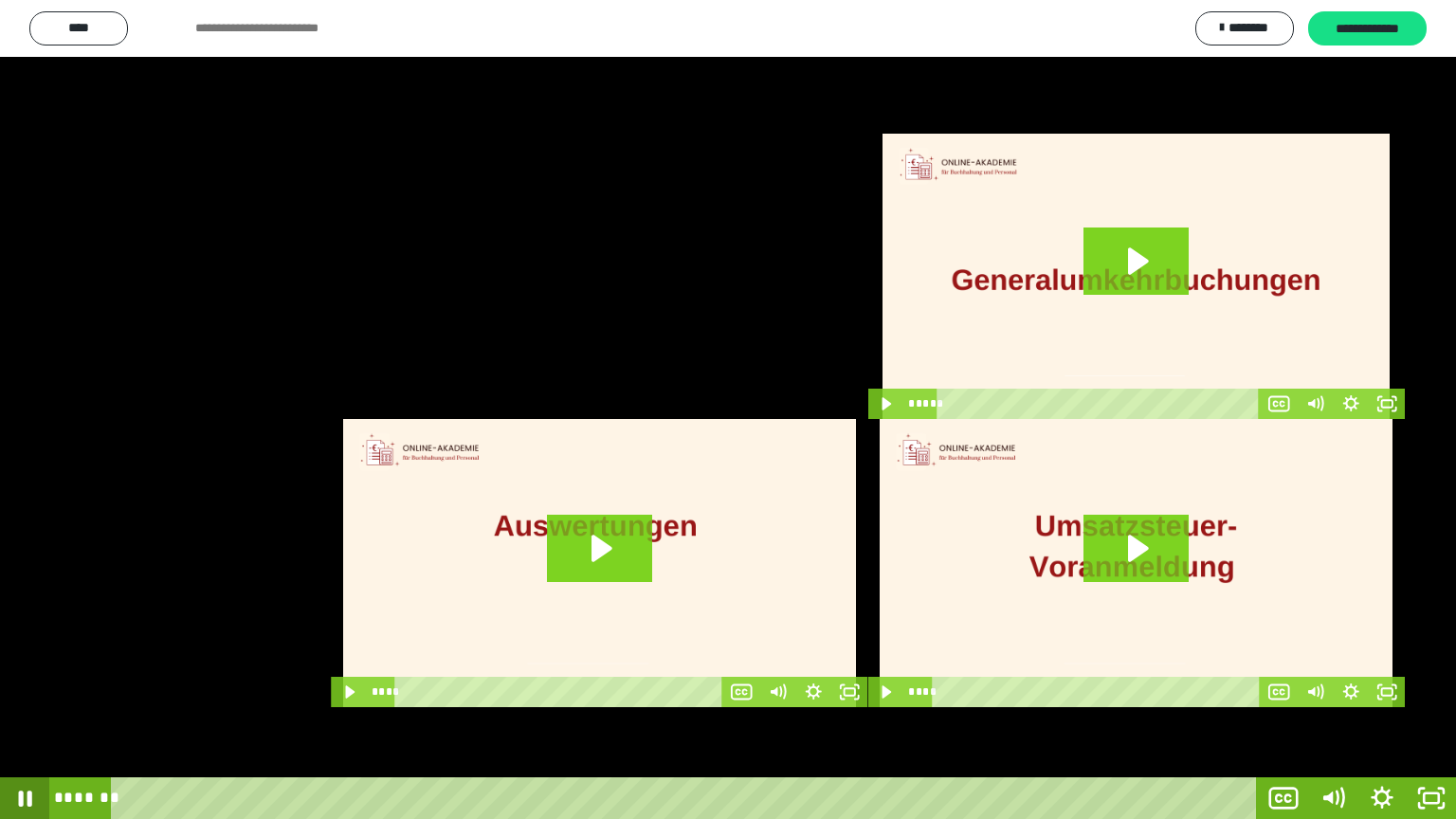 click 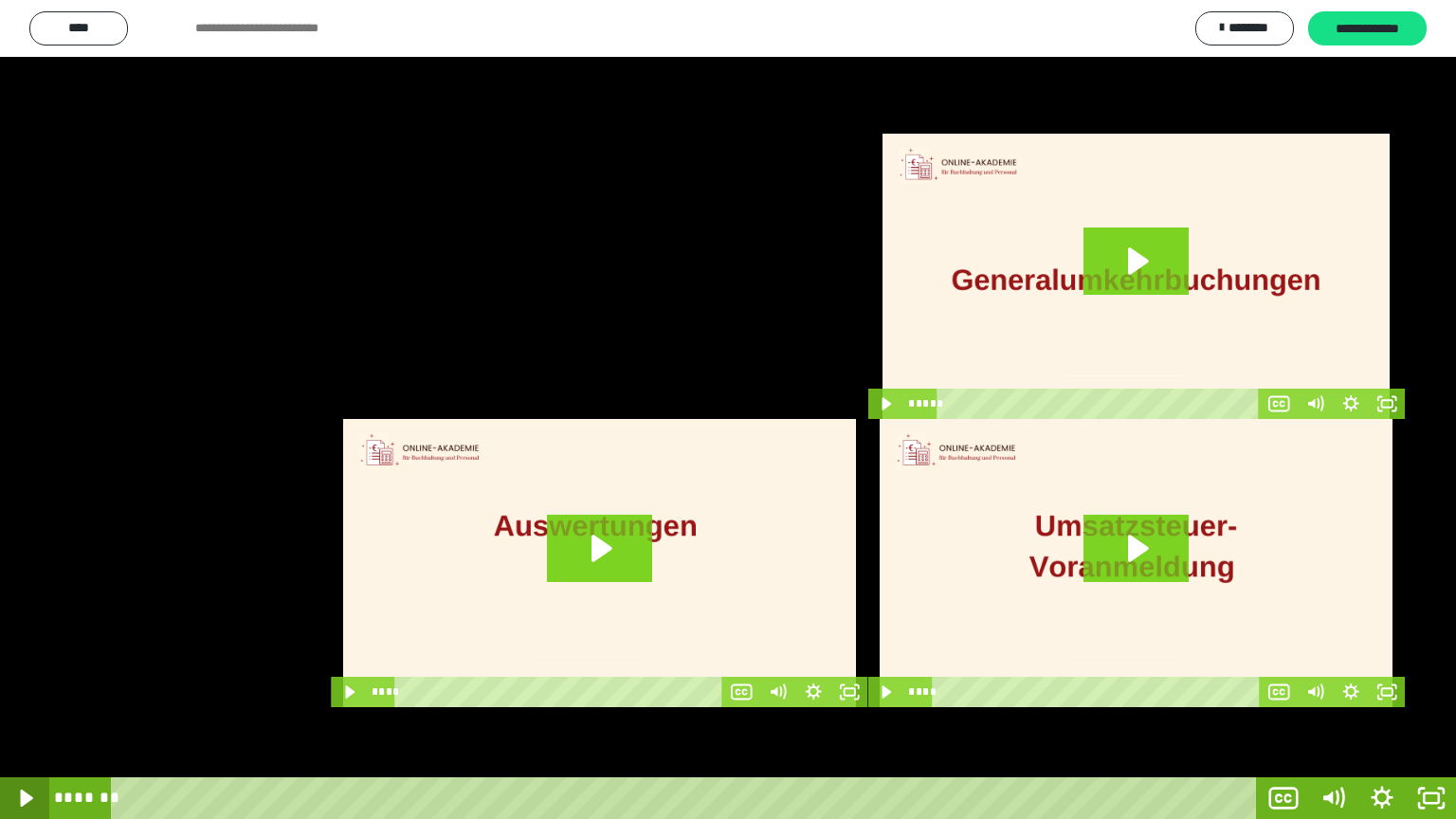 type 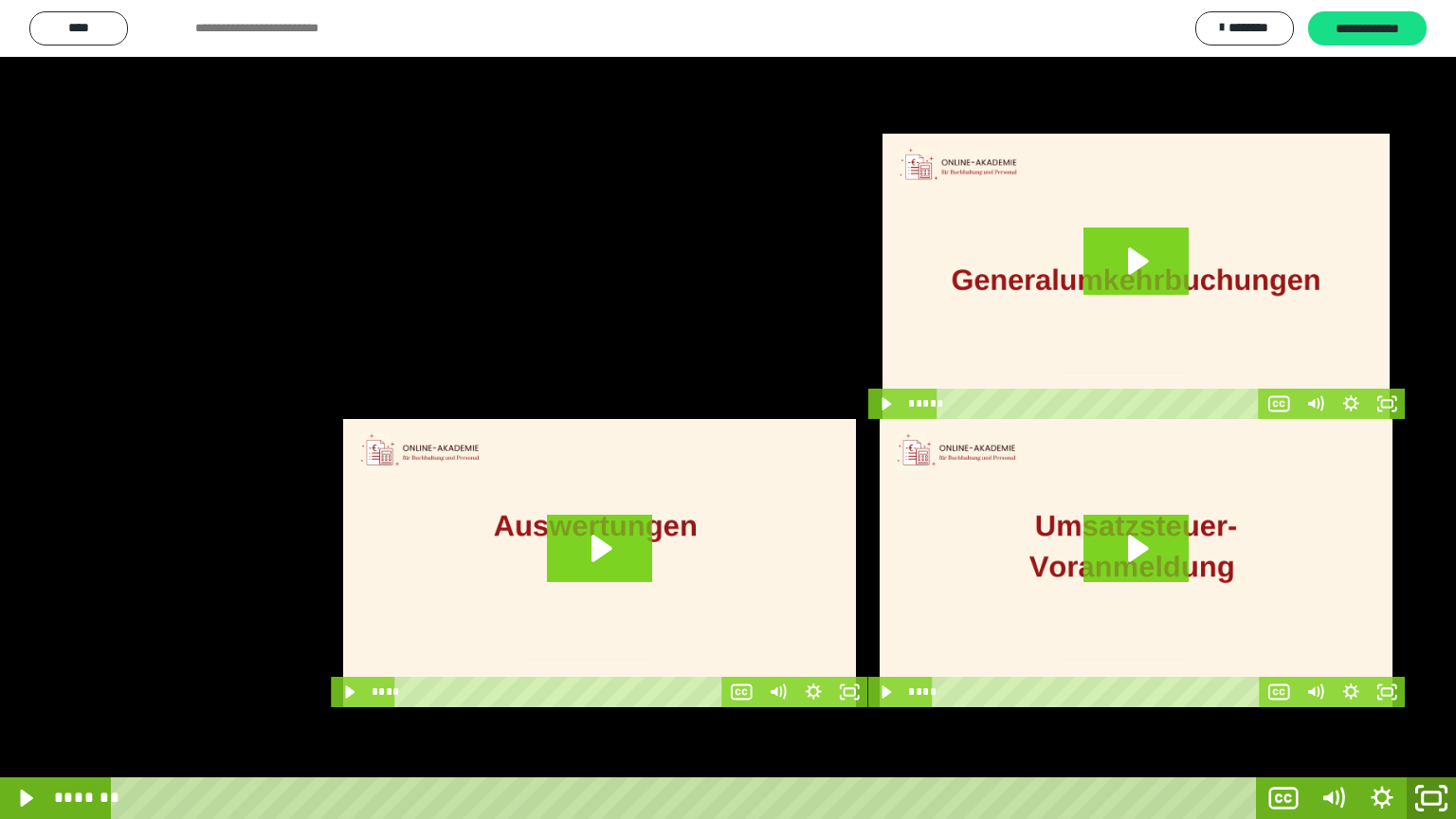 click 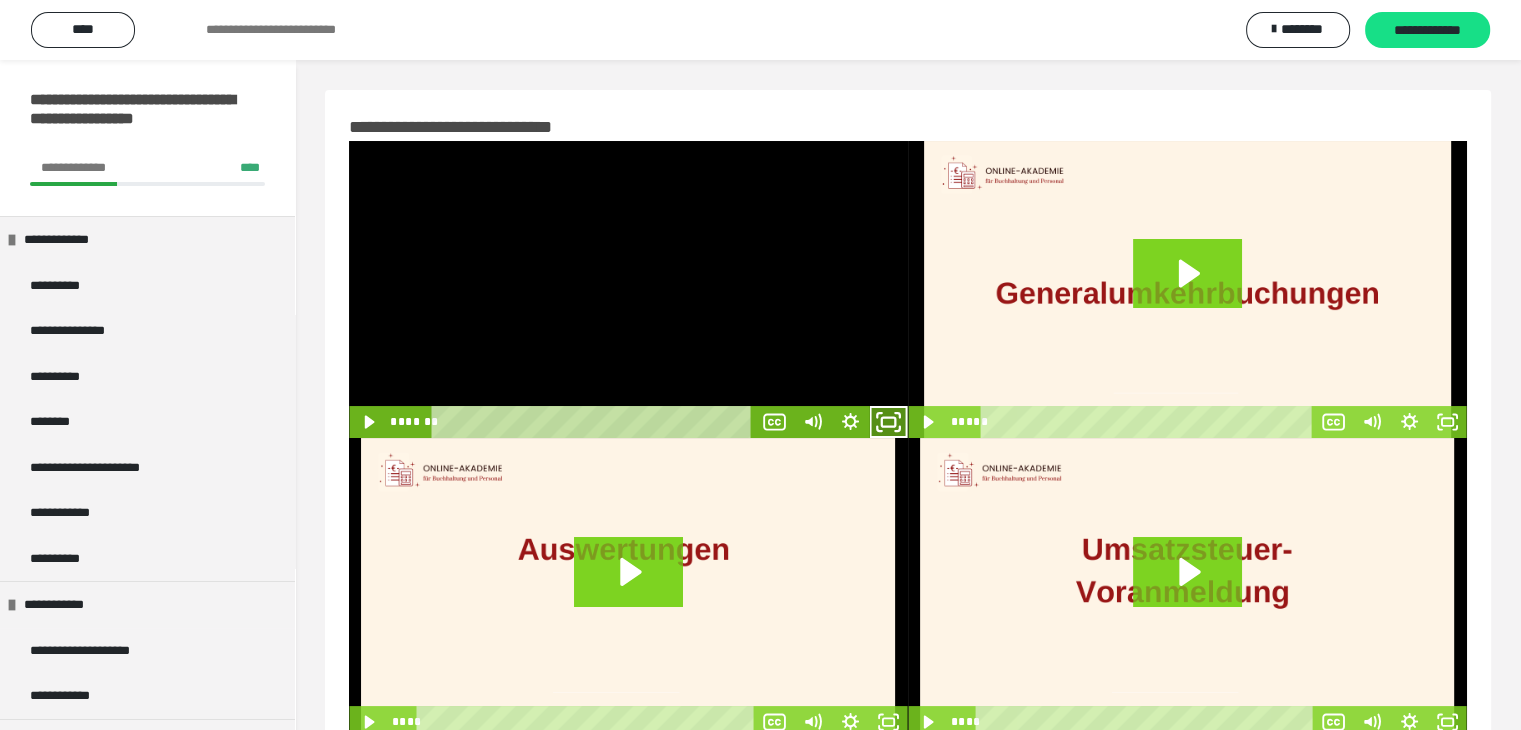 click 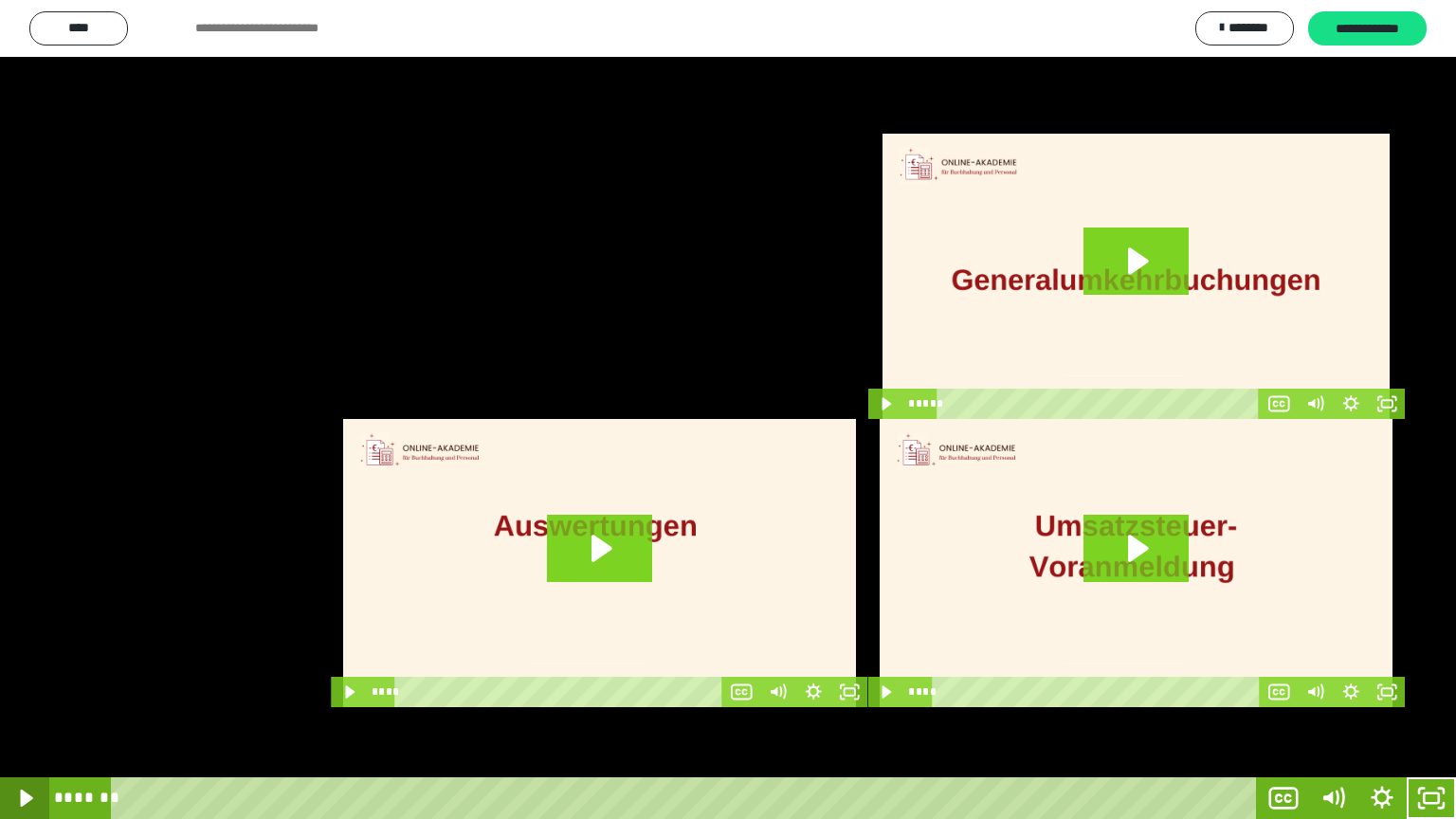 click 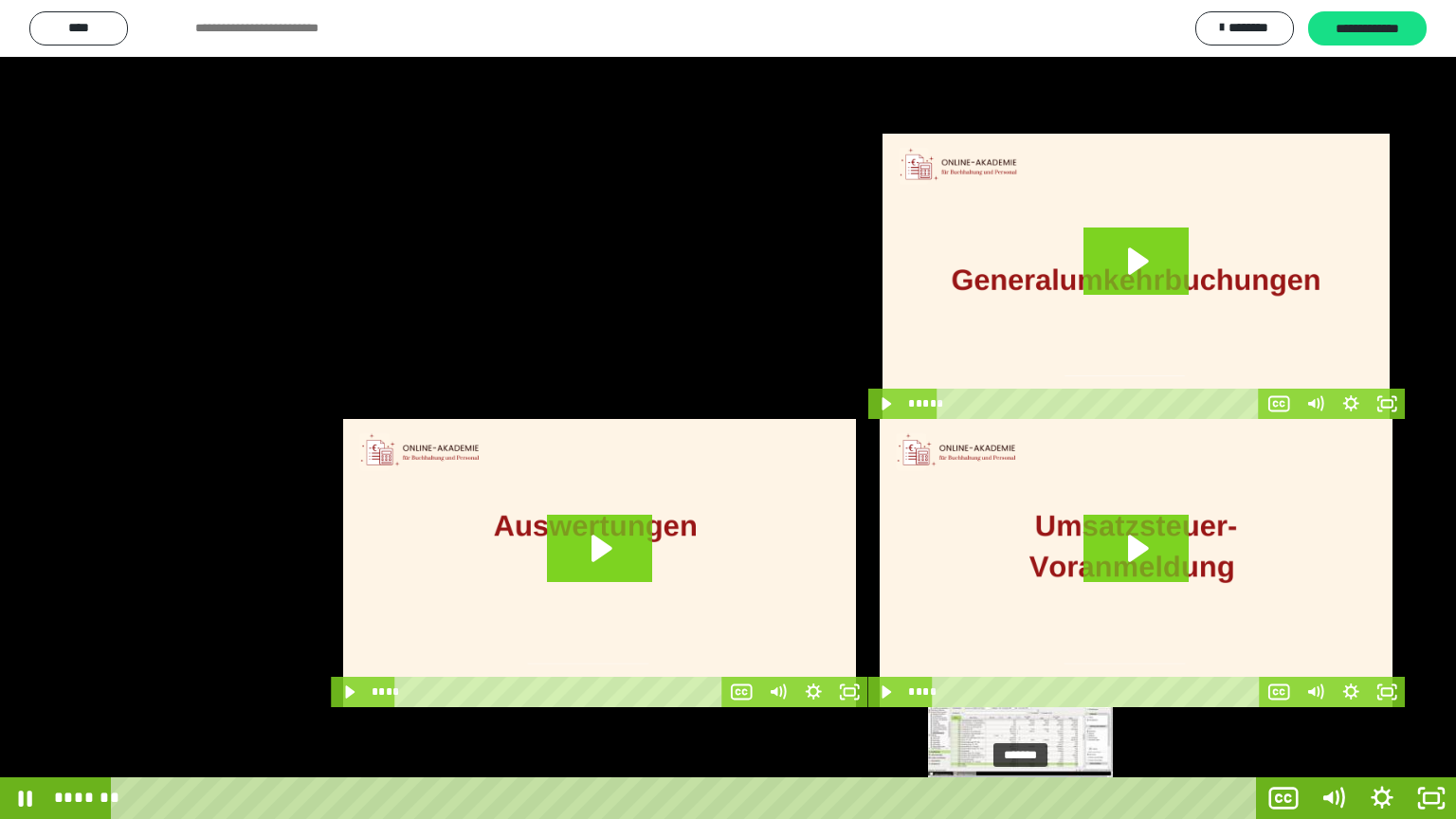 drag, startPoint x: 1034, startPoint y: 796, endPoint x: 1023, endPoint y: 796, distance: 11 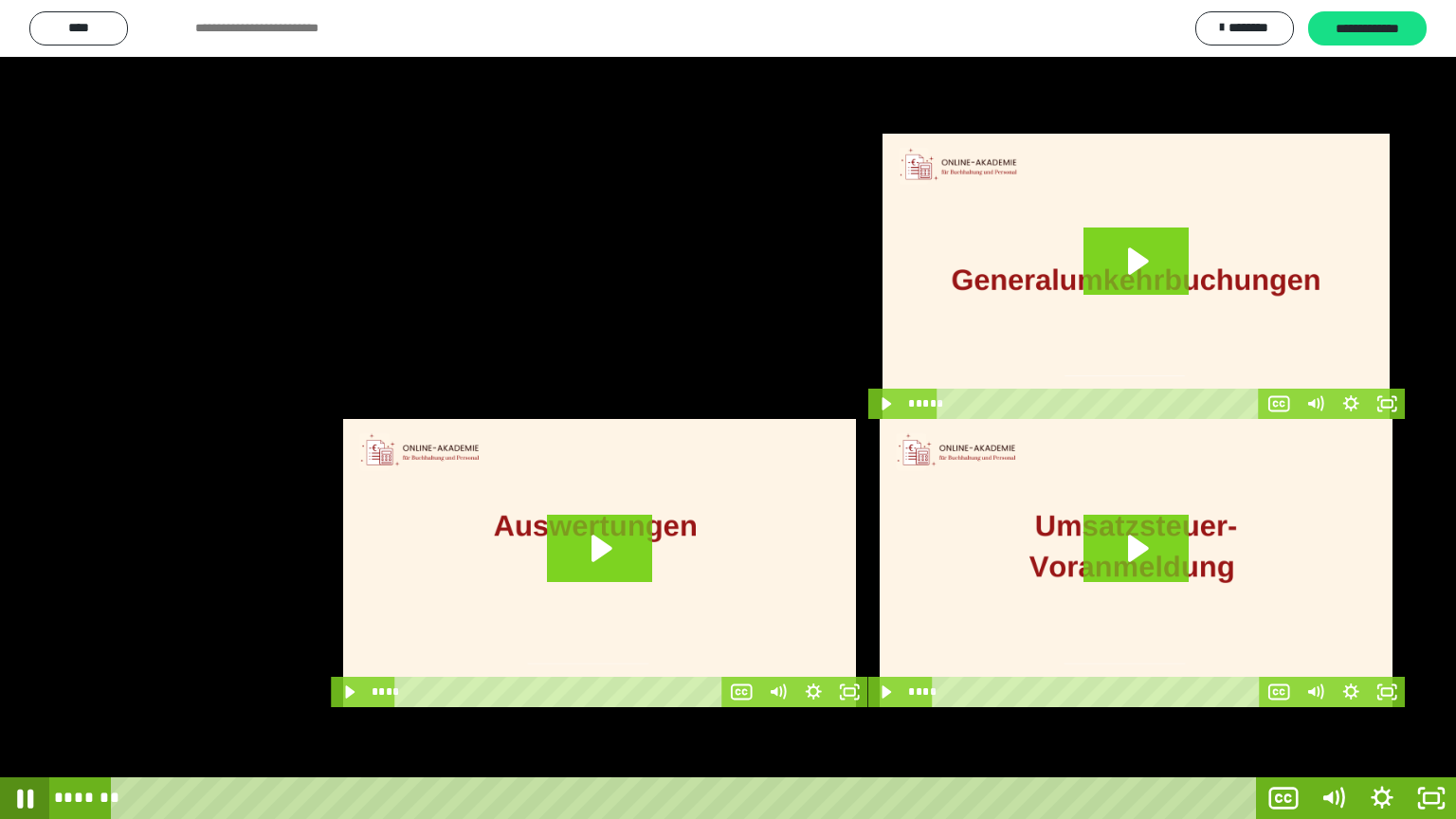 click 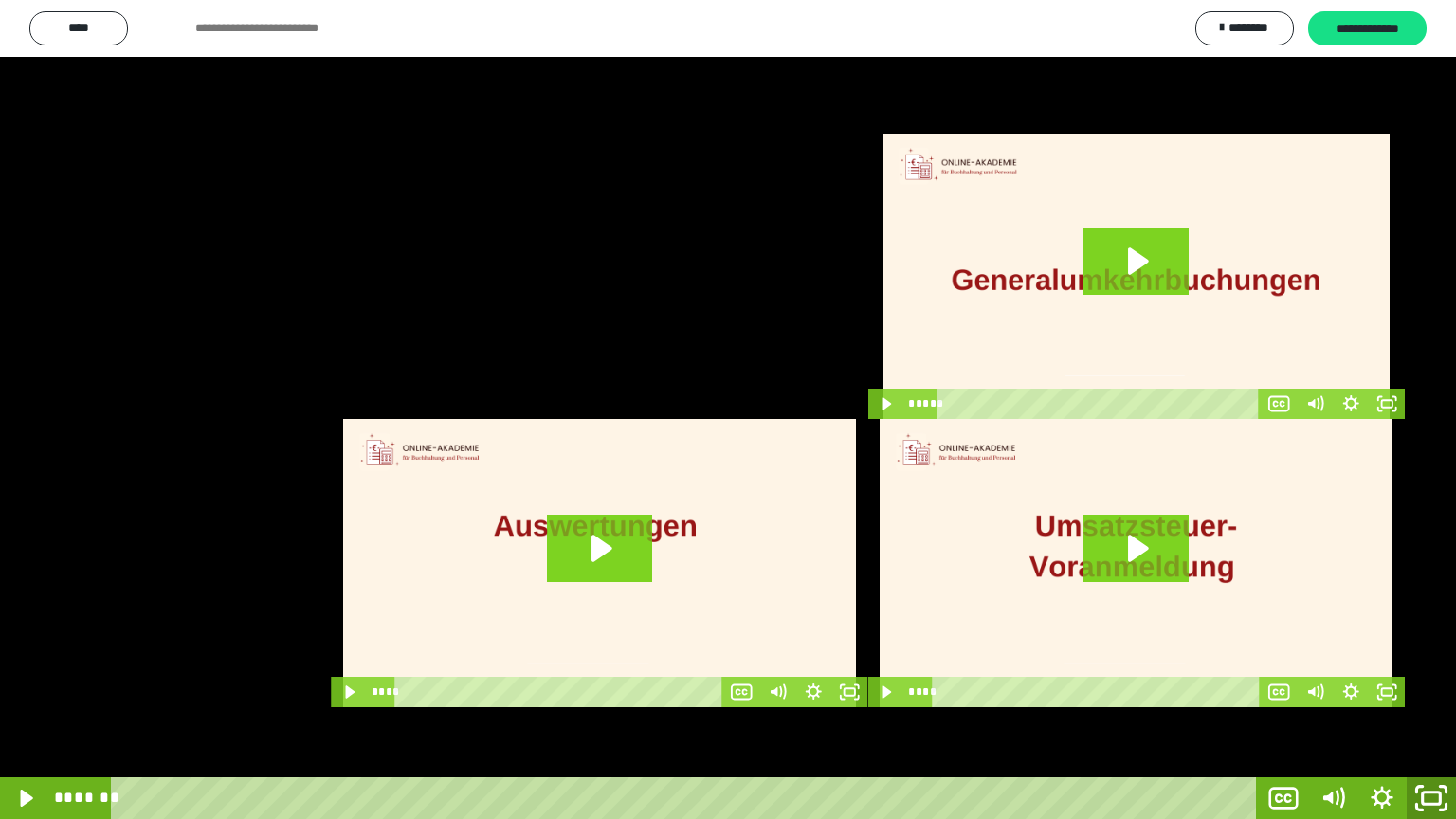 click 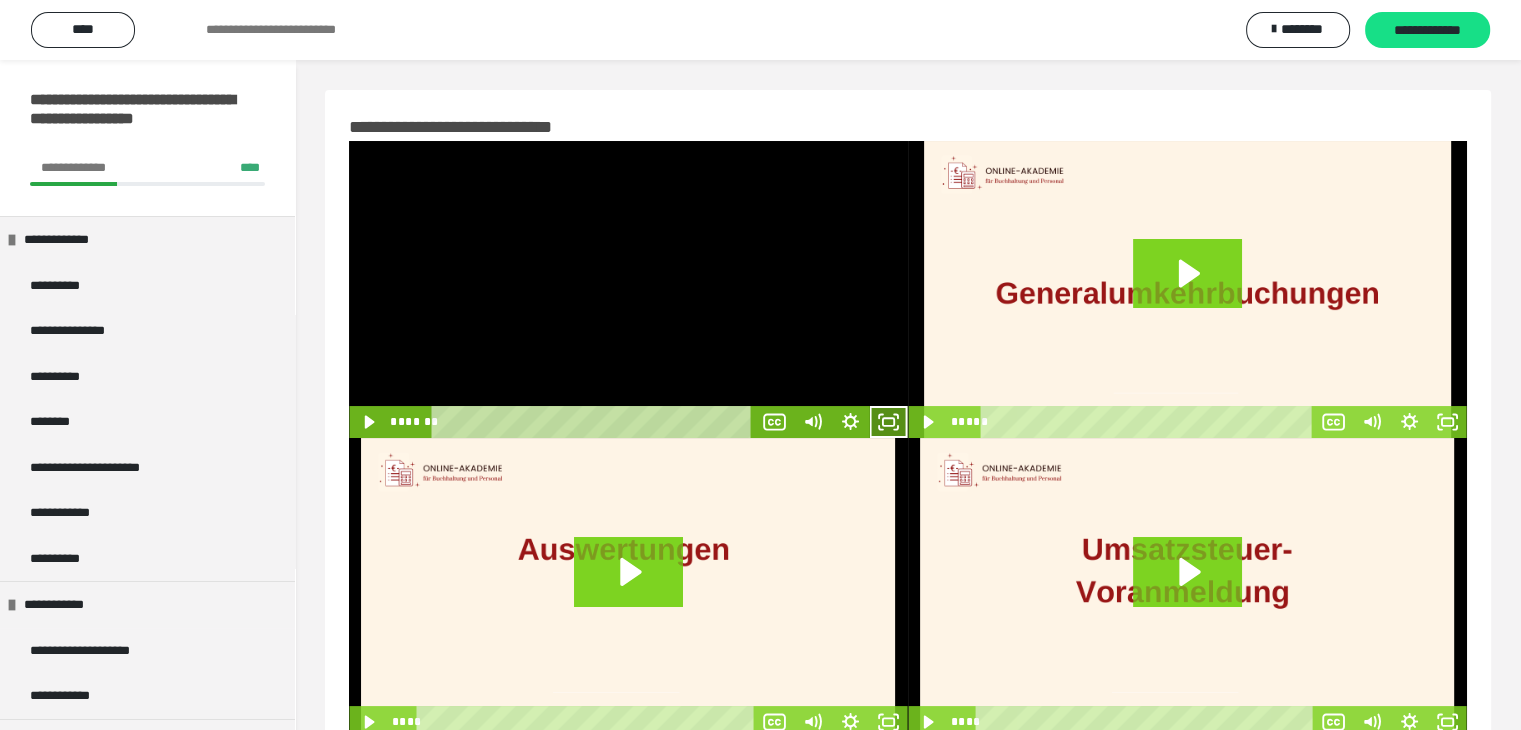 click 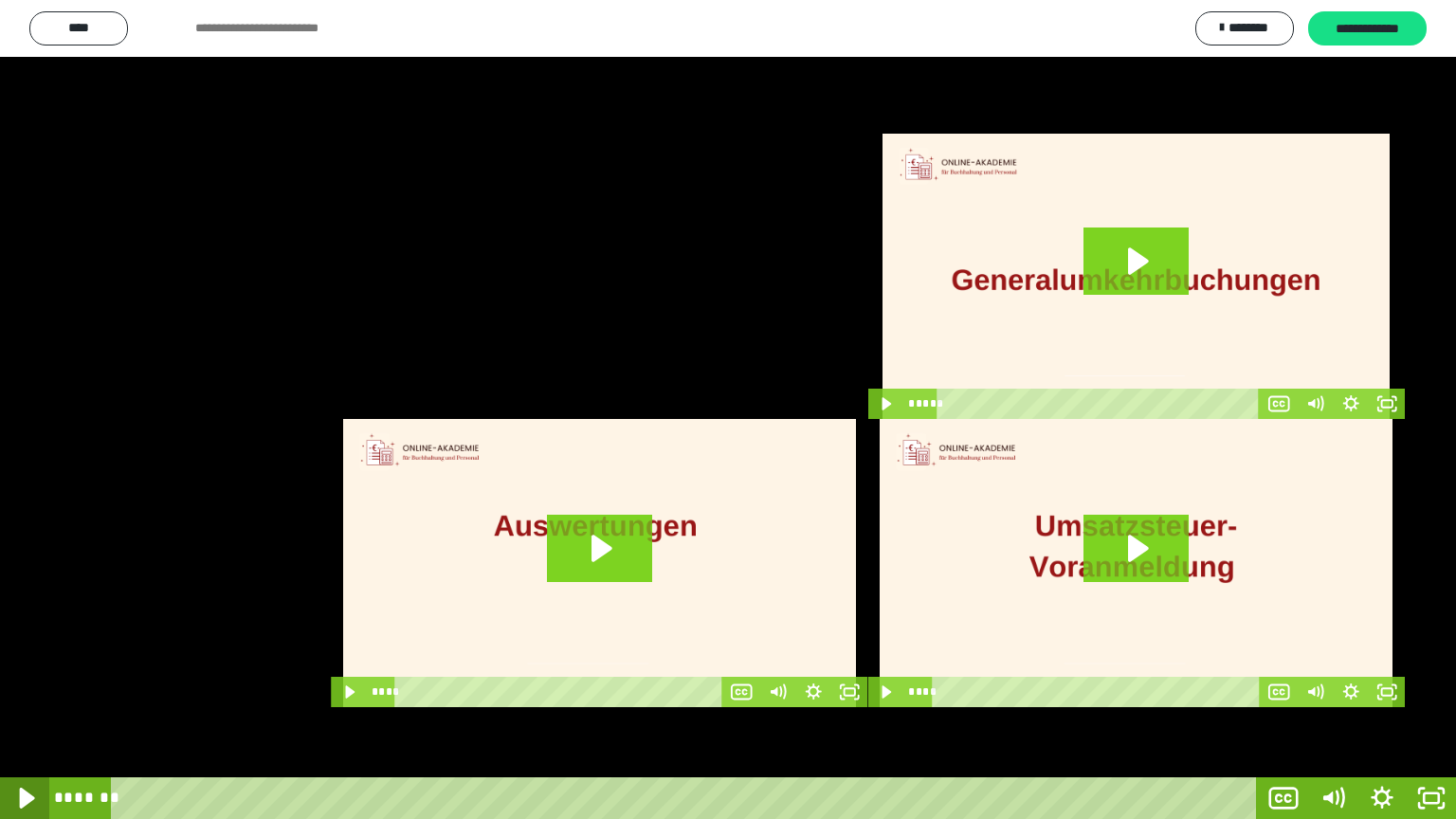 click 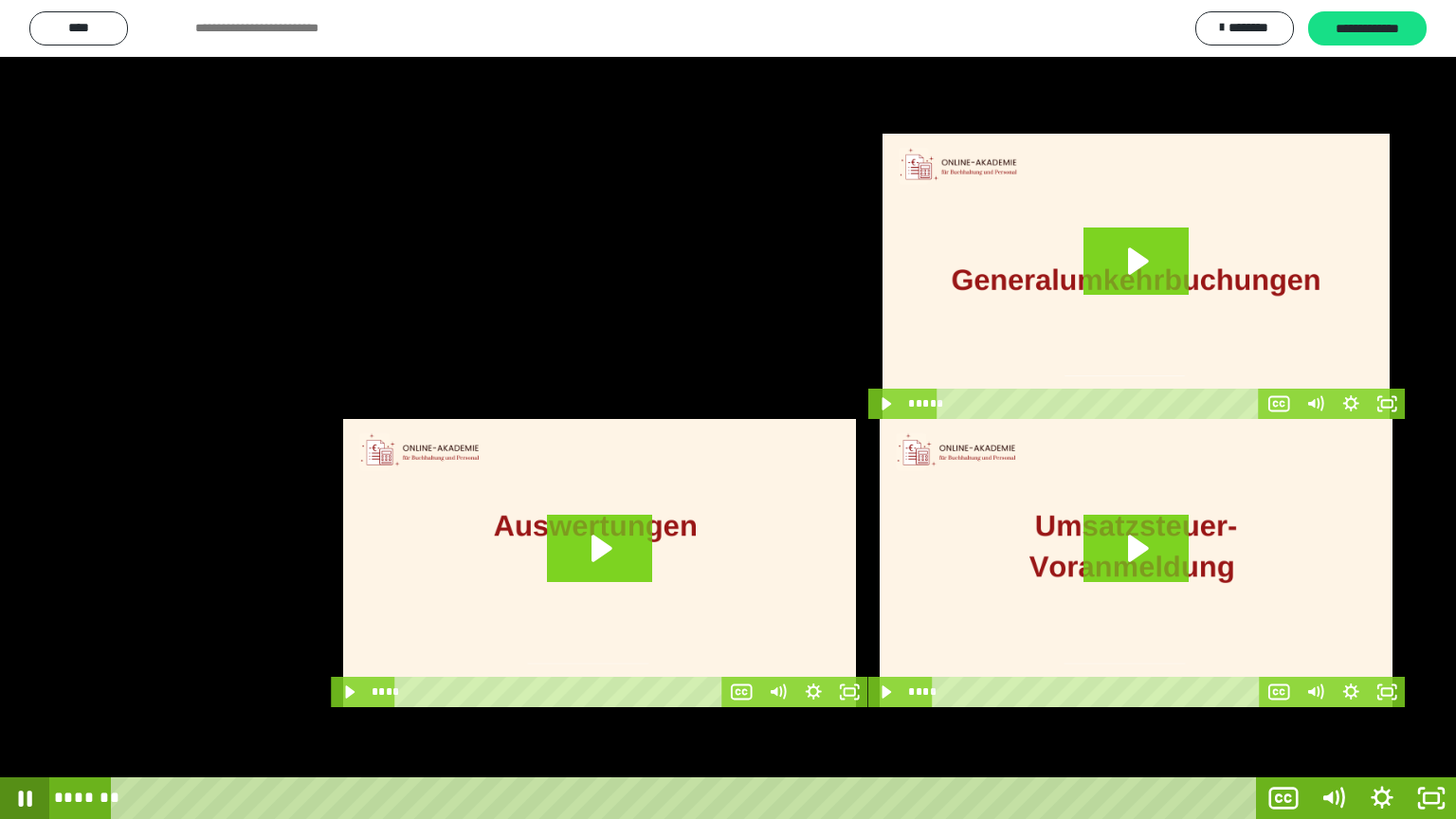 click 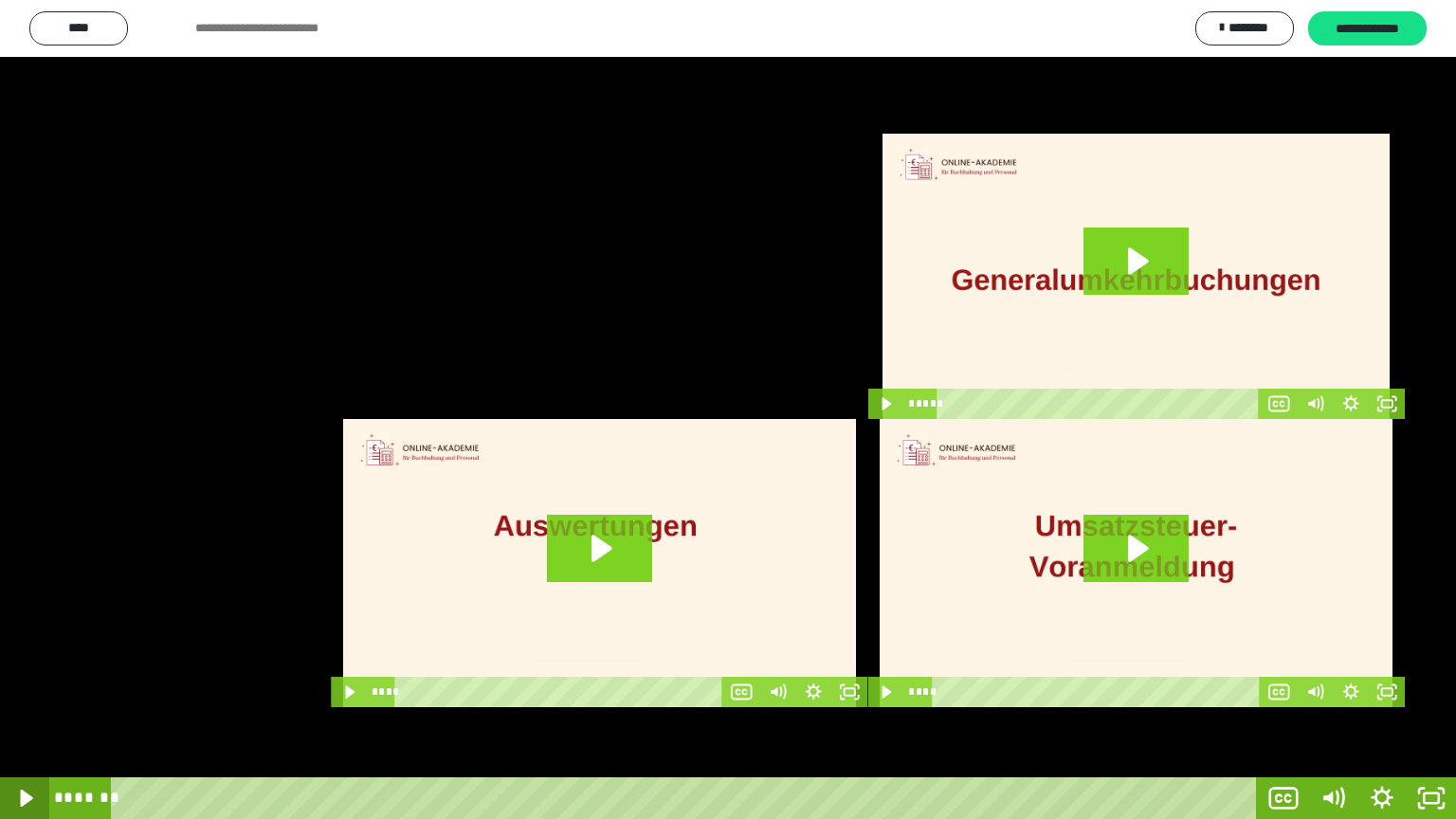 type 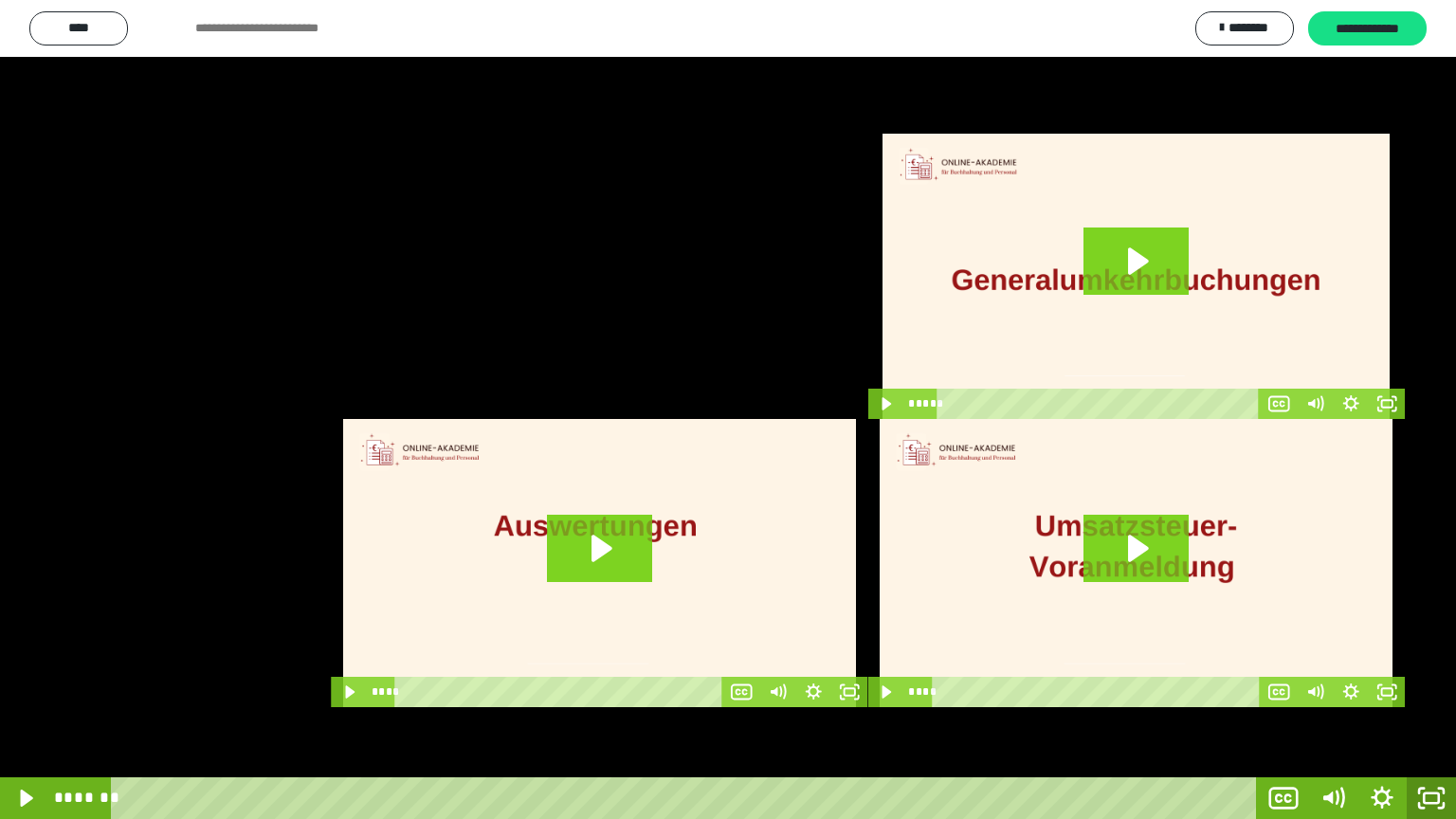 click 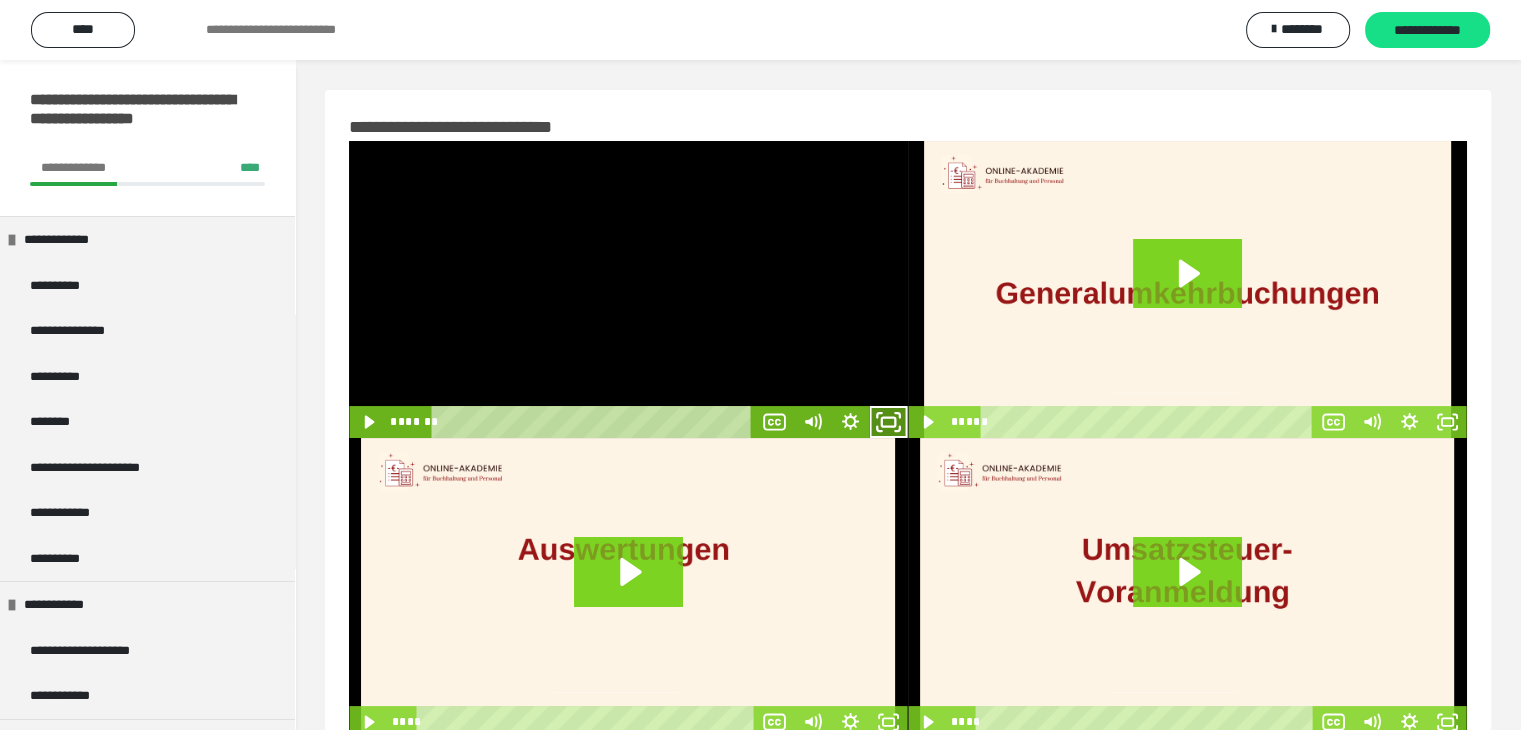 click 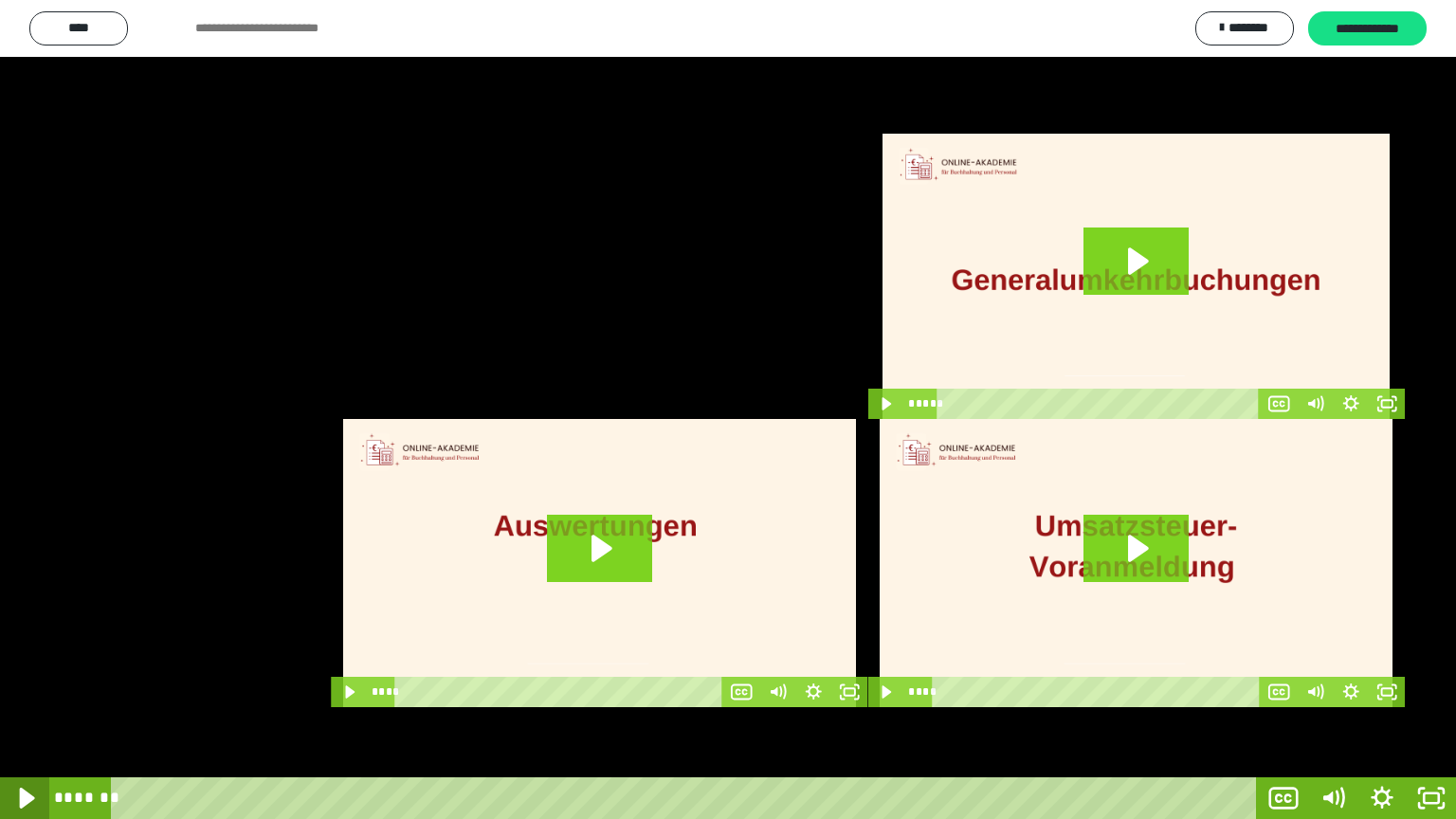 click 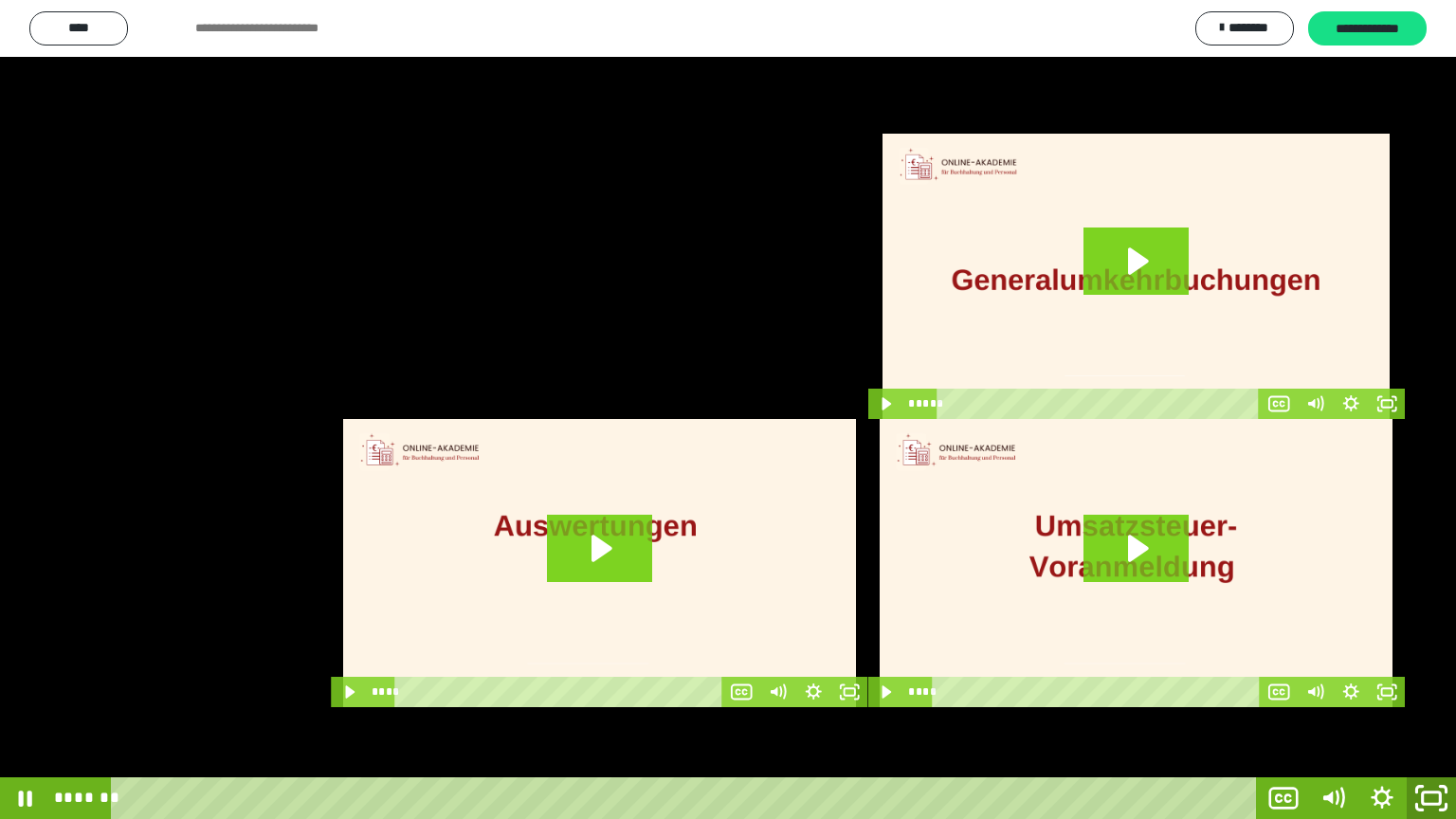 click 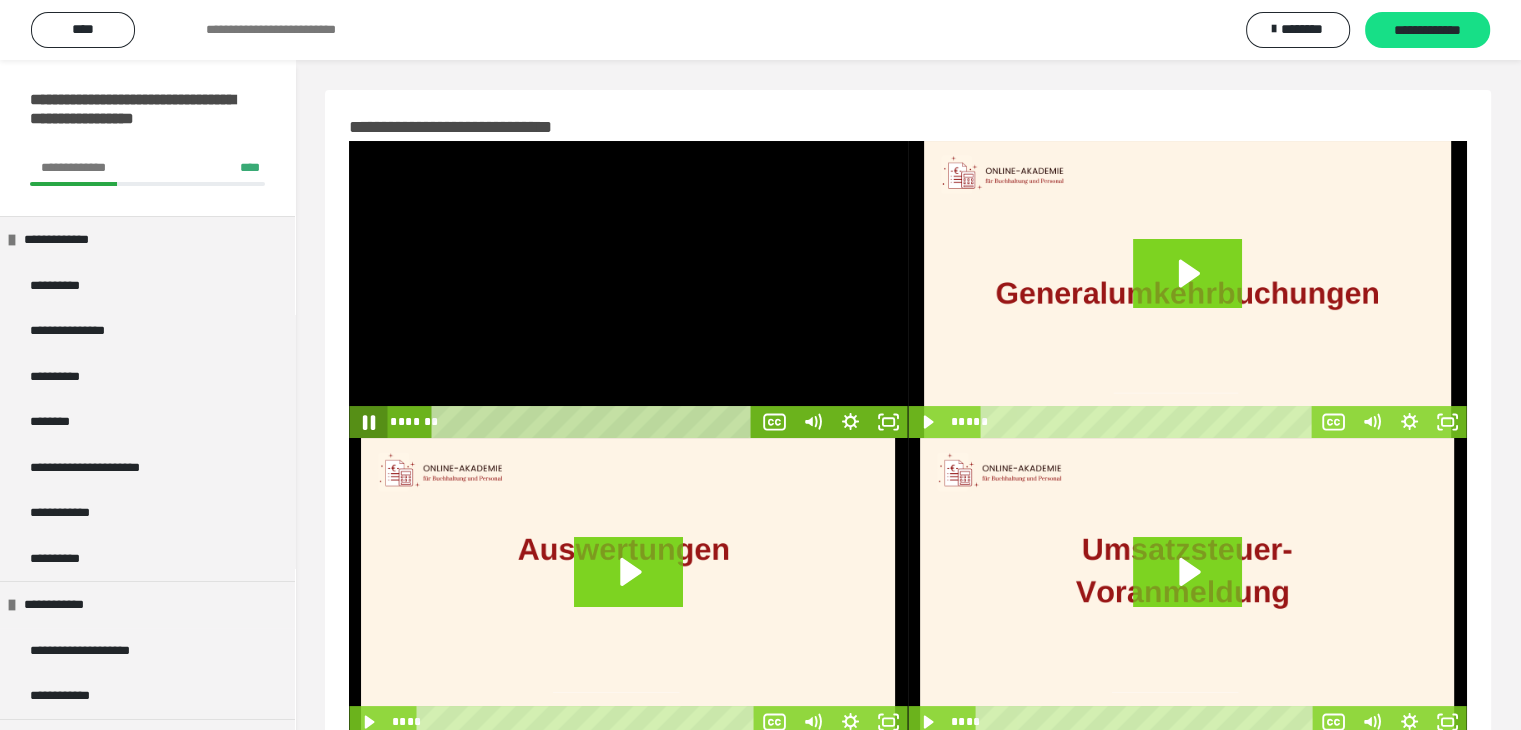 click 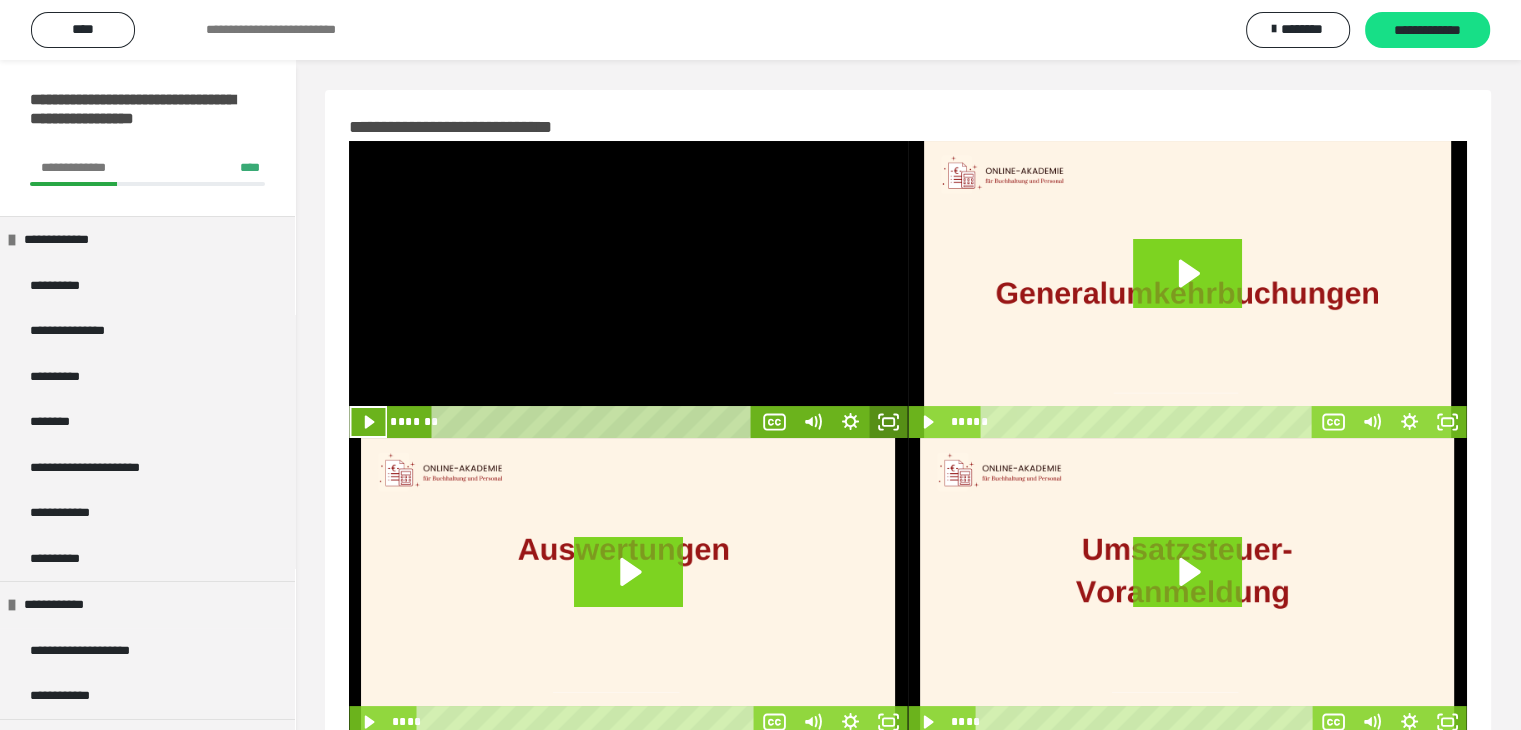 click 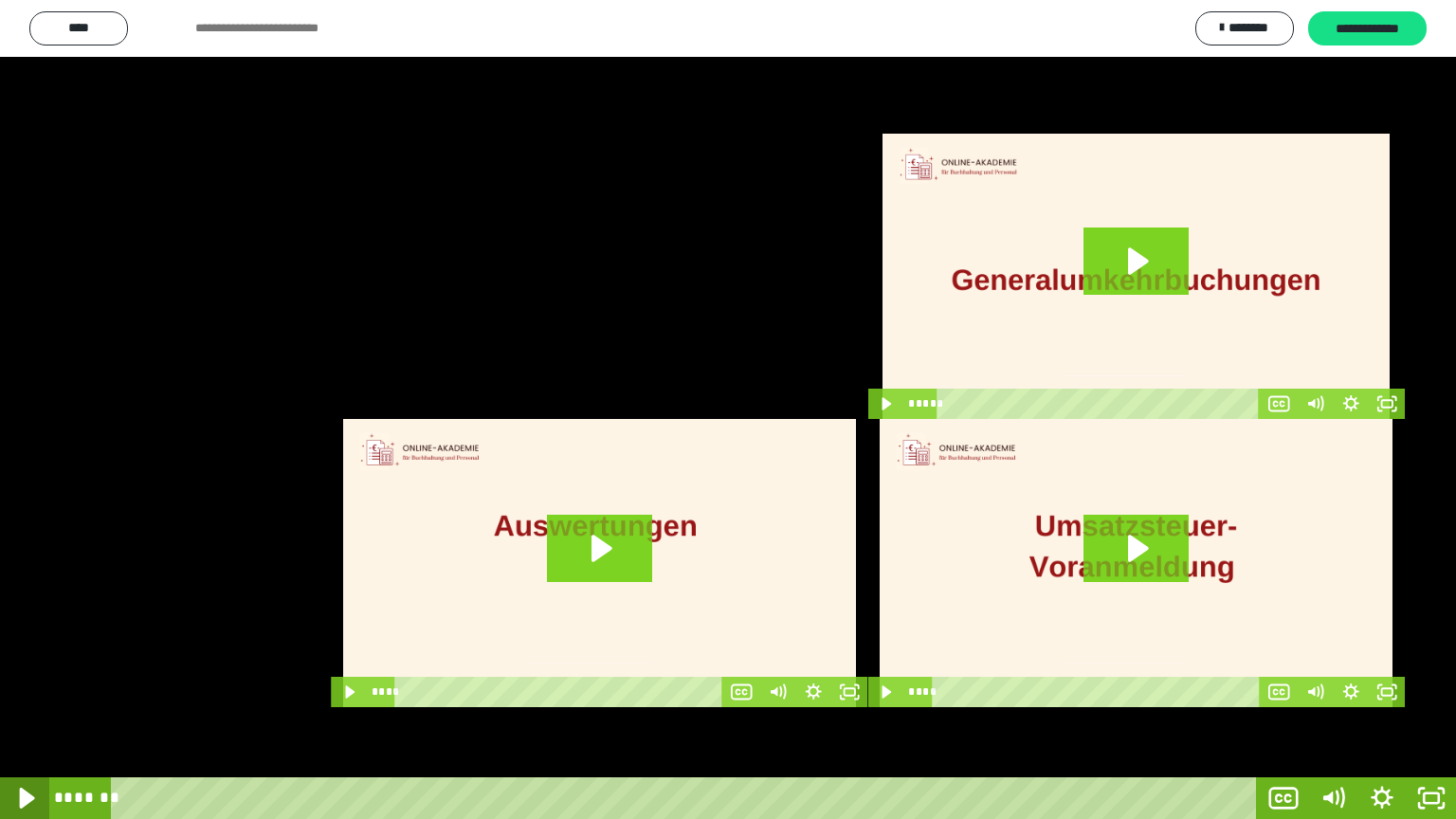 click 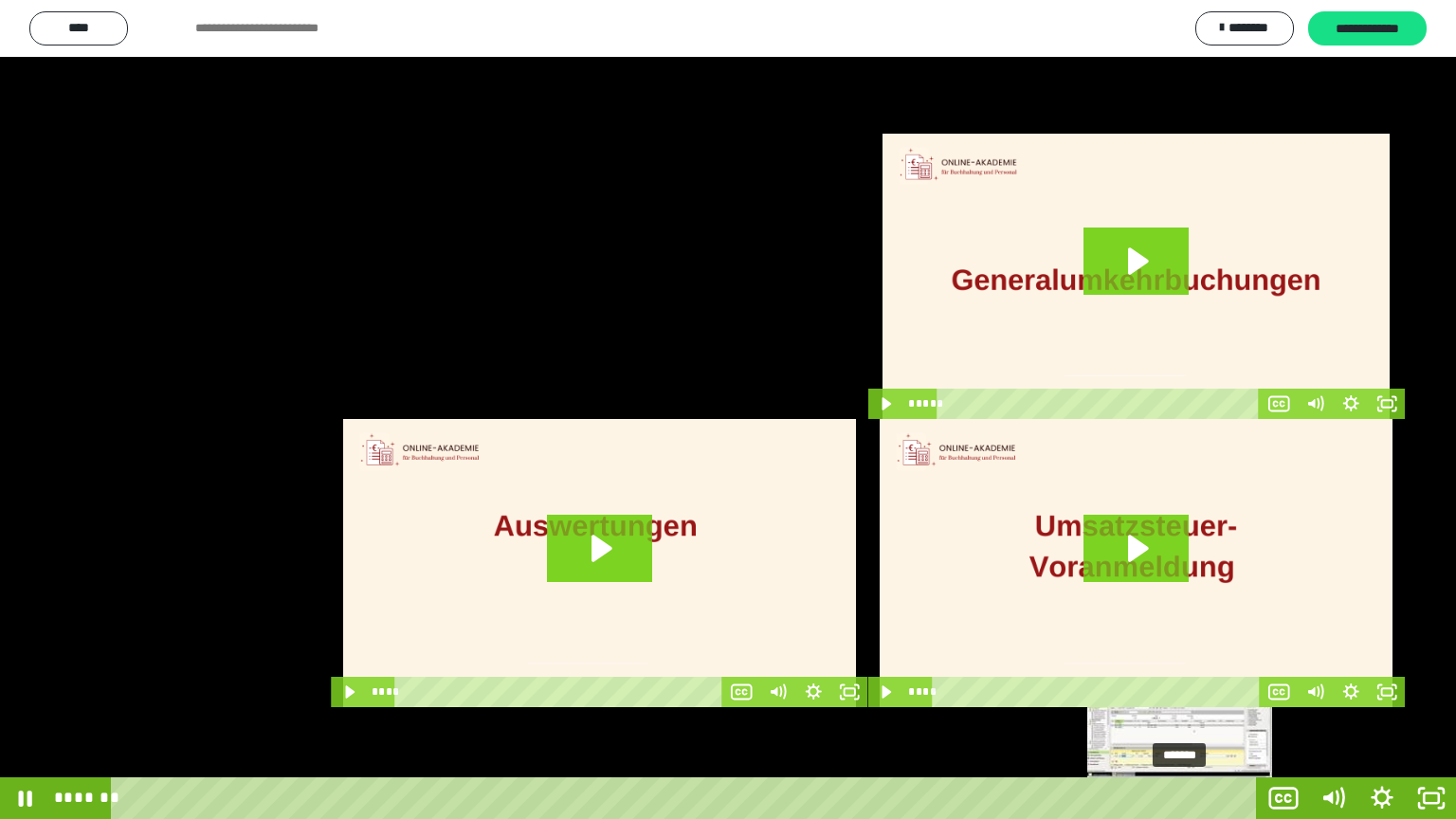 click at bounding box center [1179, 798] 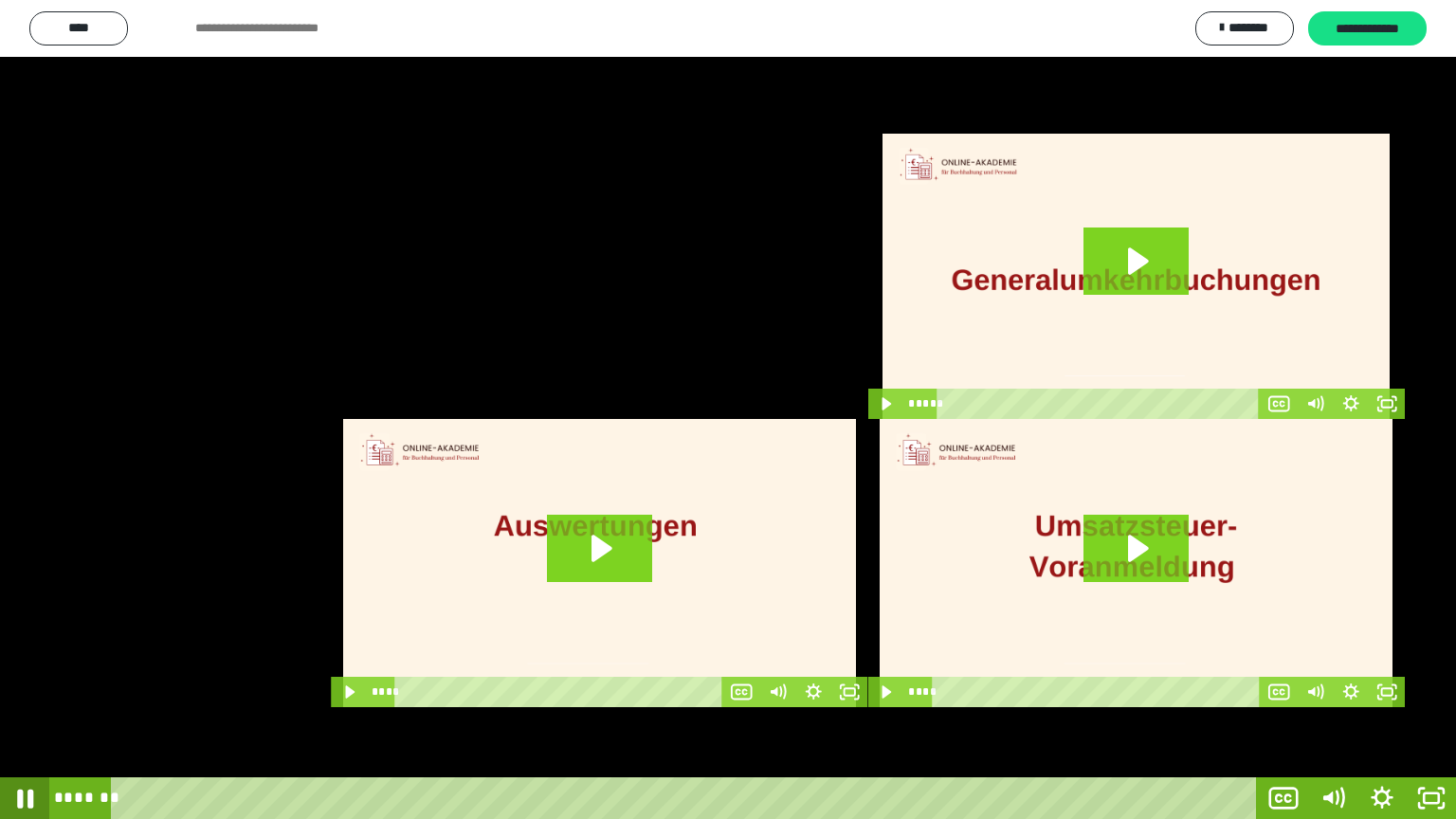 click 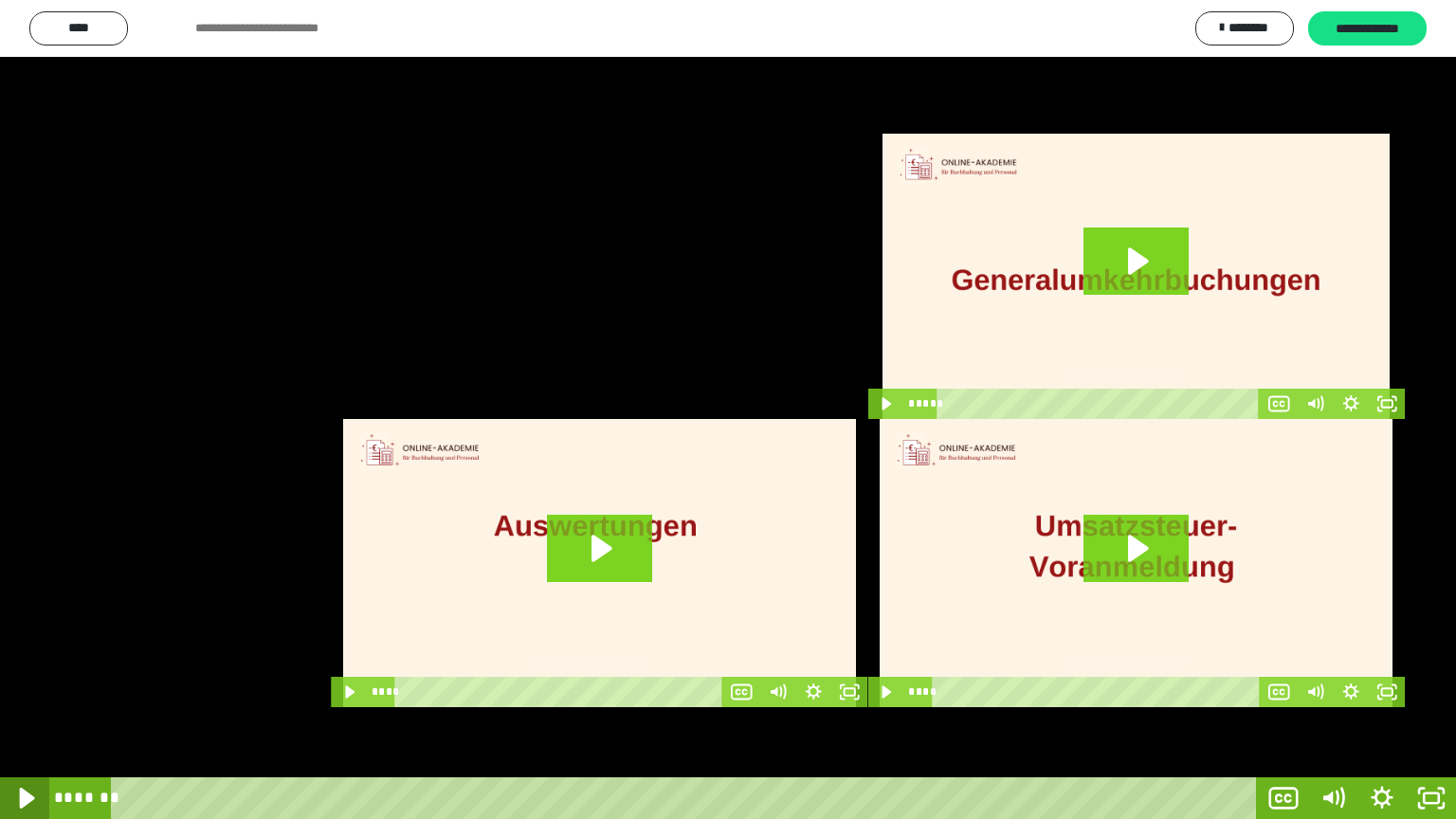 click 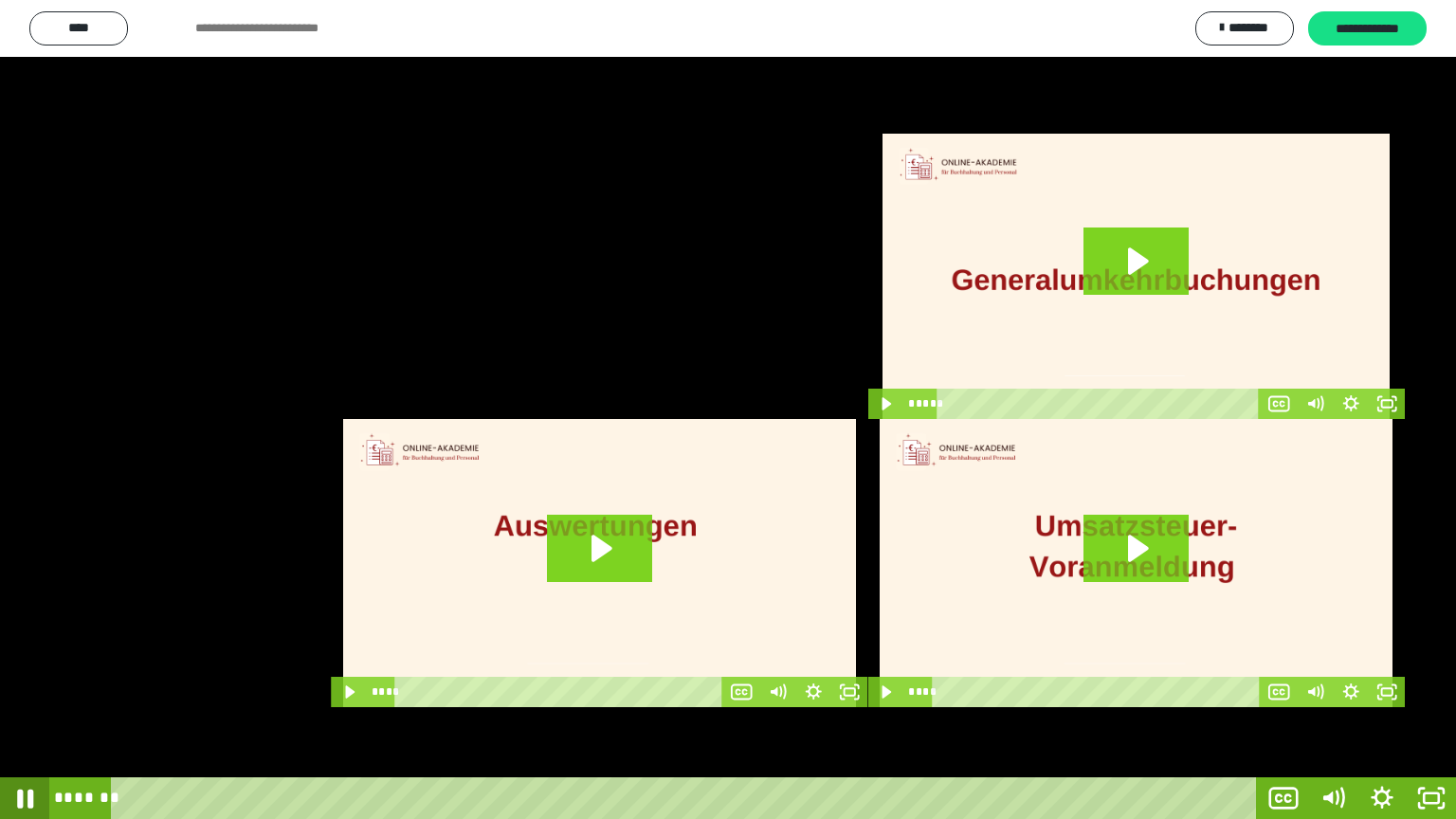 click 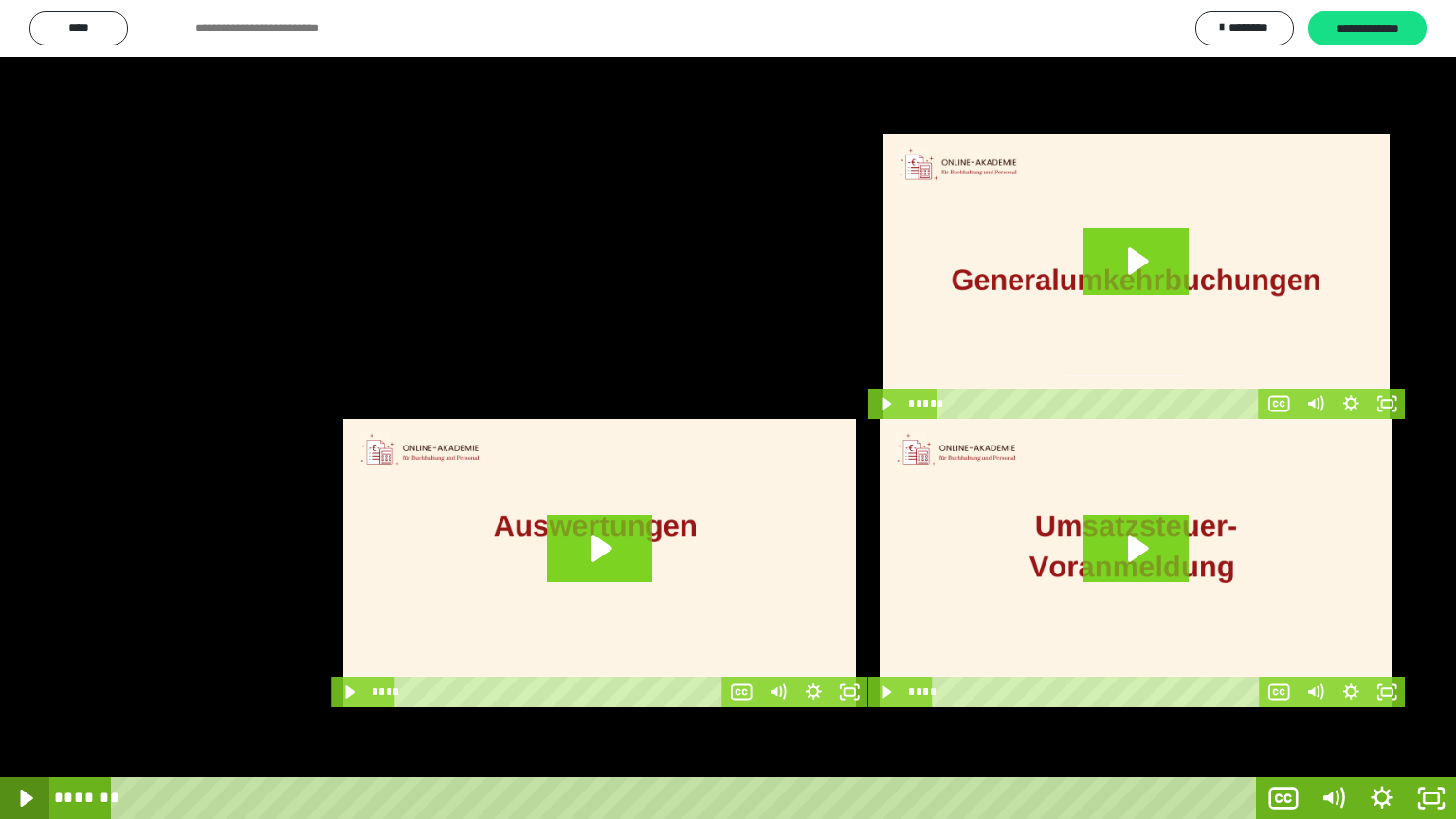 click 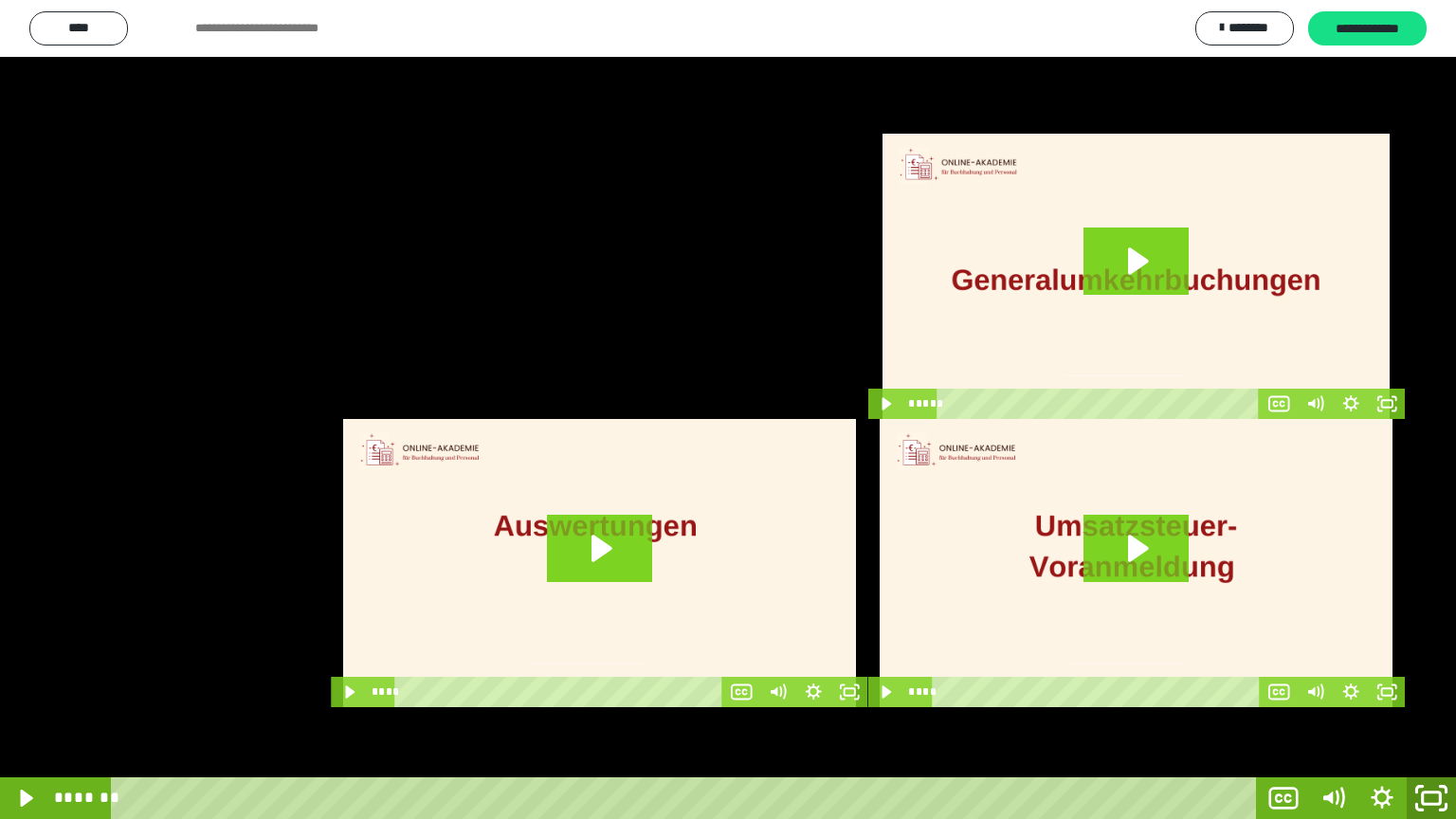 click 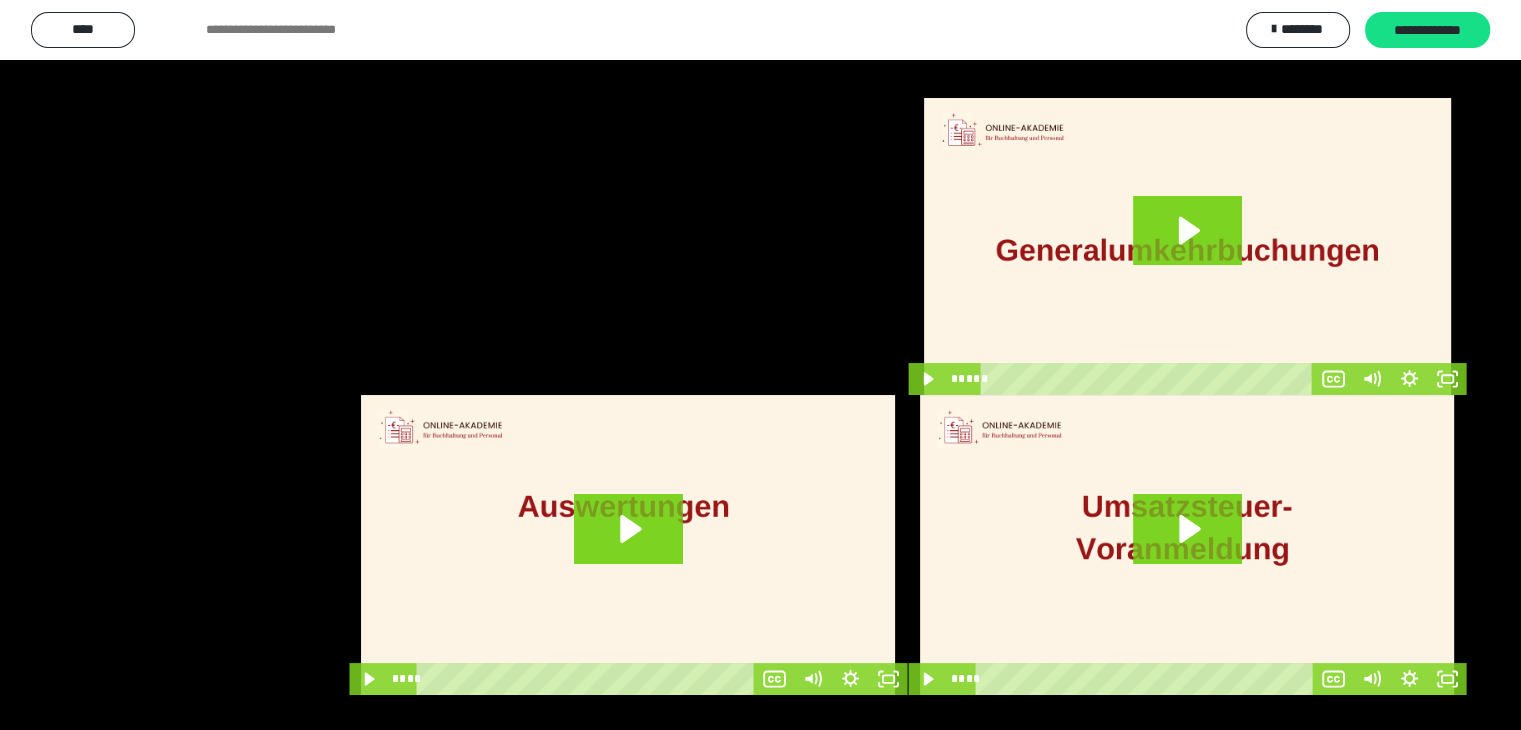 scroll, scrollTop: 62, scrollLeft: 0, axis: vertical 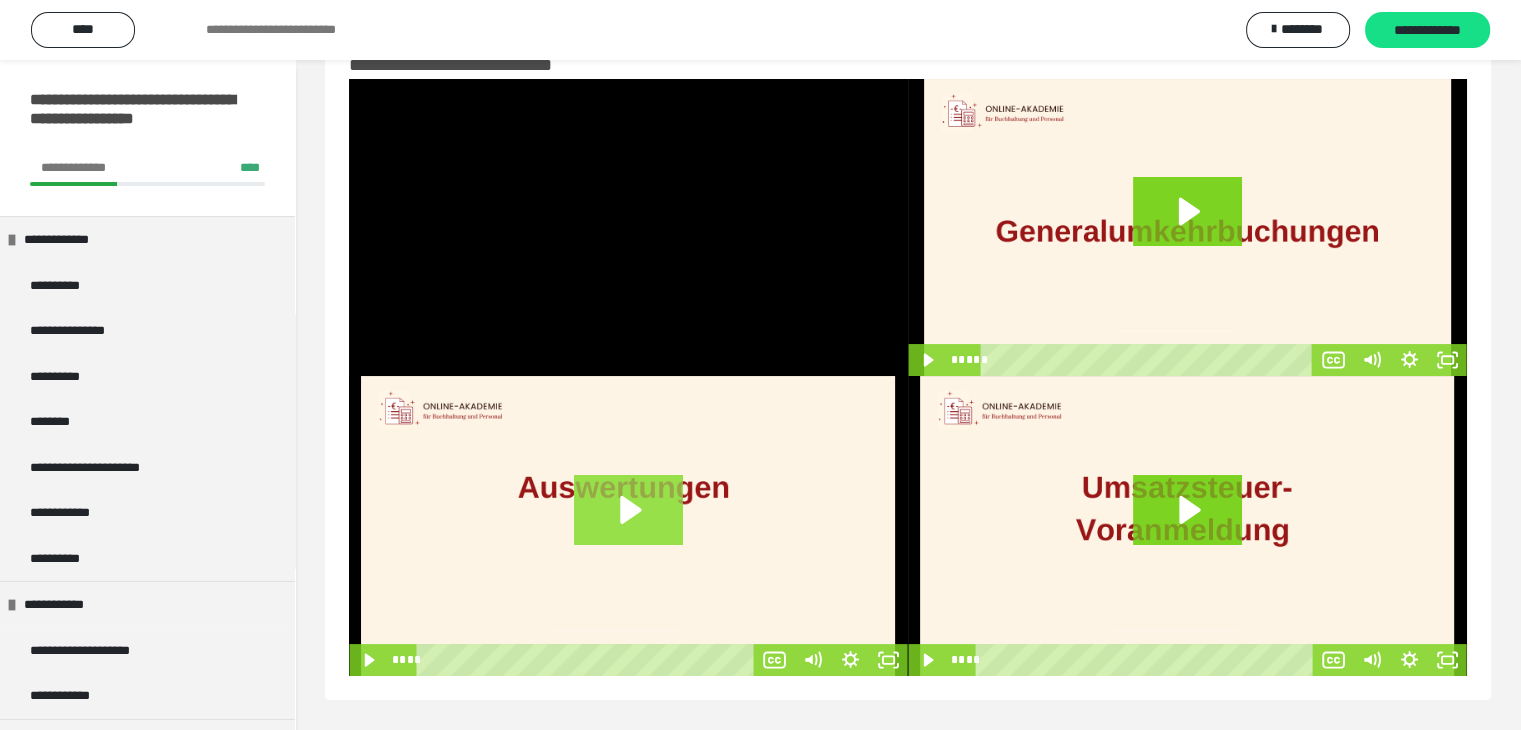 click 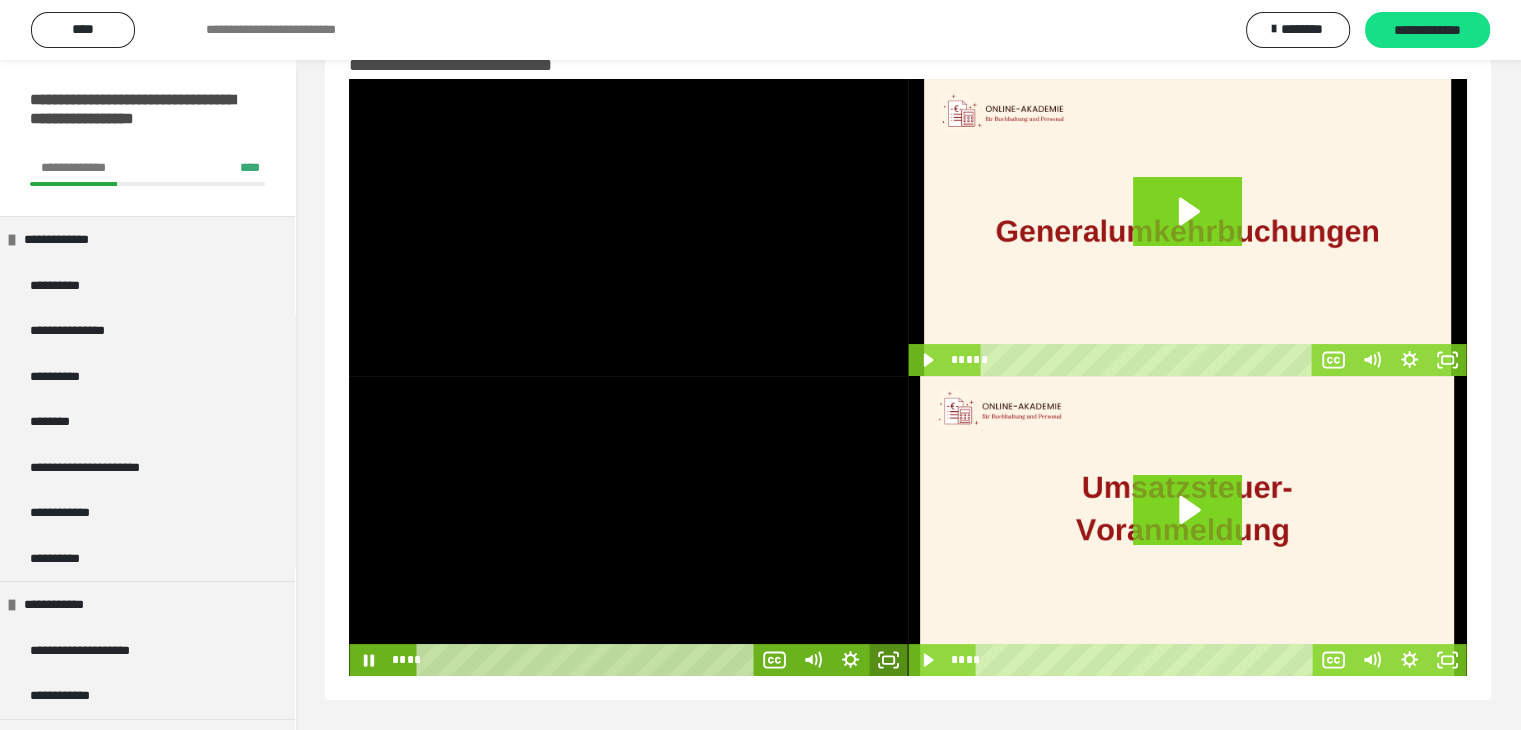 click 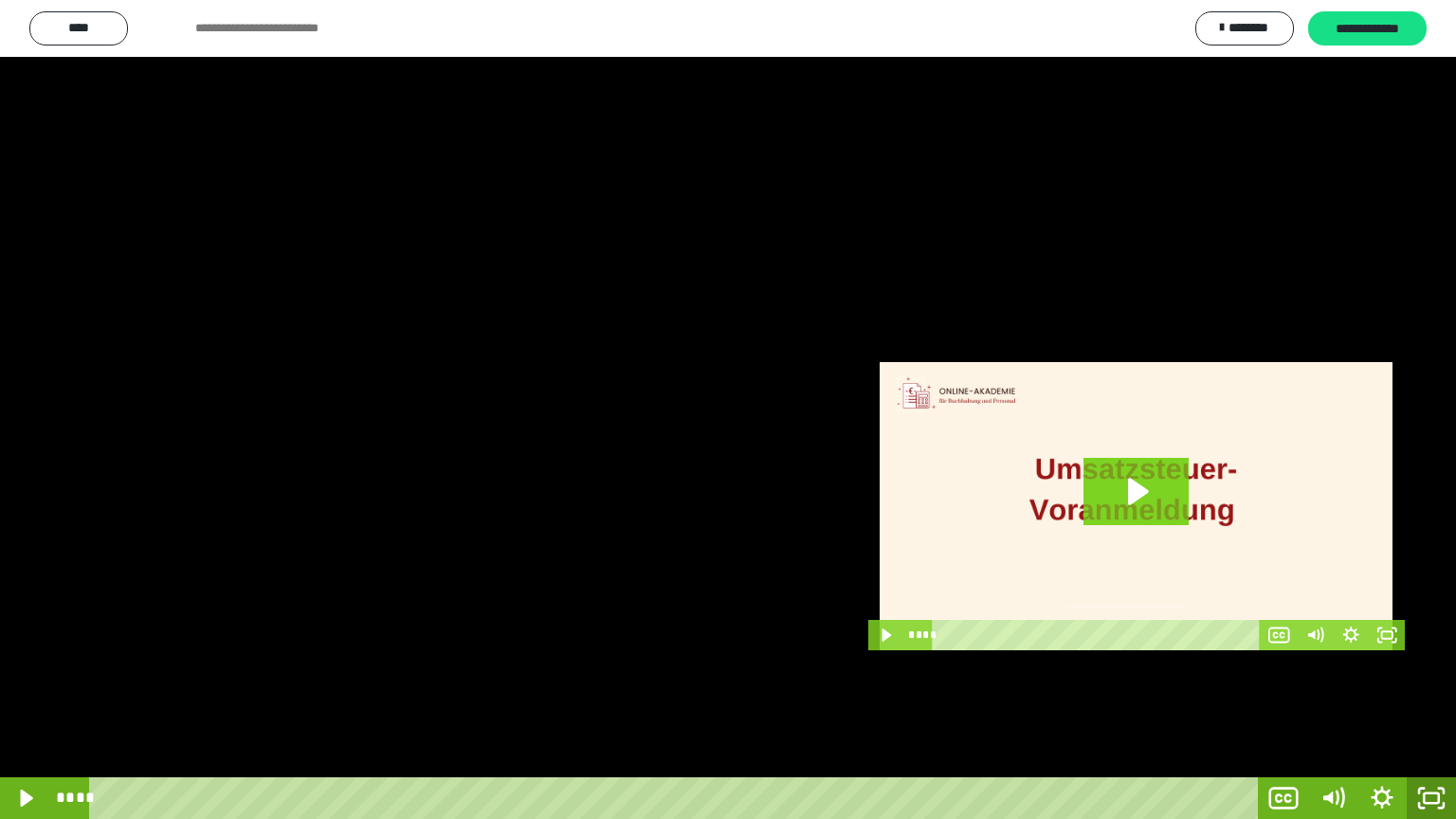click 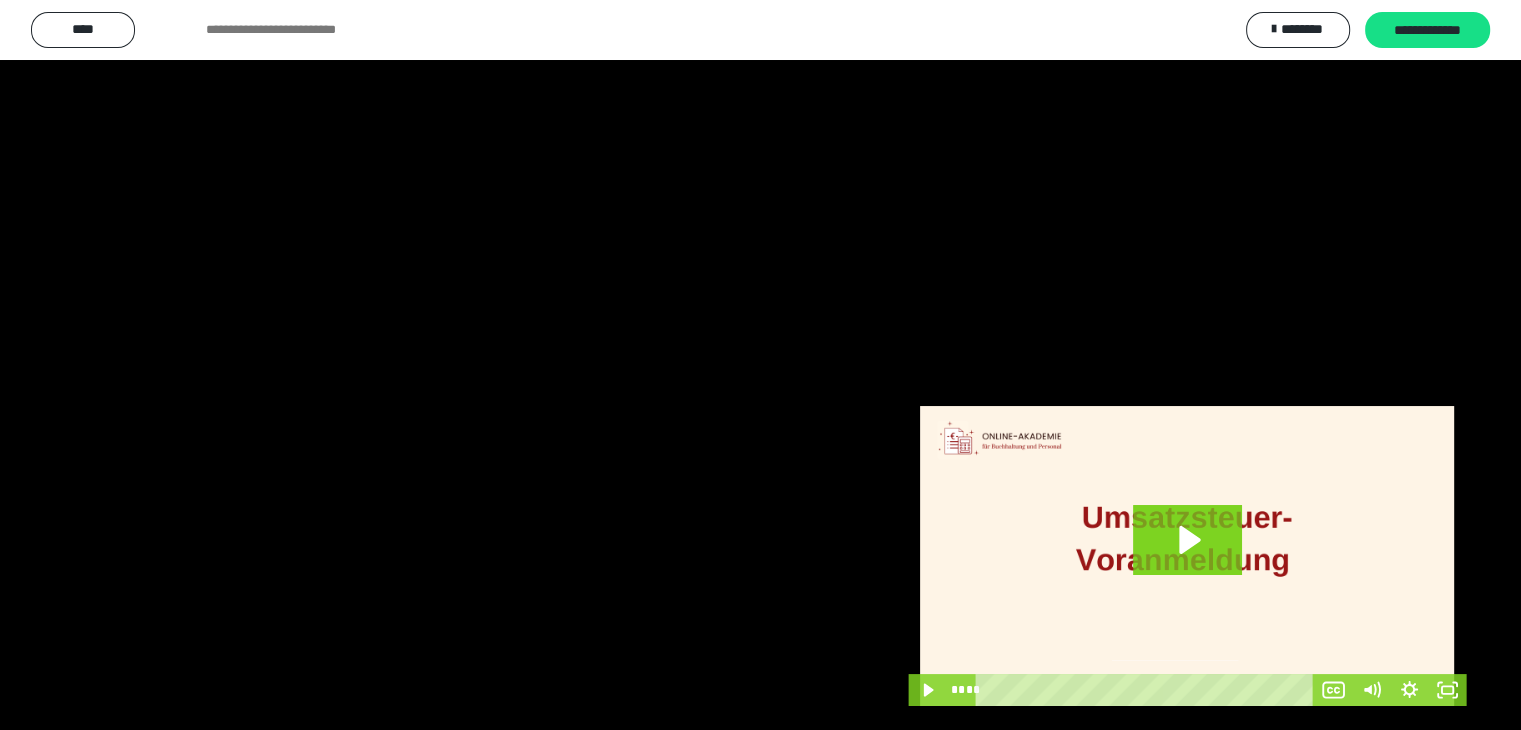 scroll, scrollTop: 62, scrollLeft: 0, axis: vertical 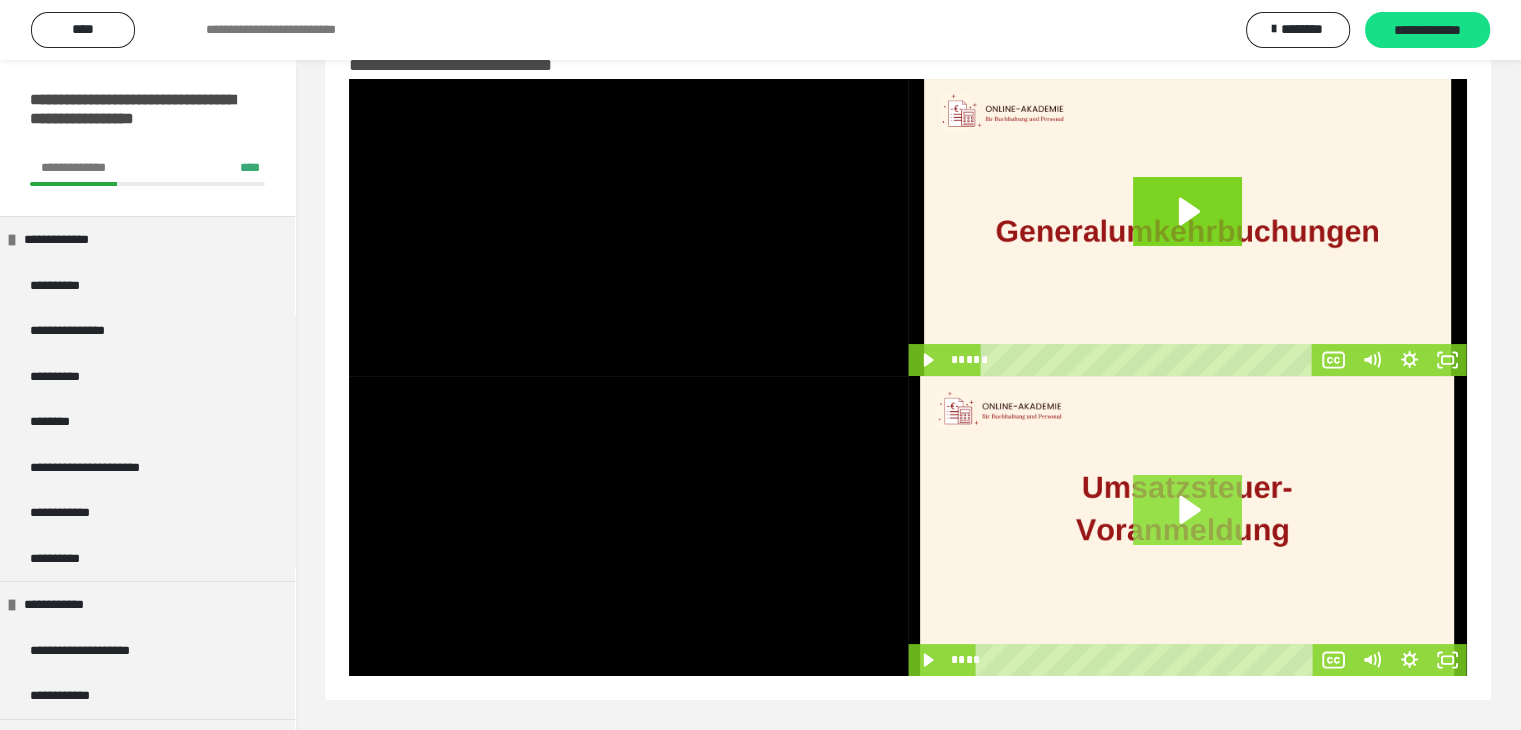 click 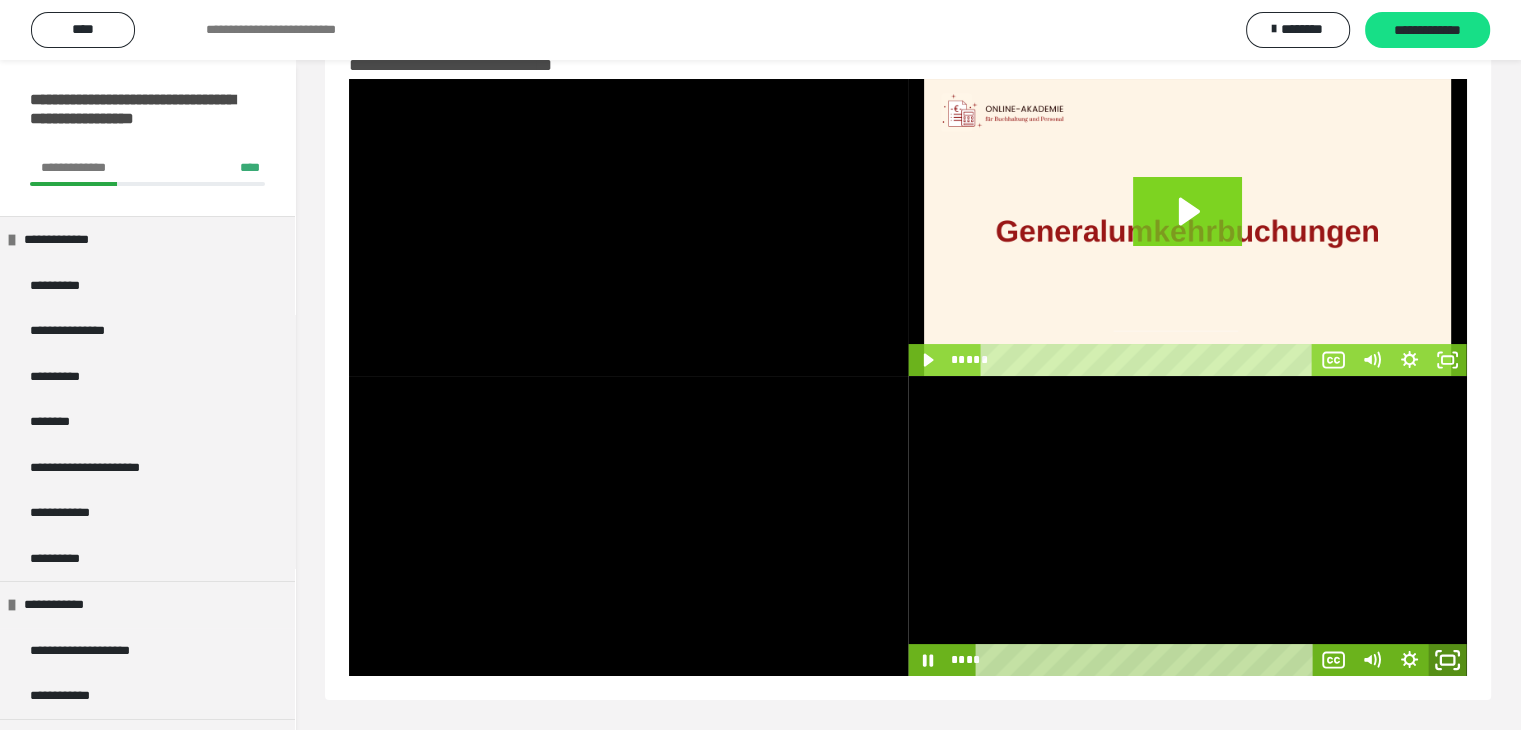click 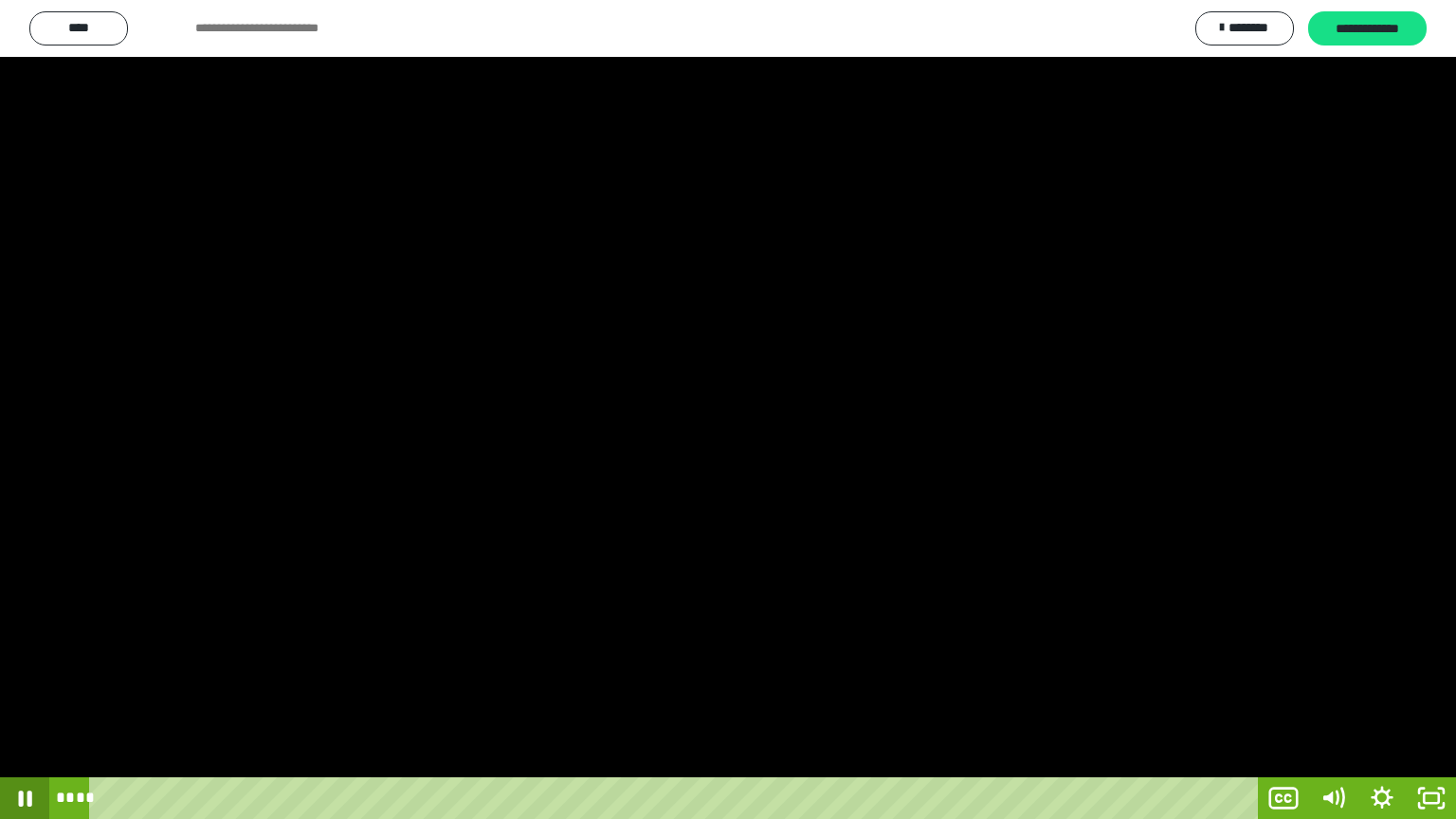click 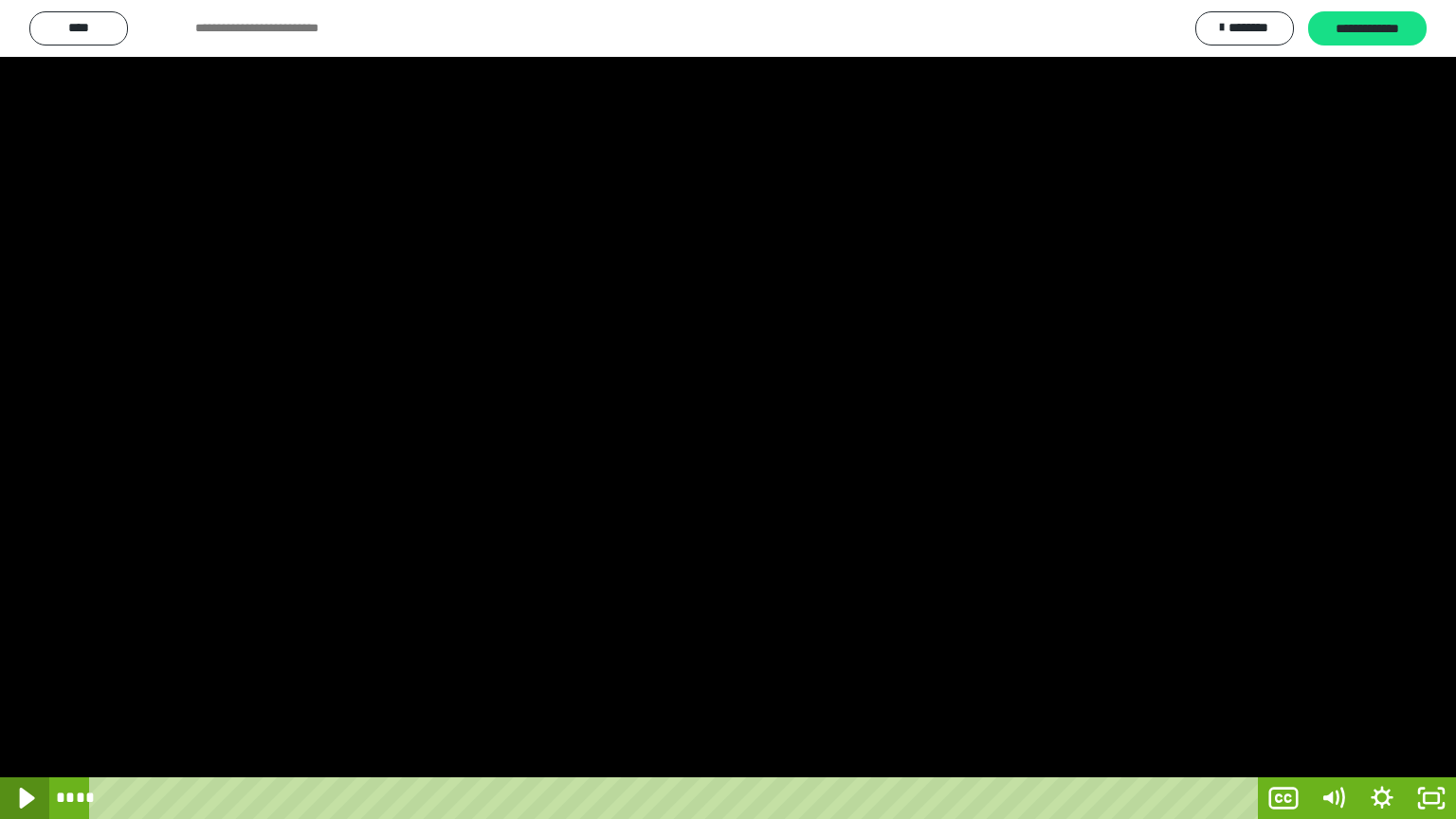 click 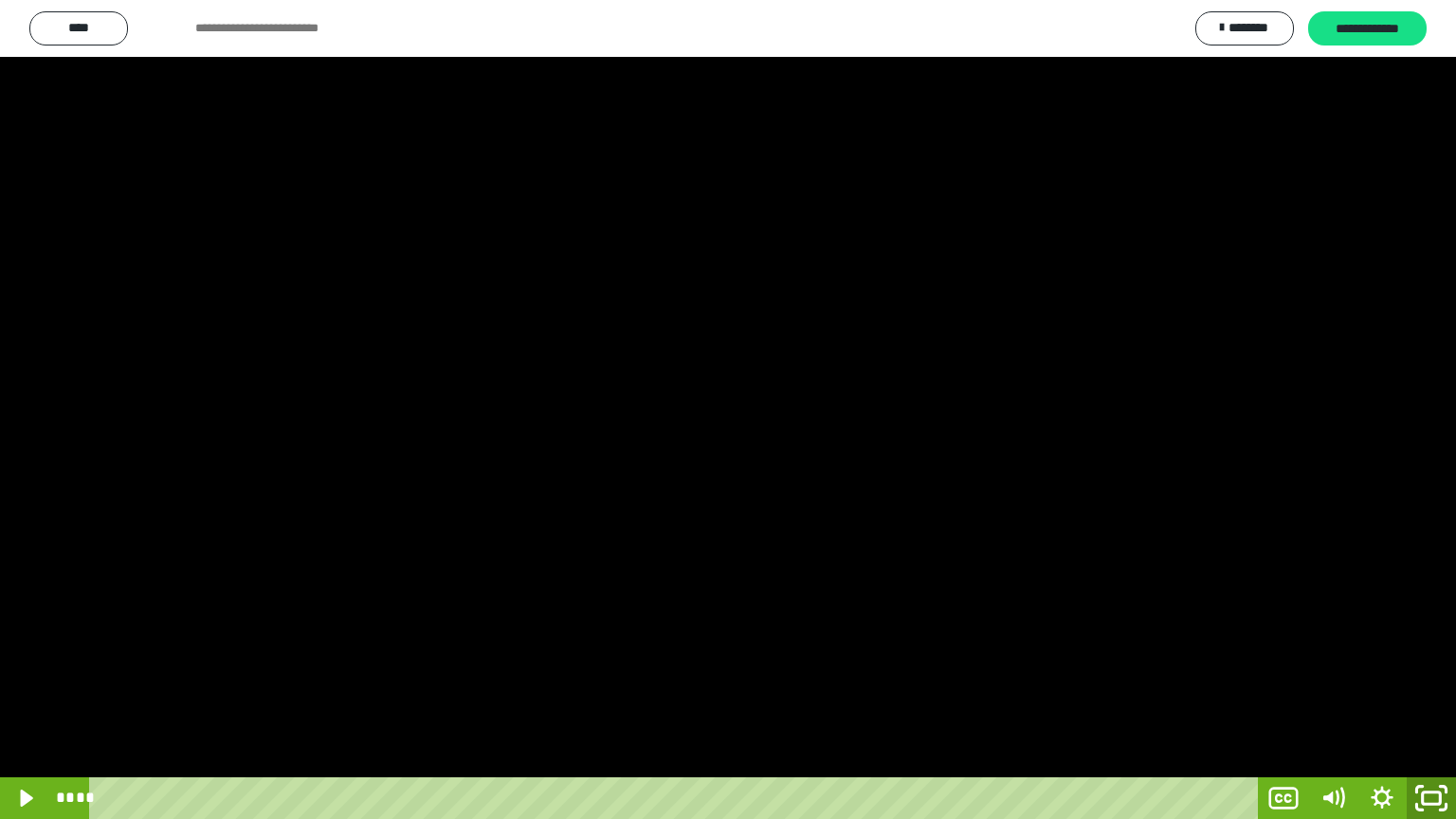 click 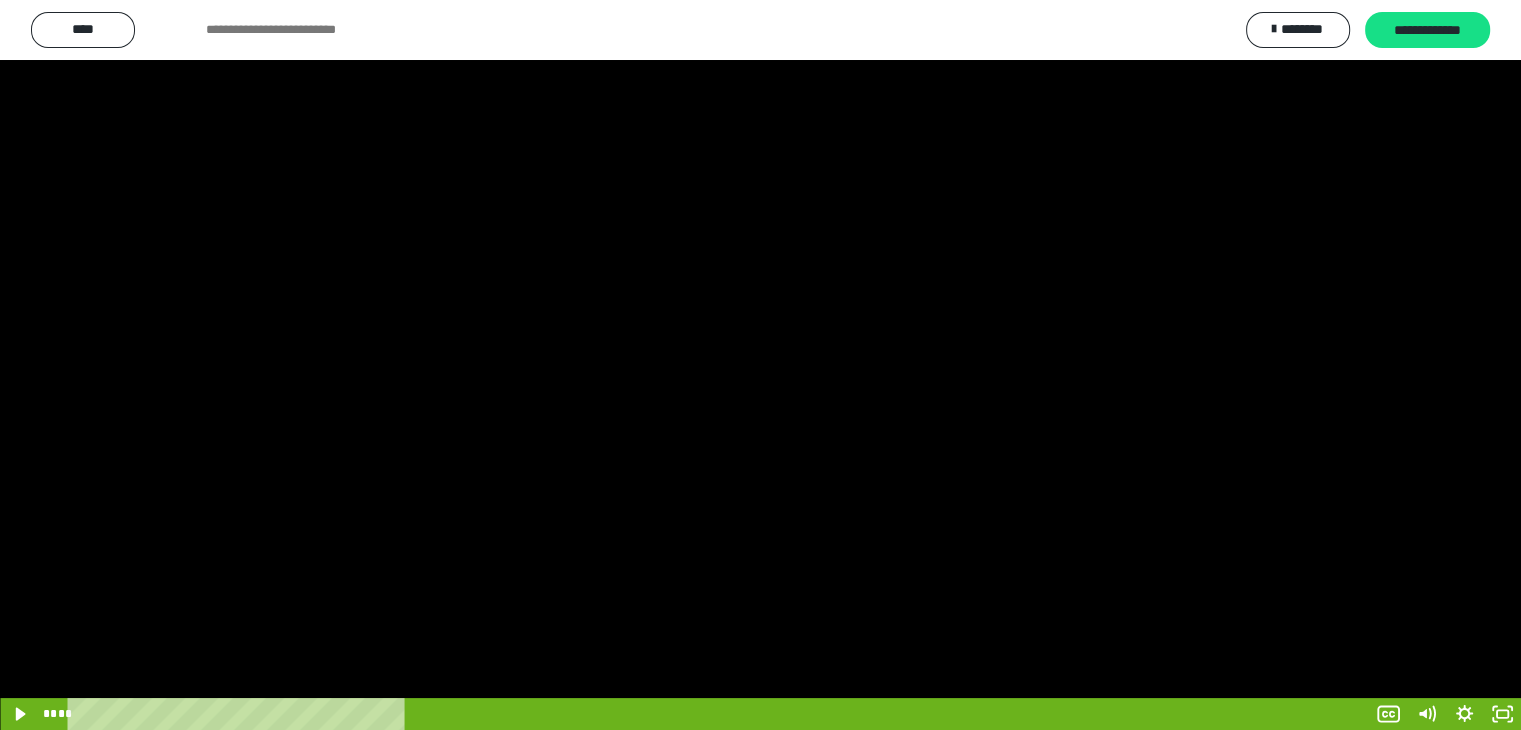 scroll, scrollTop: 62, scrollLeft: 0, axis: vertical 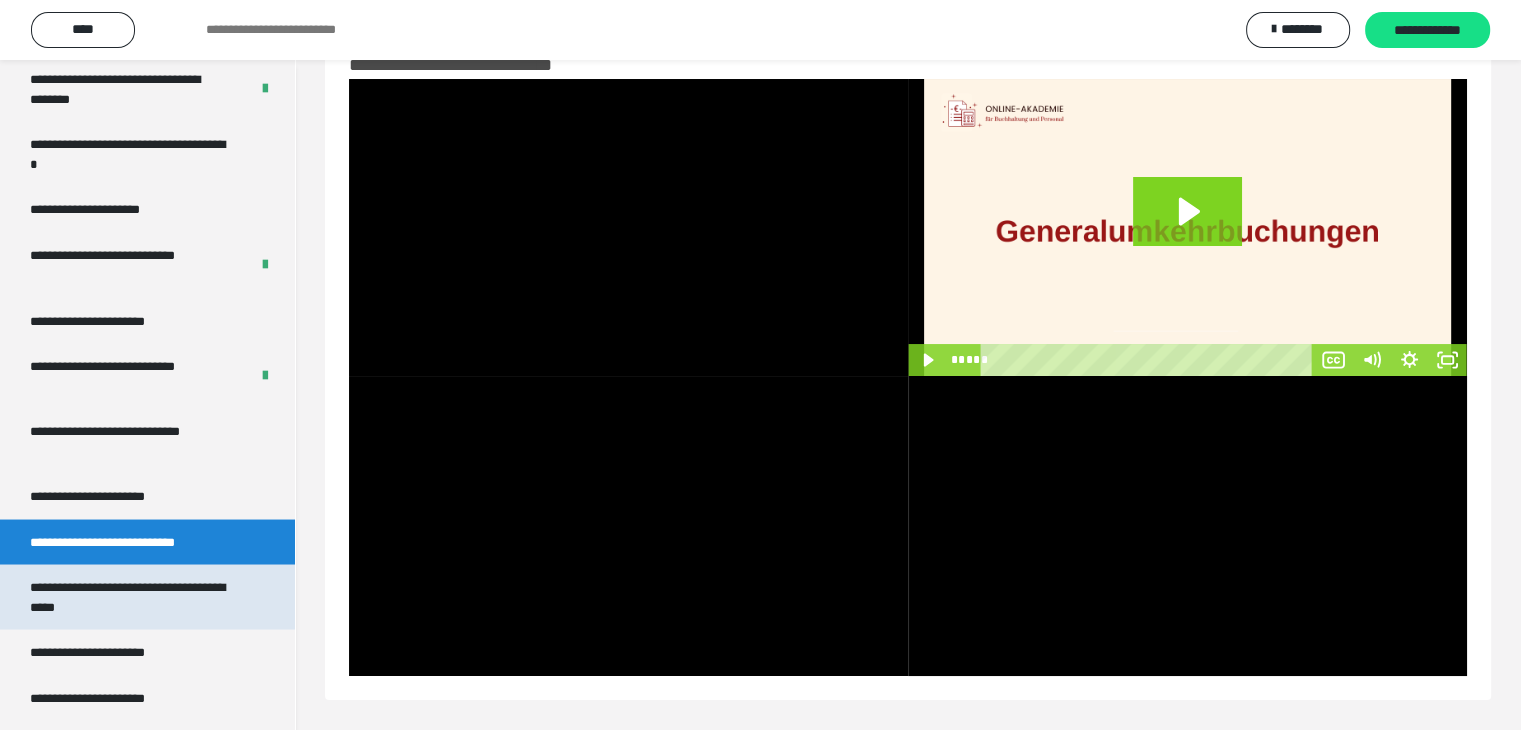 click on "**********" at bounding box center [132, 596] 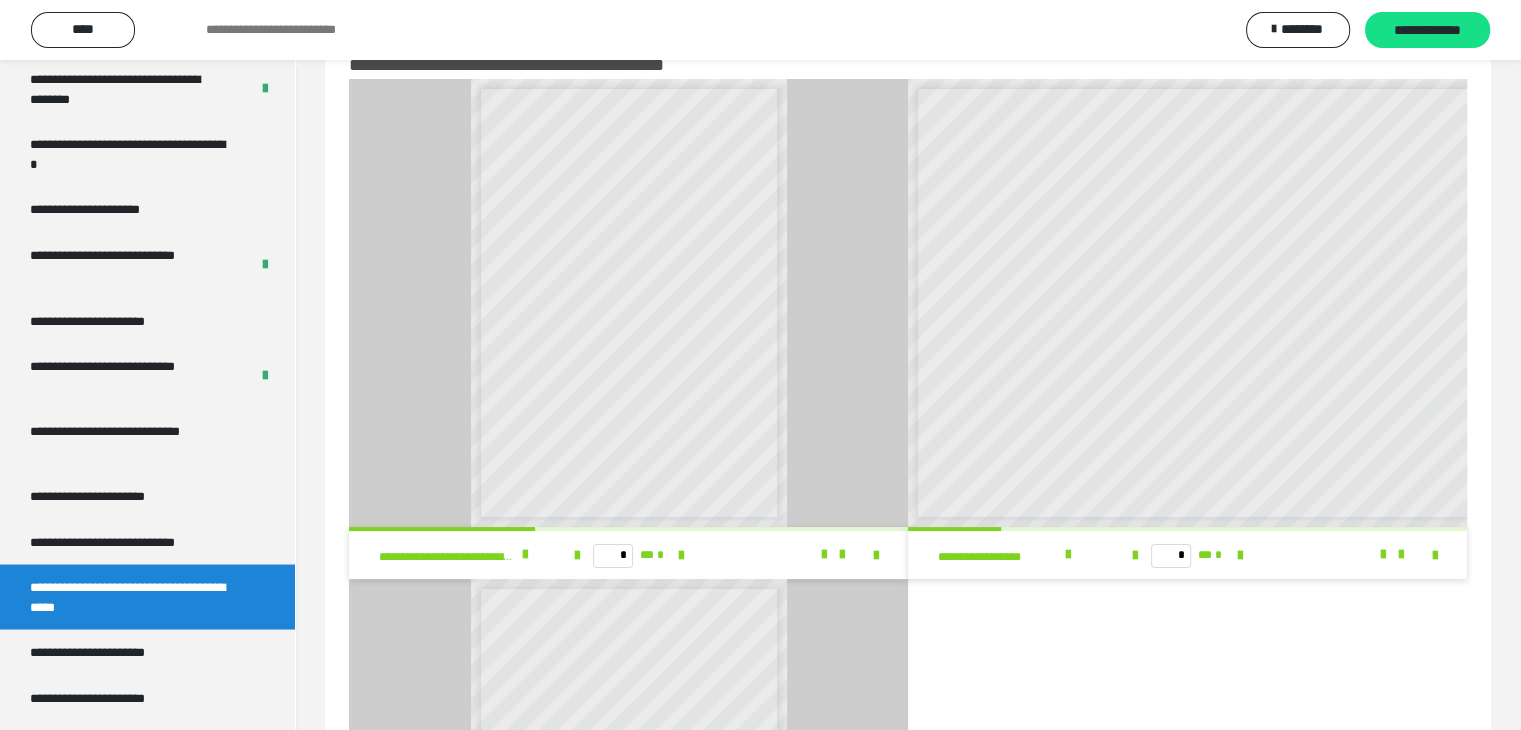 scroll, scrollTop: 0, scrollLeft: 0, axis: both 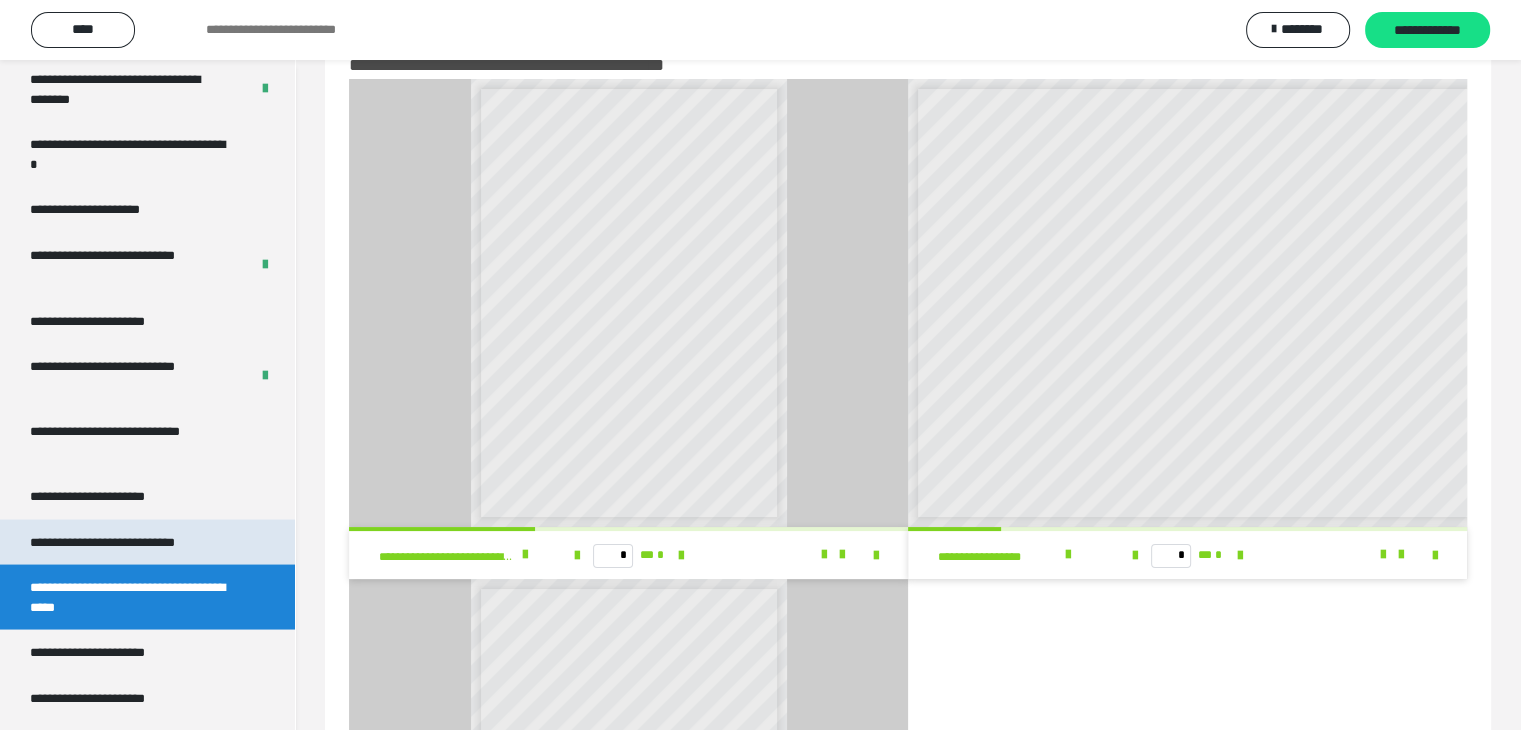 click on "**********" at bounding box center (129, 542) 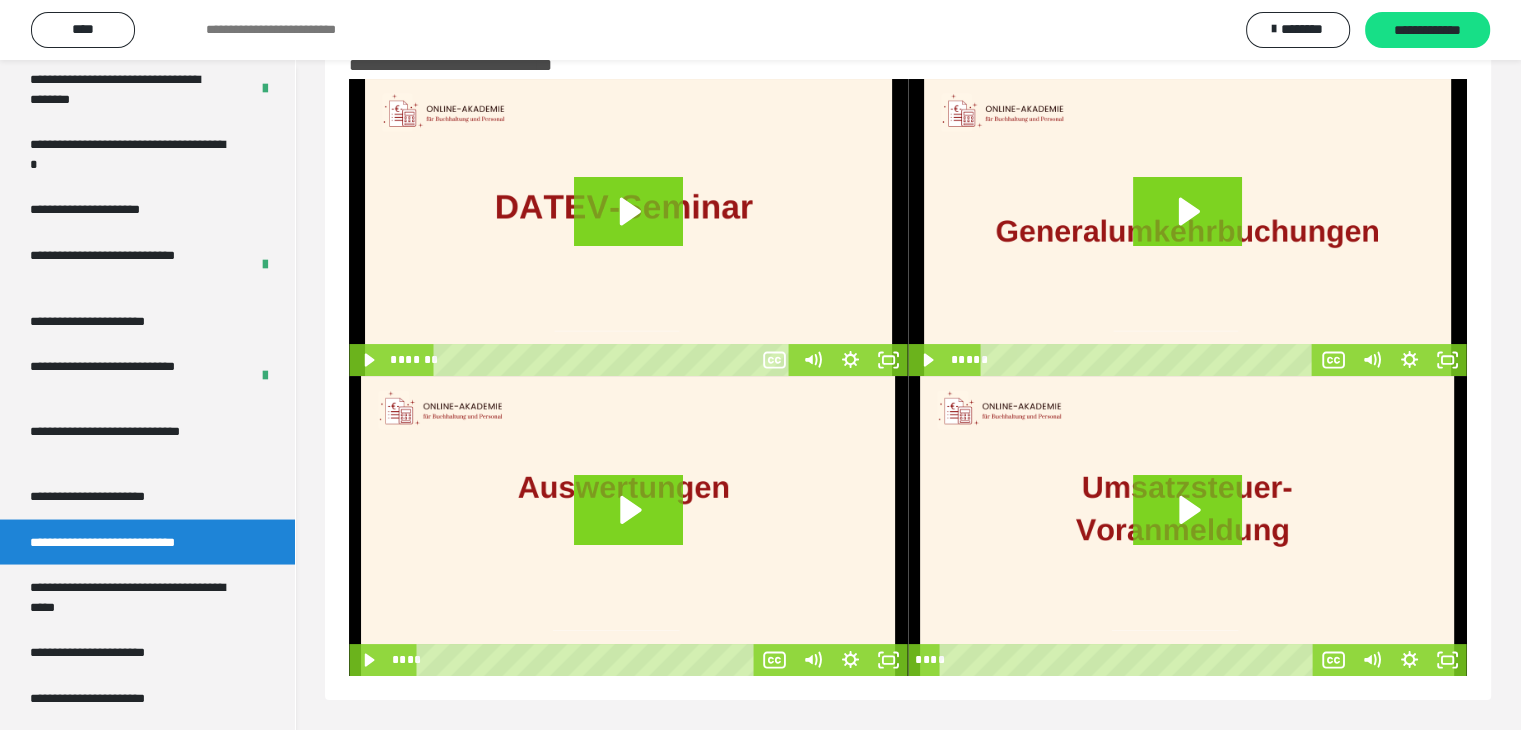 scroll, scrollTop: 60, scrollLeft: 0, axis: vertical 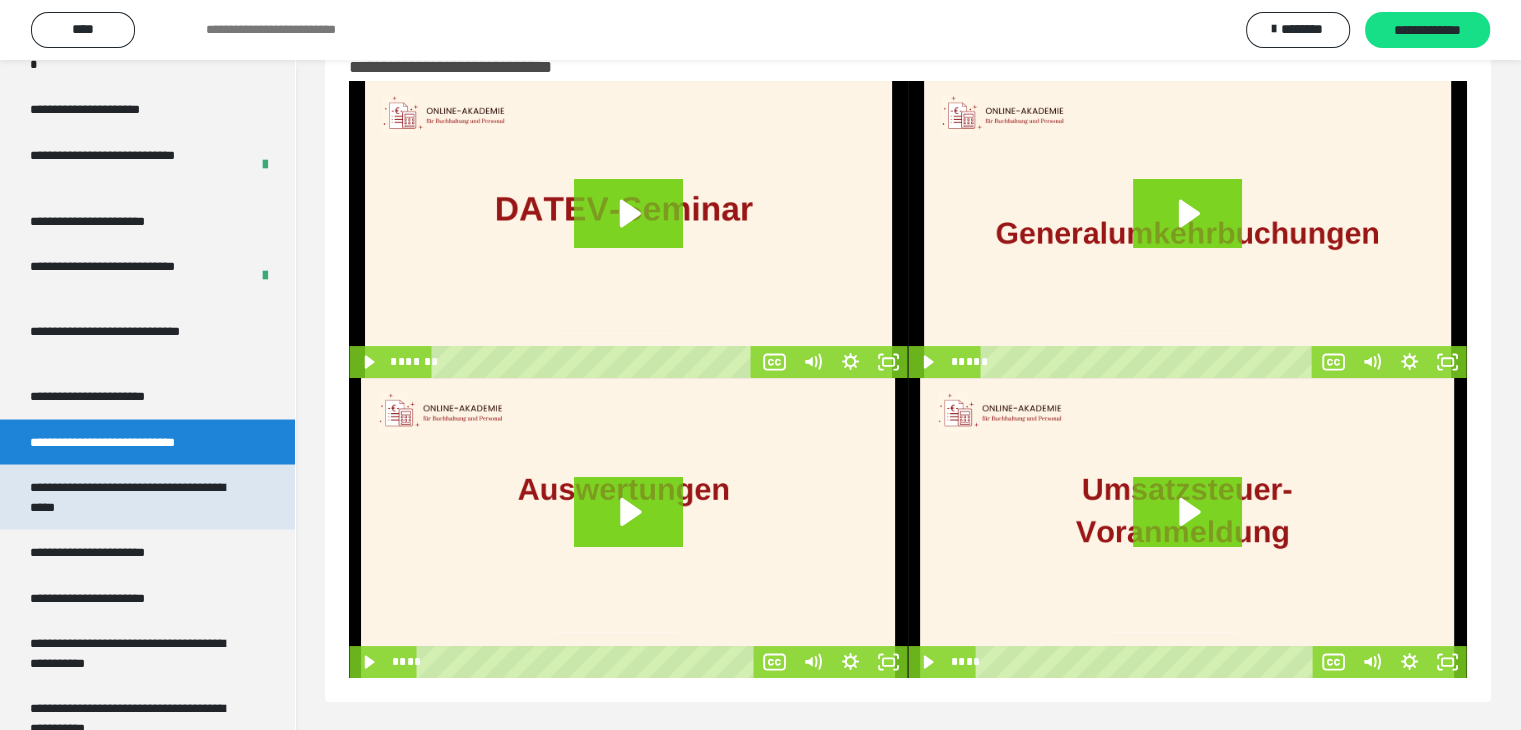 click on "**********" at bounding box center [132, 496] 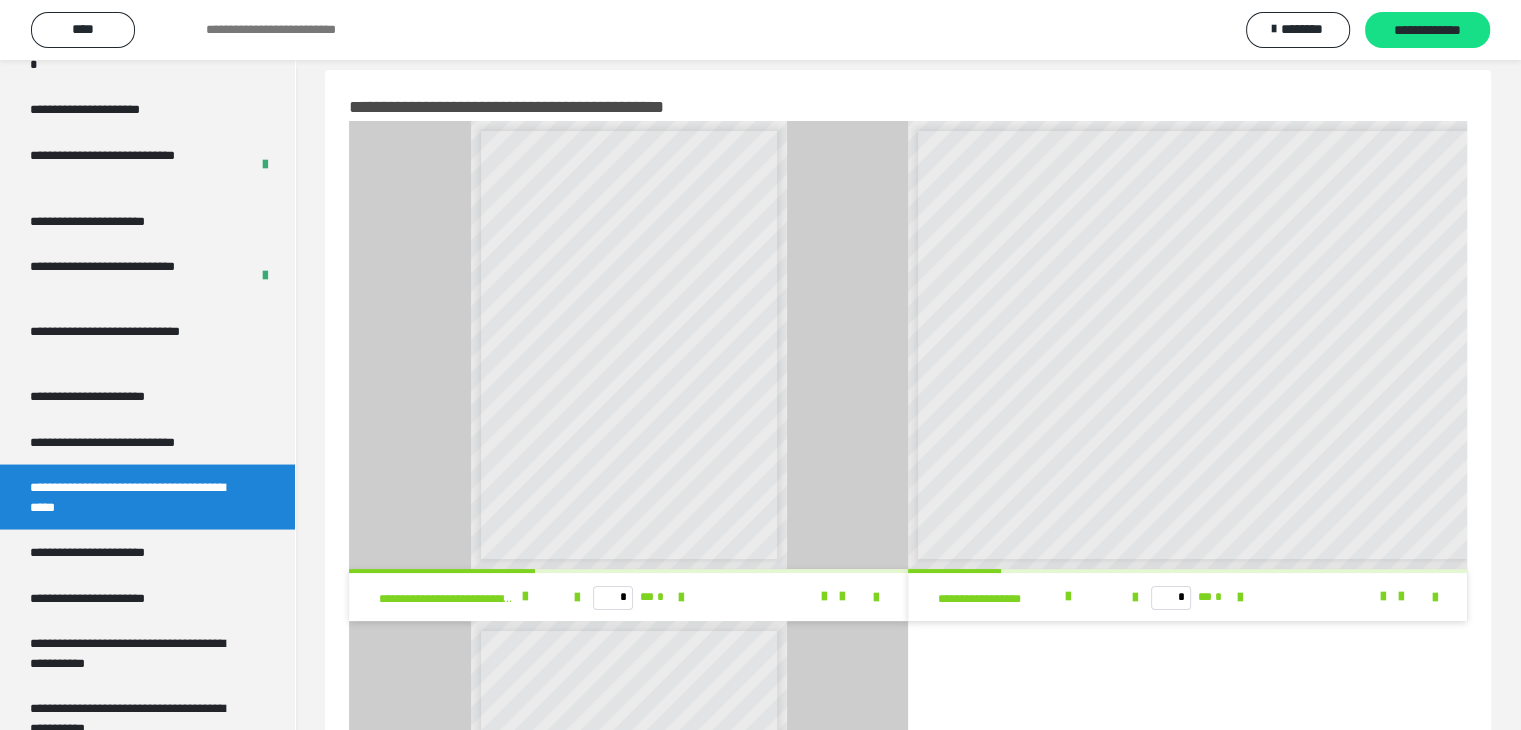 scroll, scrollTop: 0, scrollLeft: 0, axis: both 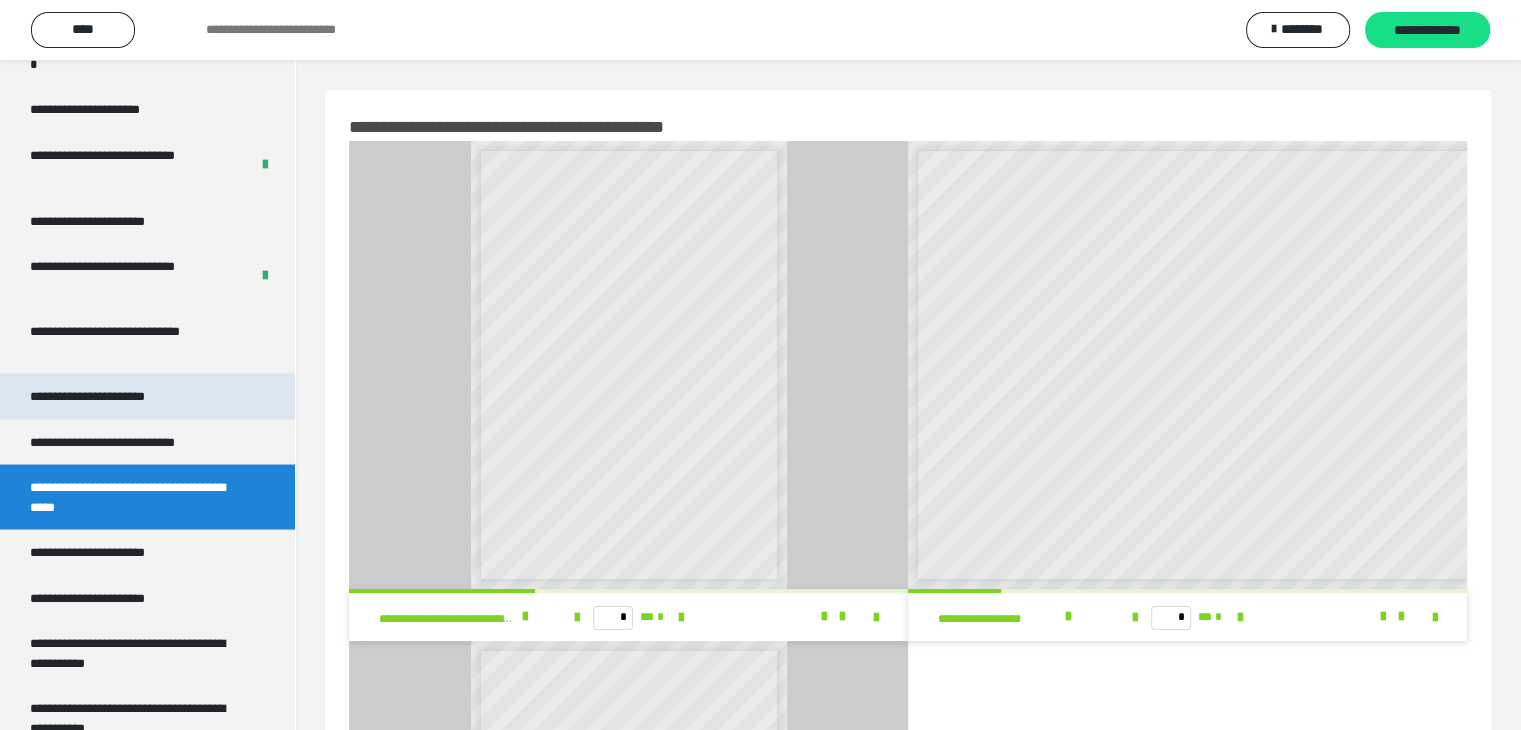 click on "**********" at bounding box center (109, 396) 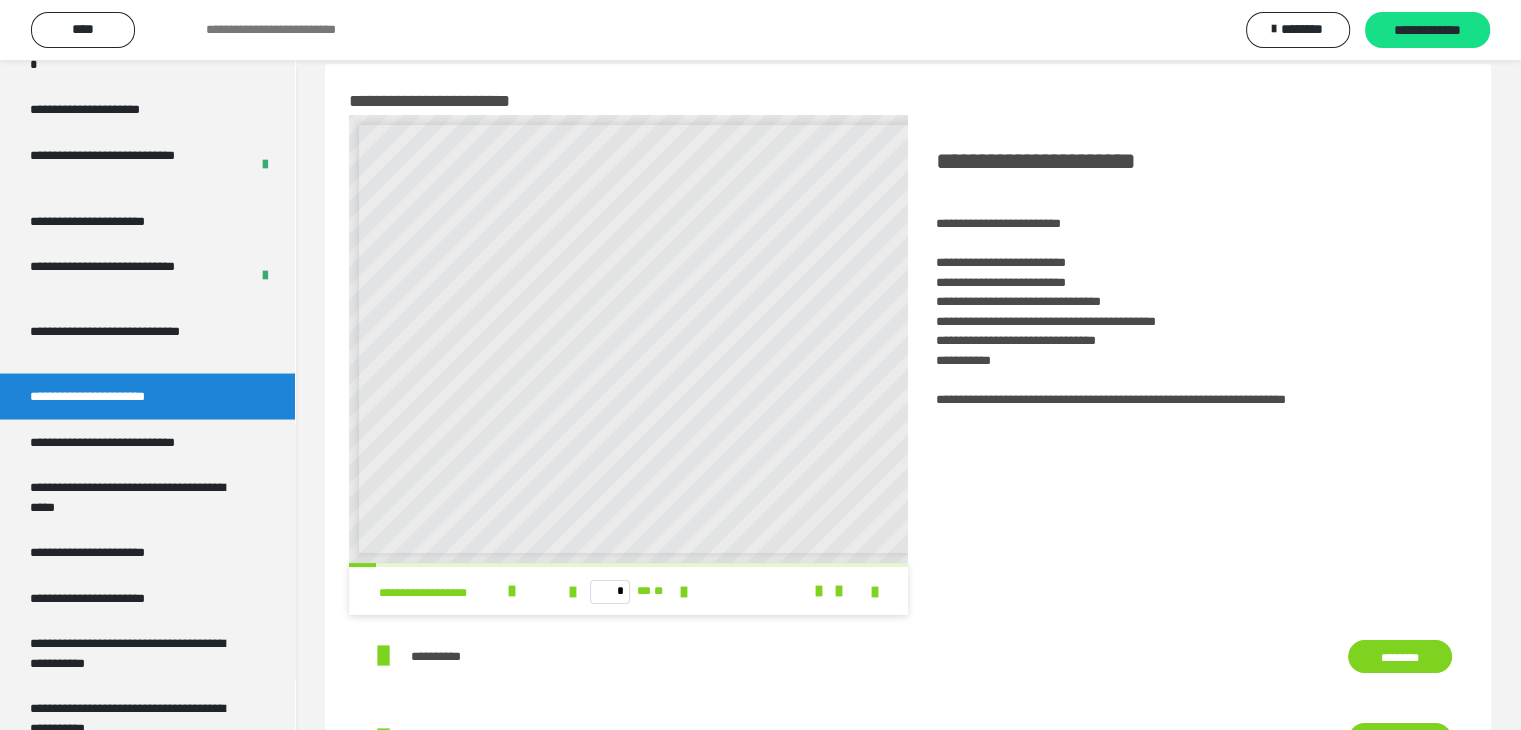 scroll, scrollTop: 0, scrollLeft: 0, axis: both 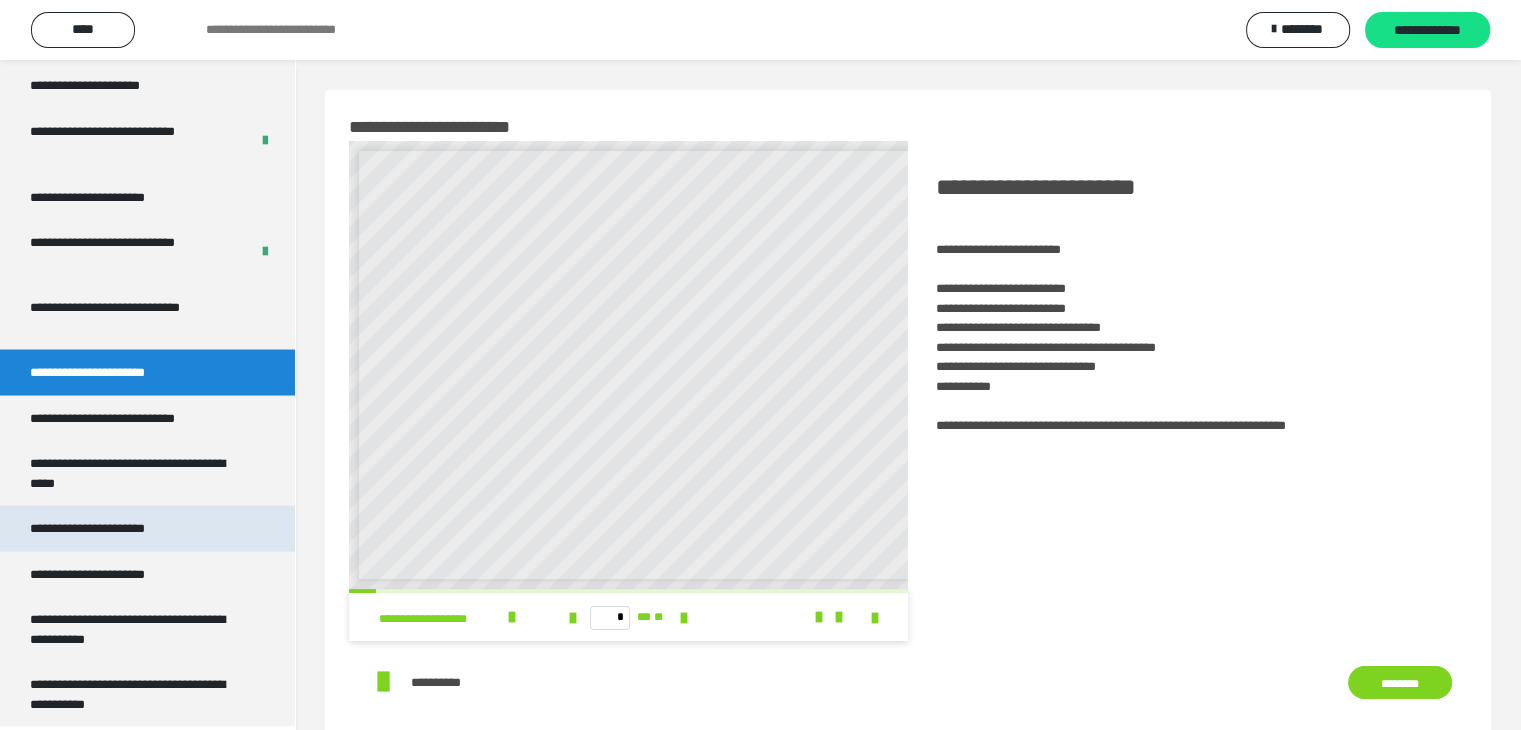 click on "**********" at bounding box center (110, 528) 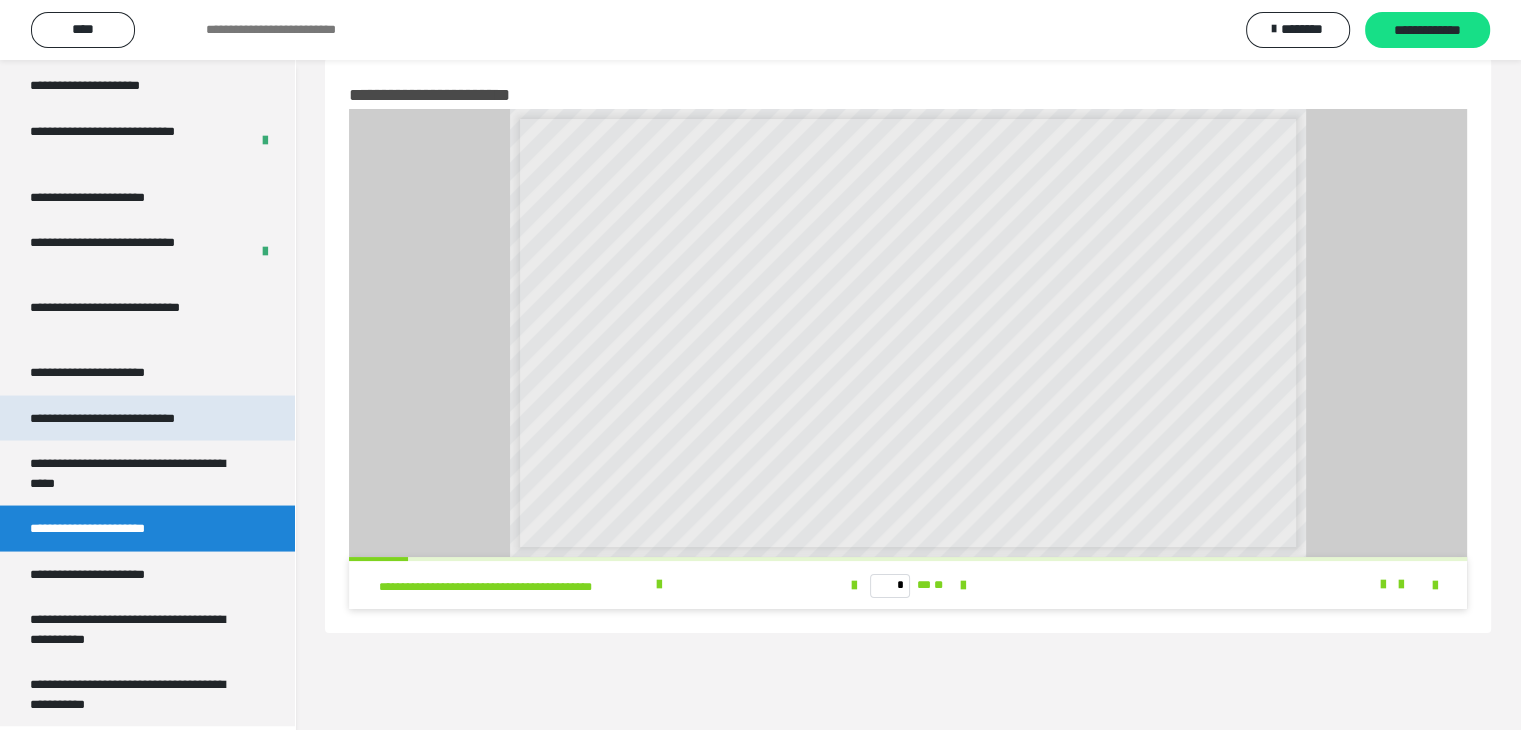 scroll, scrollTop: 60, scrollLeft: 0, axis: vertical 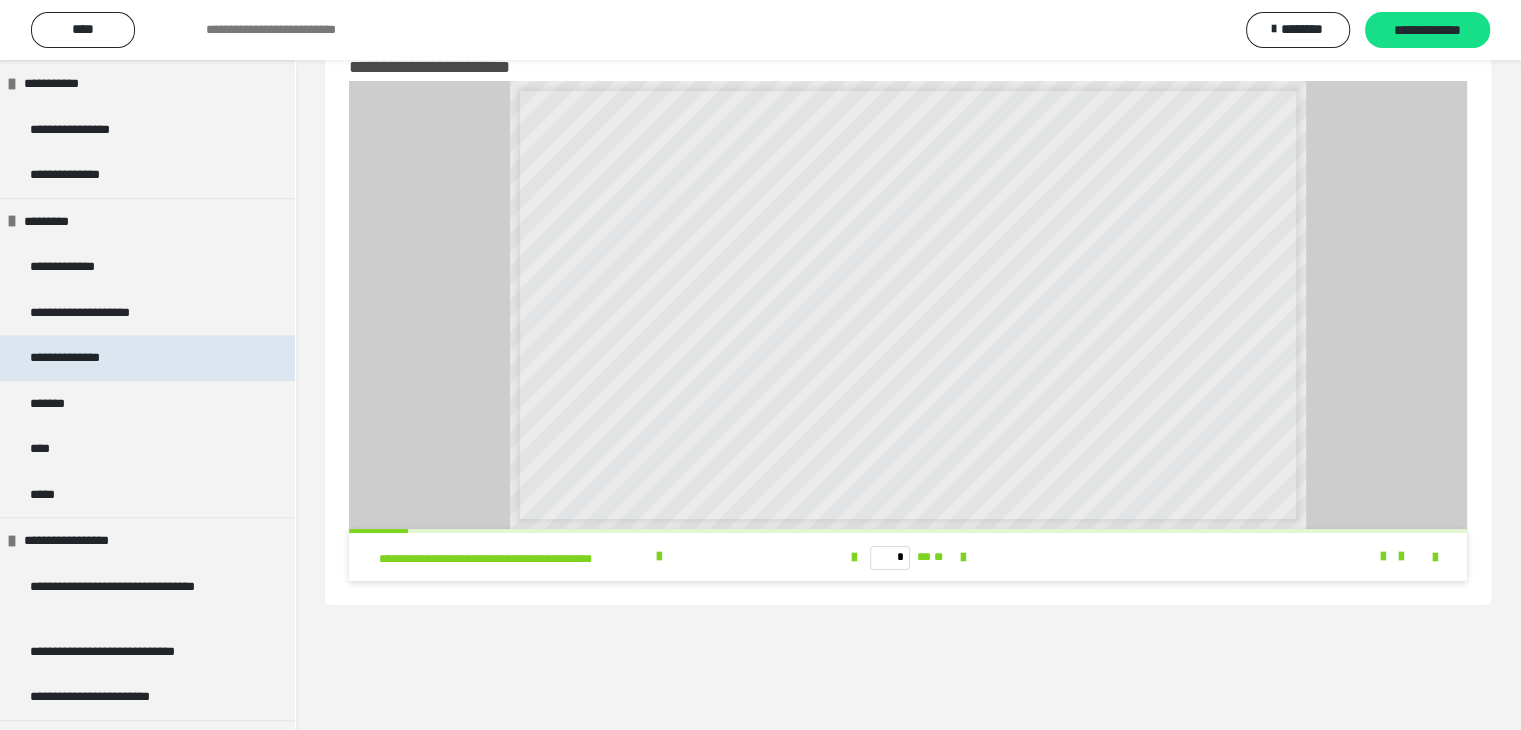 click on "**********" at bounding box center [81, 358] 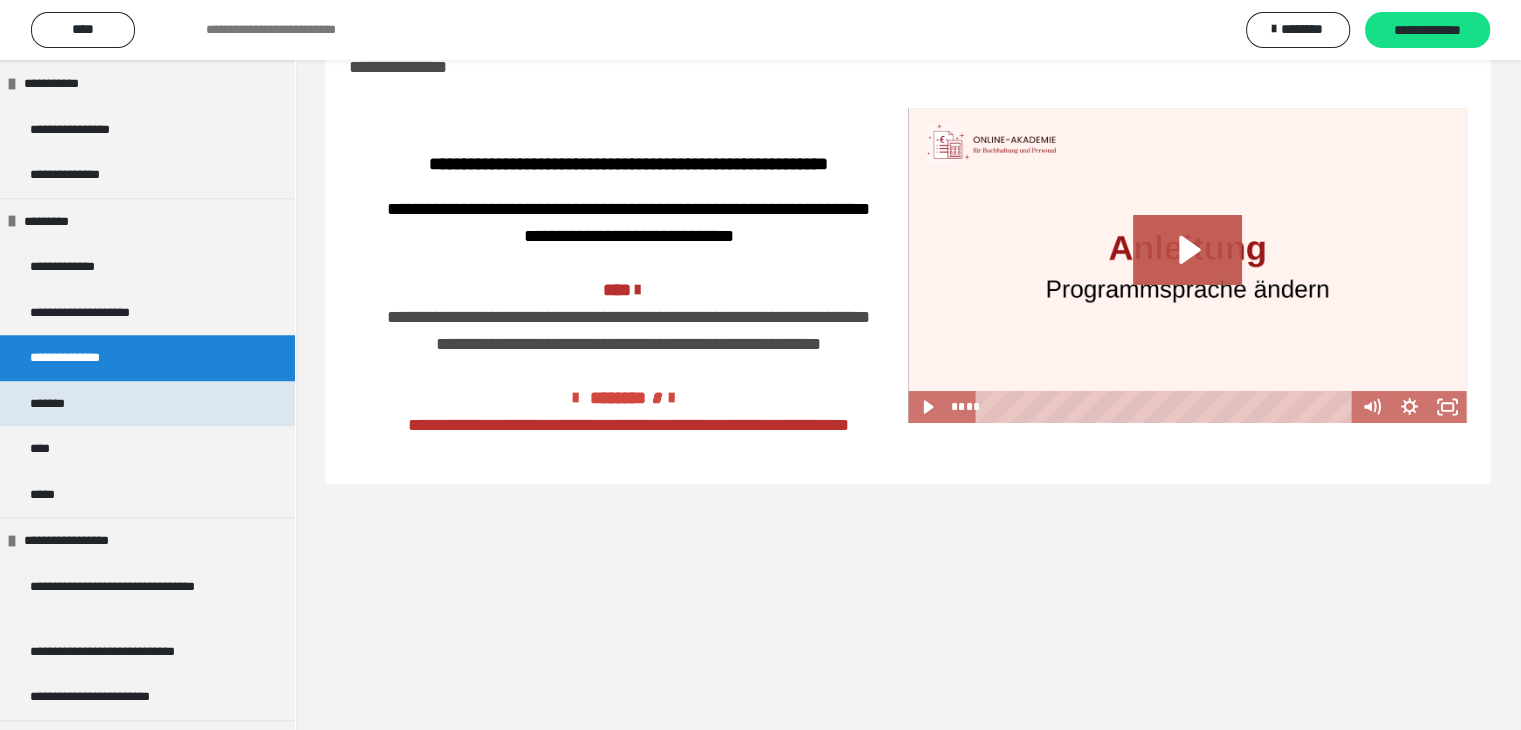click on "*******" at bounding box center (56, 404) 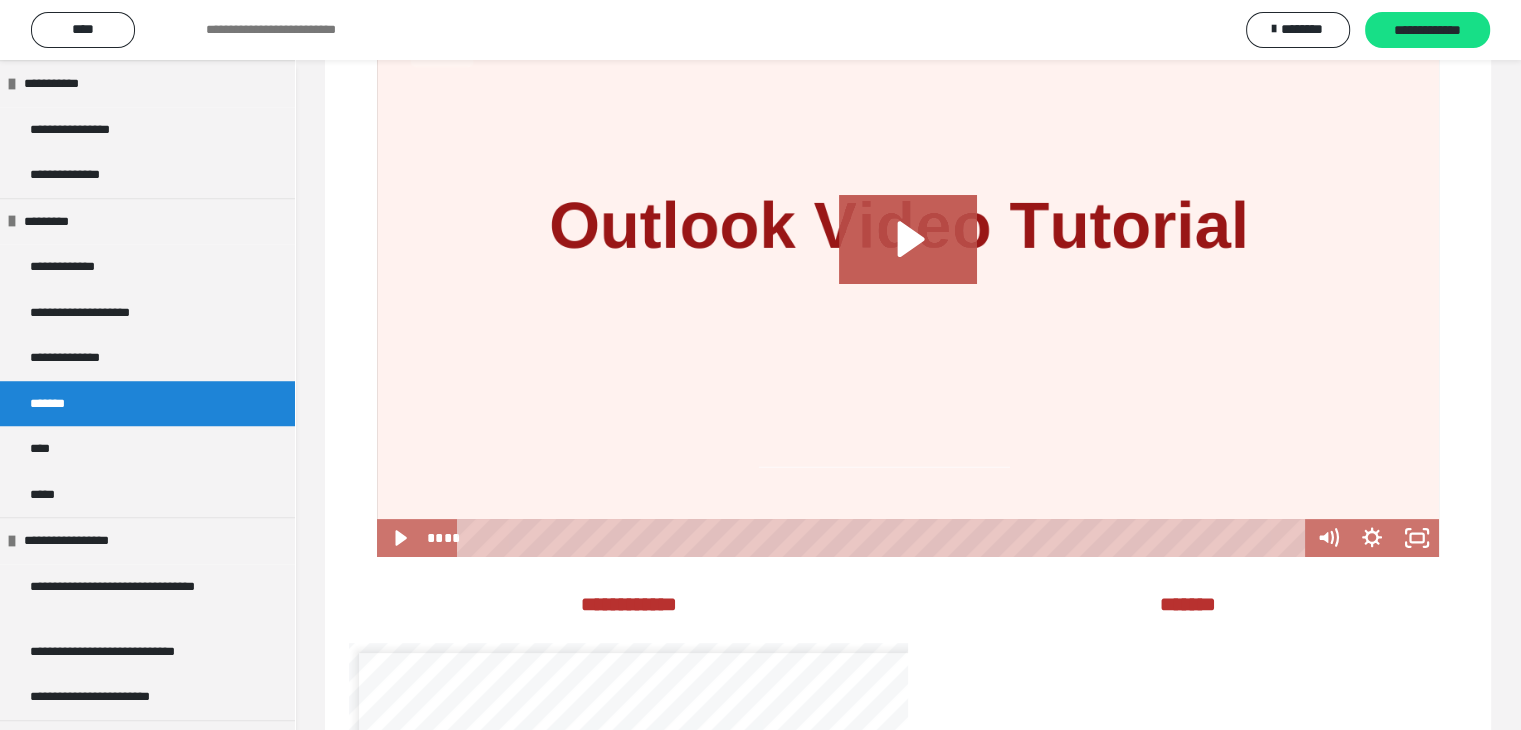 scroll, scrollTop: 264, scrollLeft: 0, axis: vertical 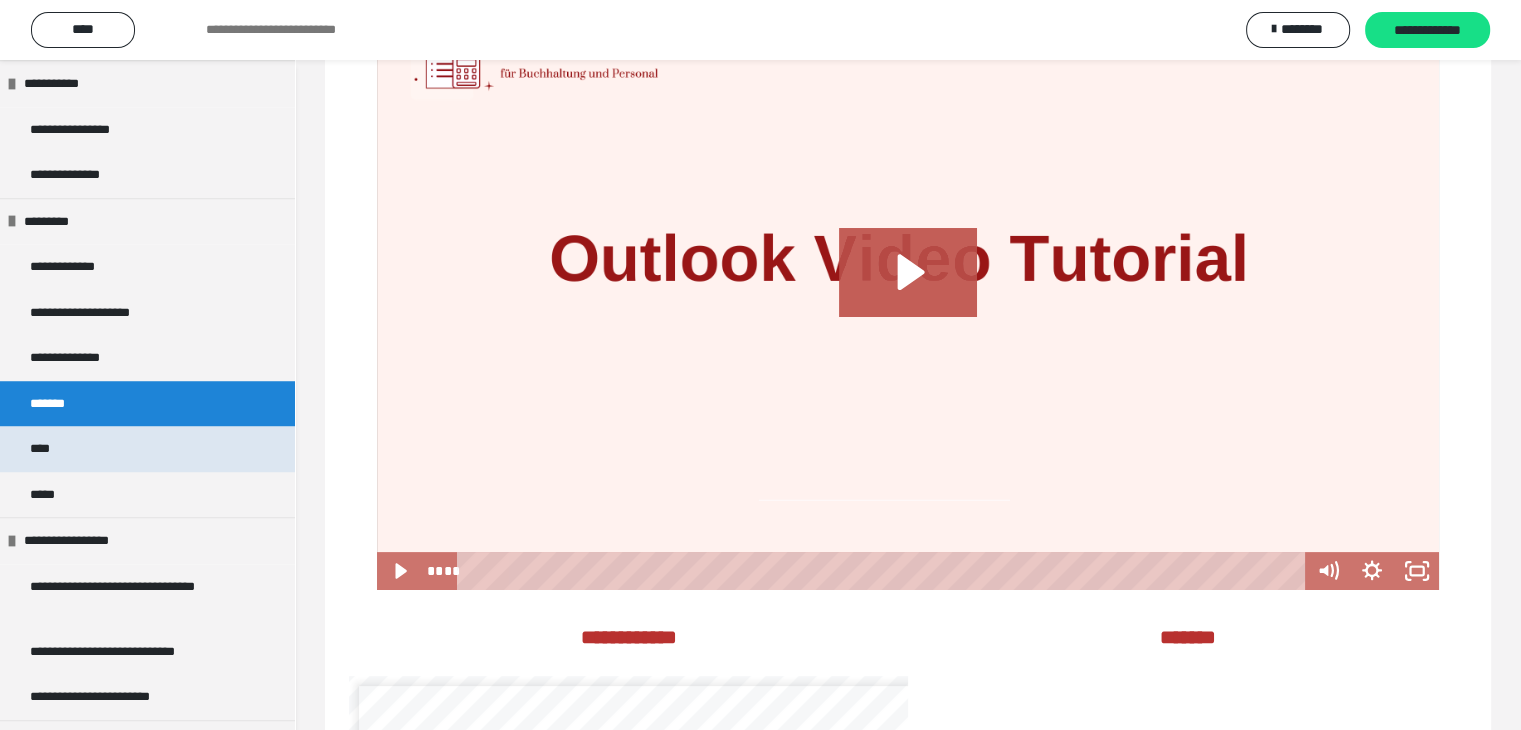 click on "****" at bounding box center (147, 449) 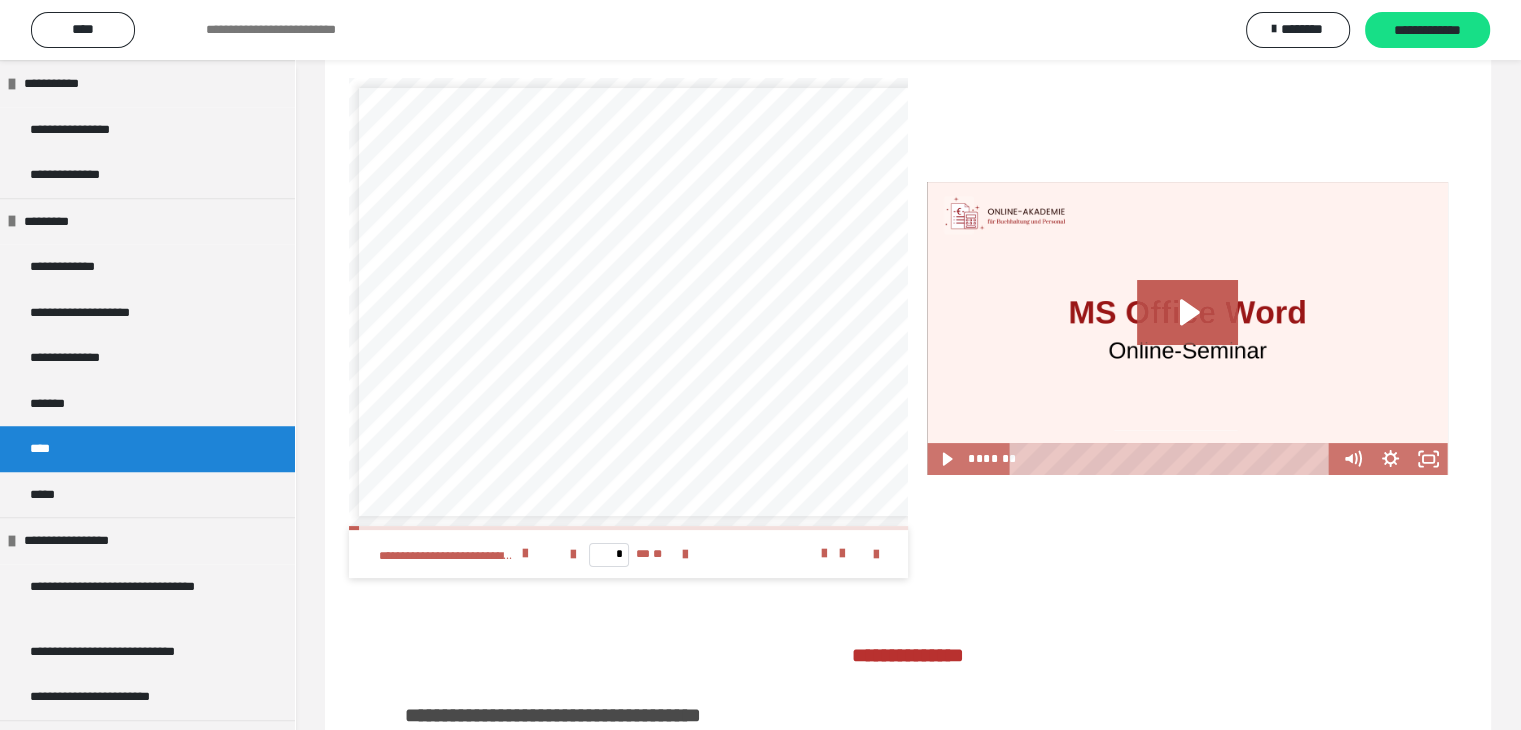 scroll, scrollTop: 8, scrollLeft: 0, axis: vertical 